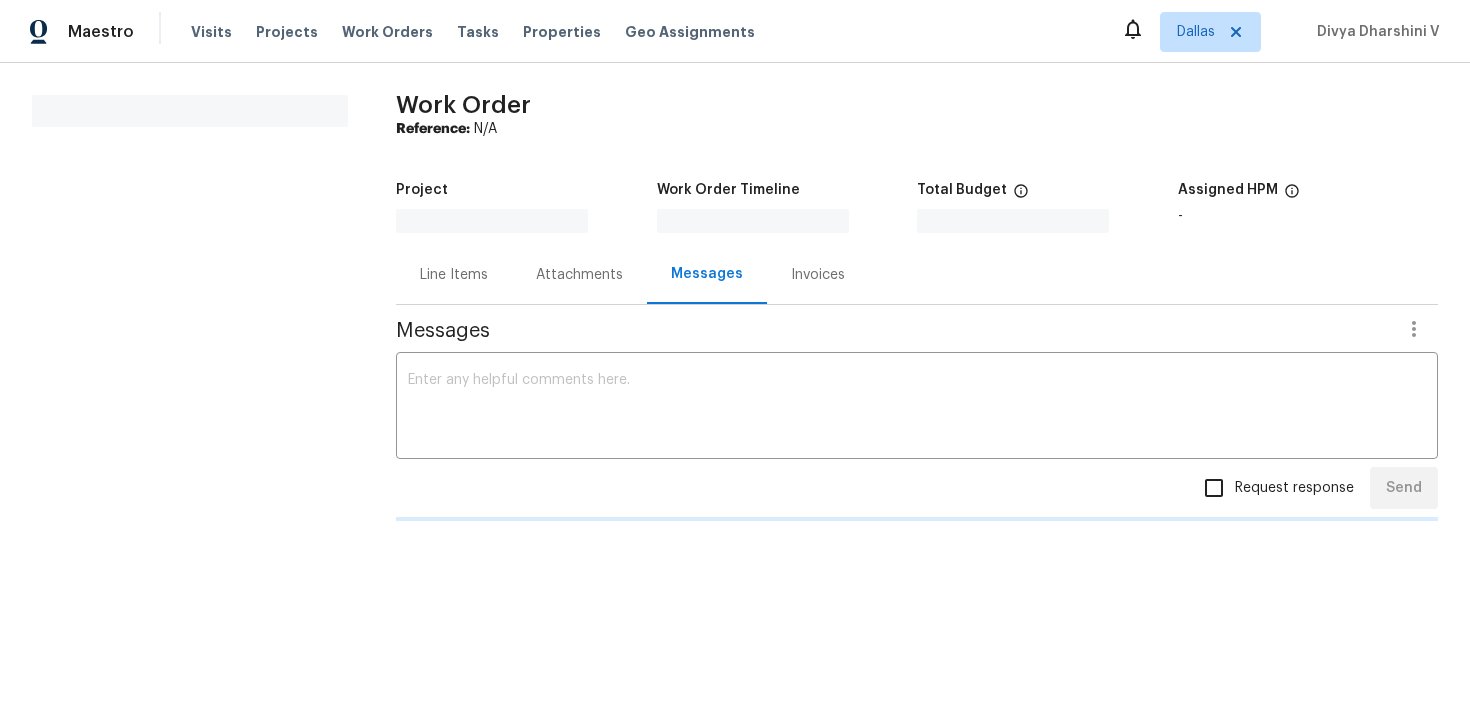 scroll, scrollTop: 0, scrollLeft: 0, axis: both 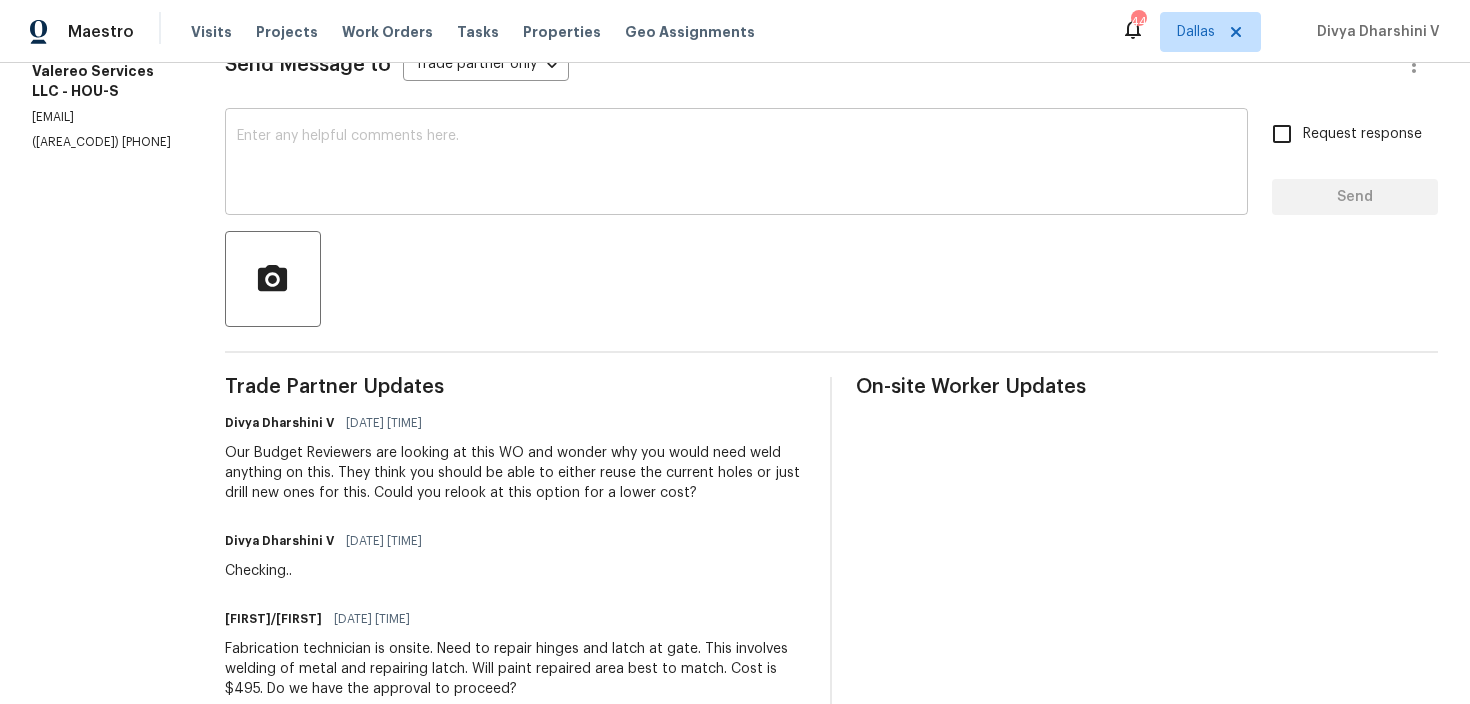 click at bounding box center (736, 164) 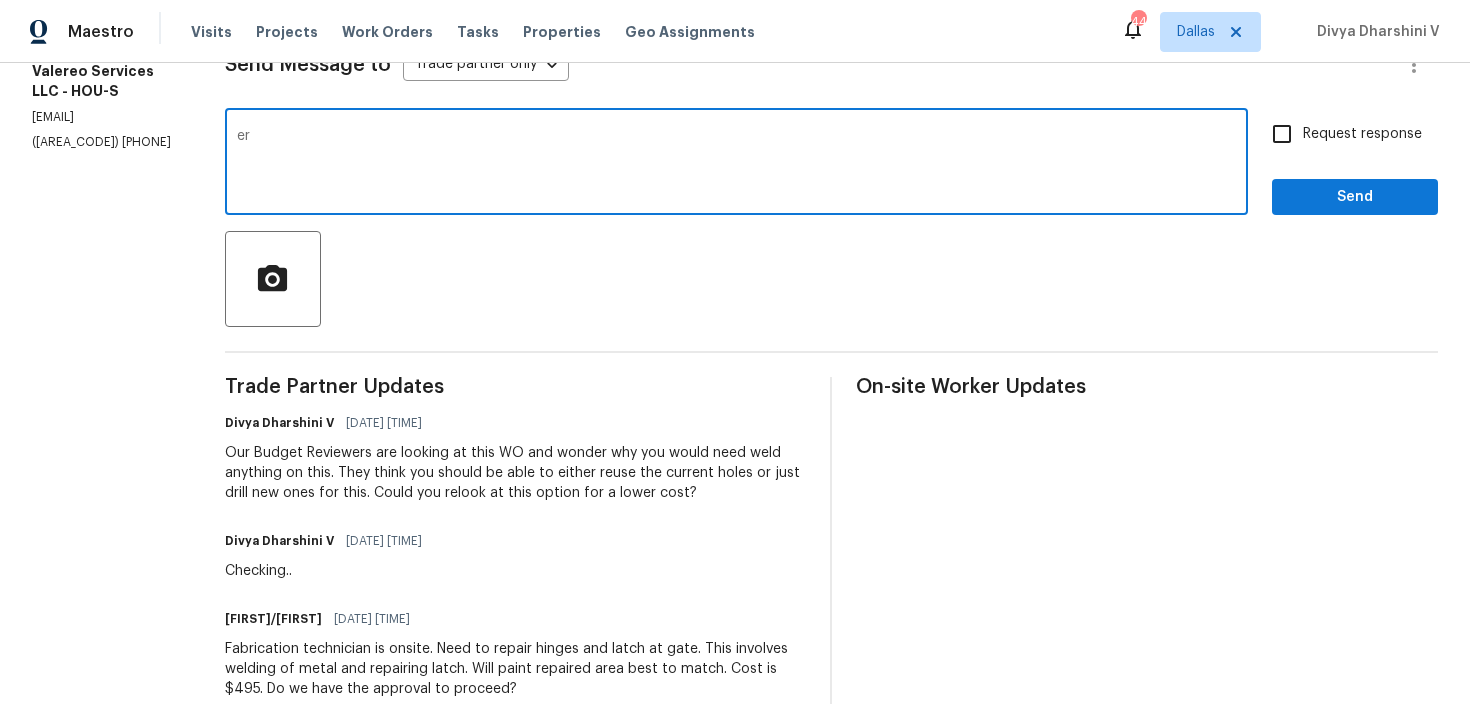 type on "e" 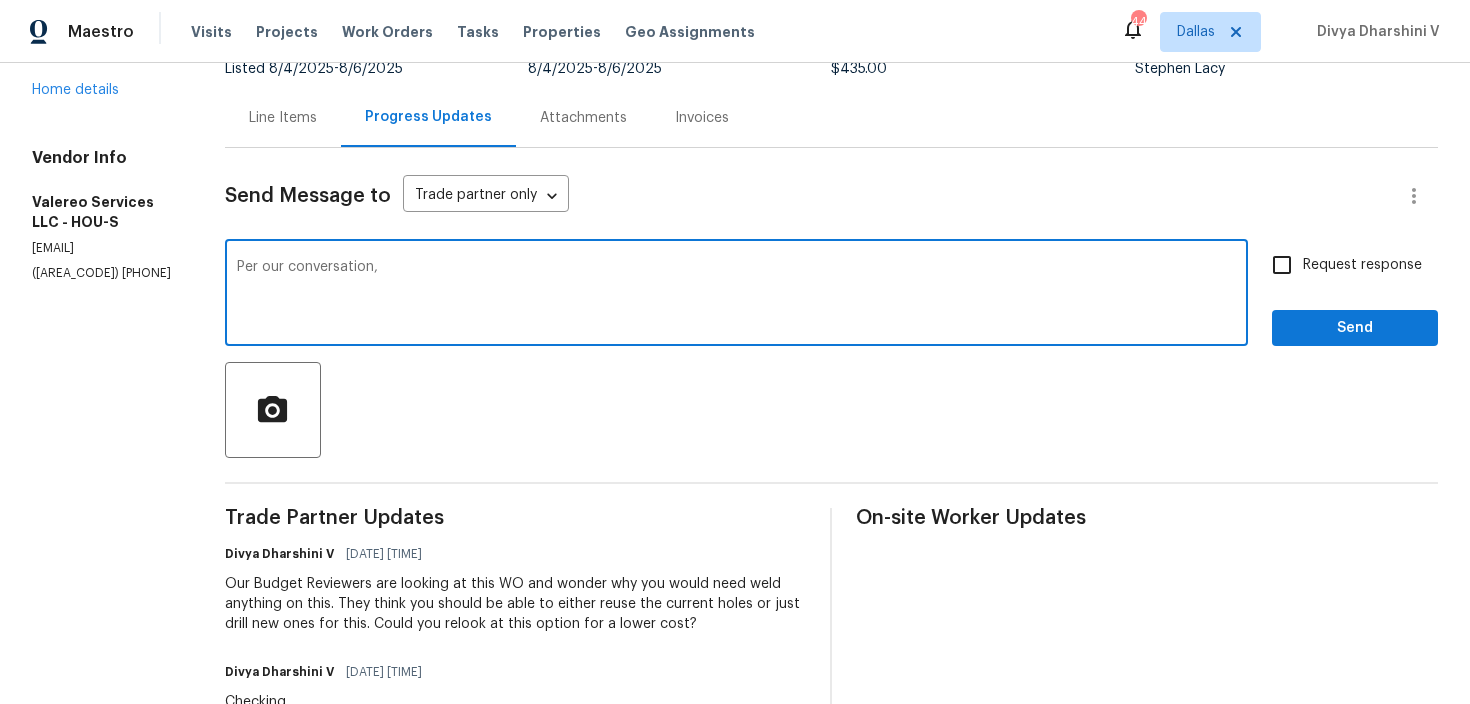 scroll, scrollTop: 0, scrollLeft: 0, axis: both 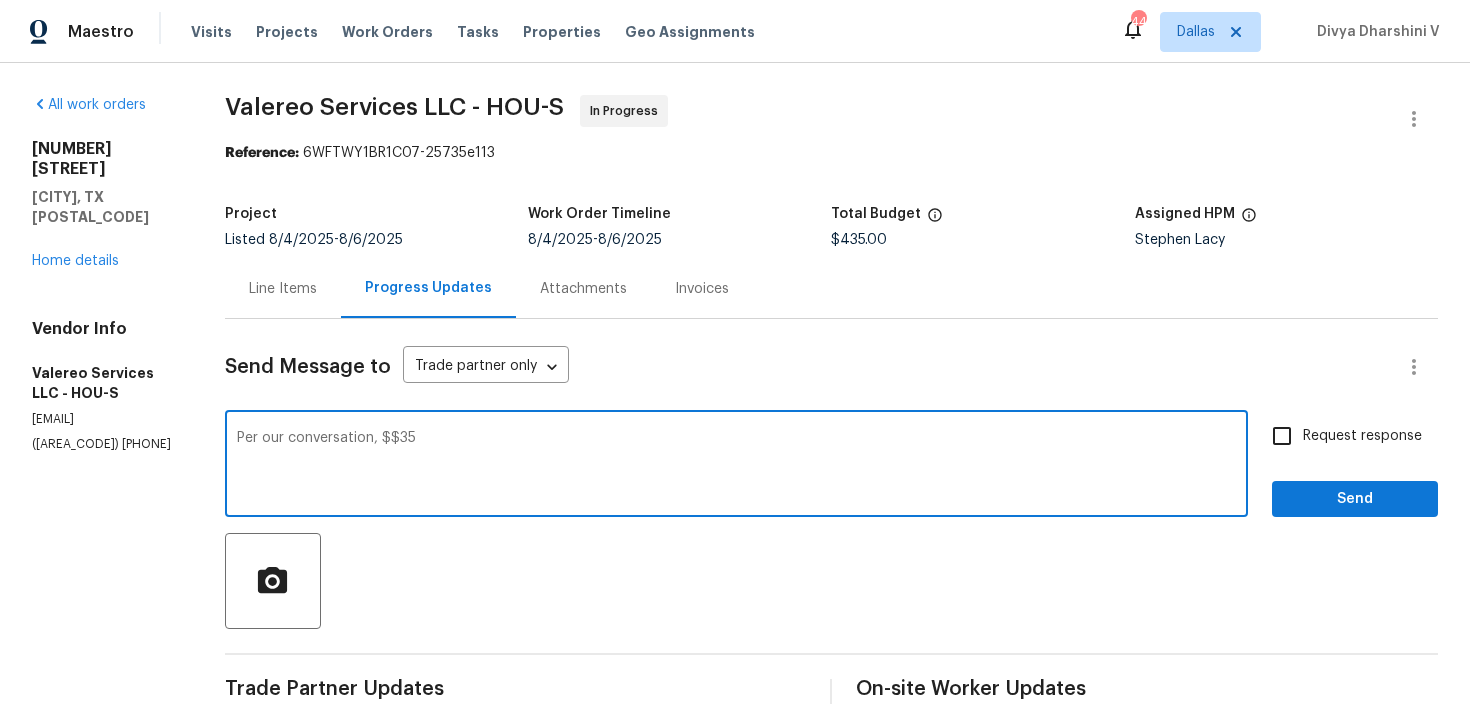 click on "Per our conversation, $$35  x ​" at bounding box center [736, 466] 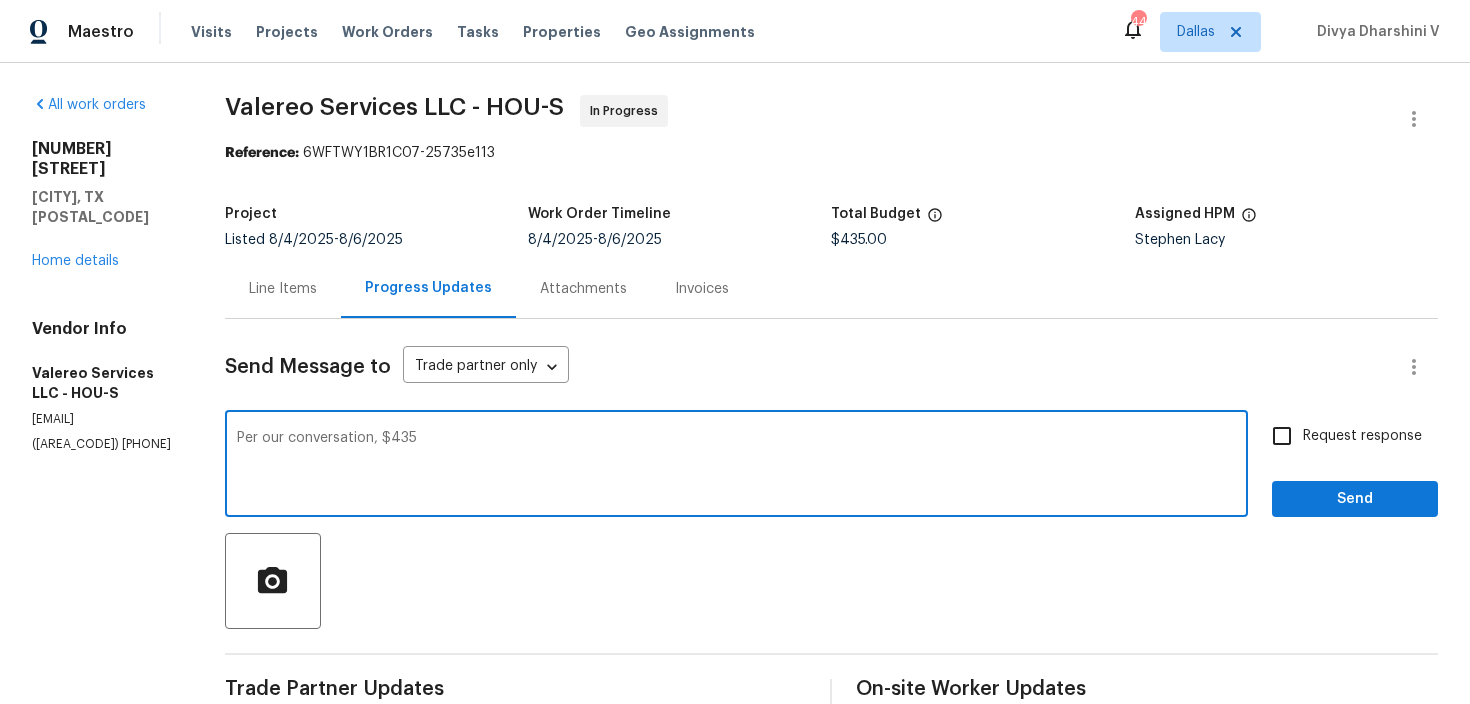 click on "Per our conversation, $435" at bounding box center [736, 466] 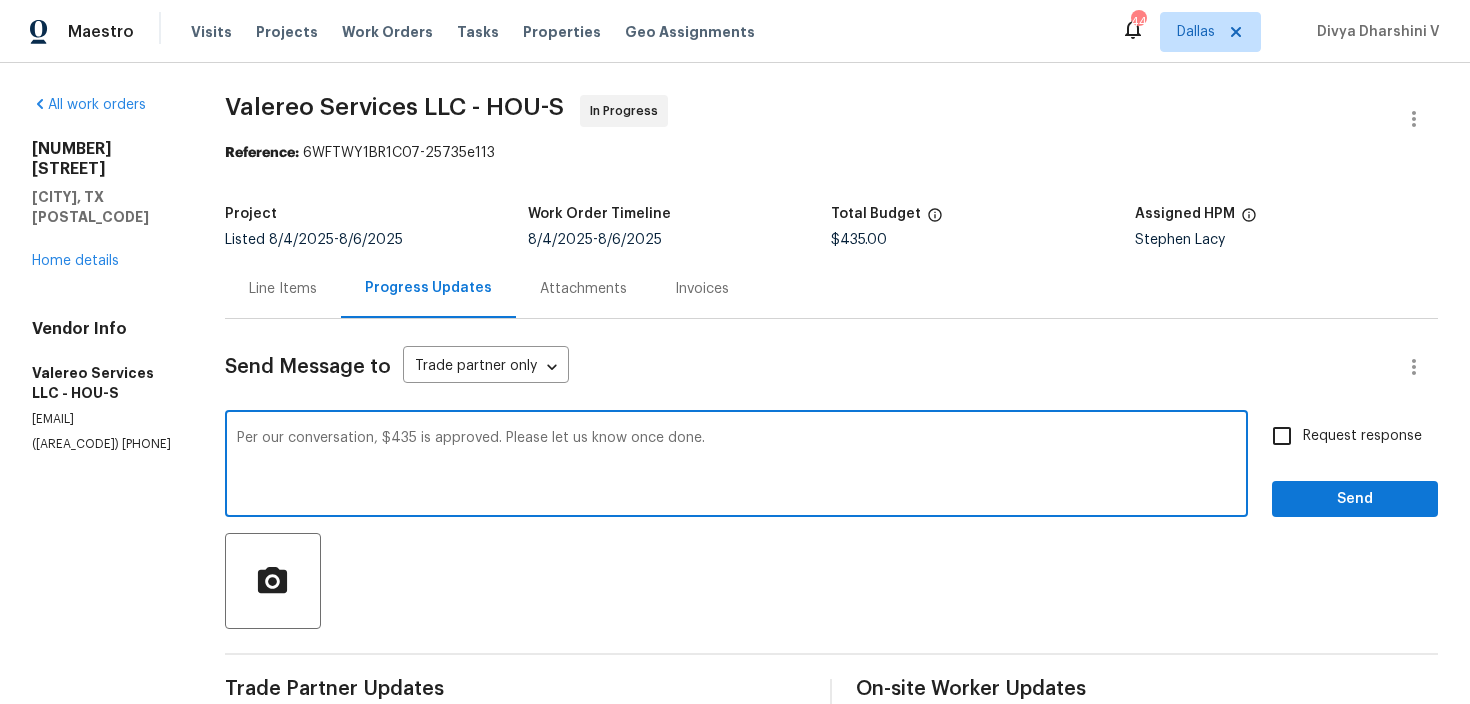type on "Per our conversation, $435 is approved. Please let us know once done." 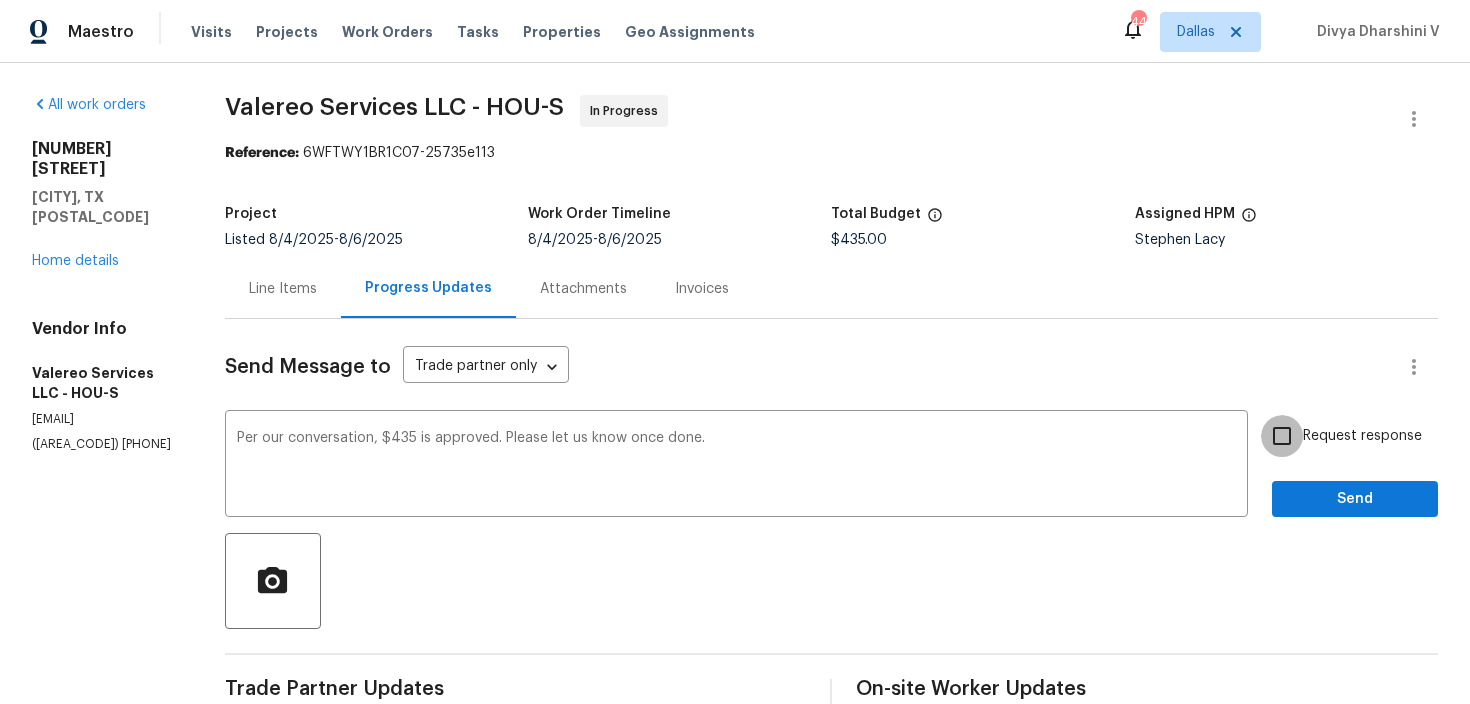 click on "Request response" at bounding box center [1282, 436] 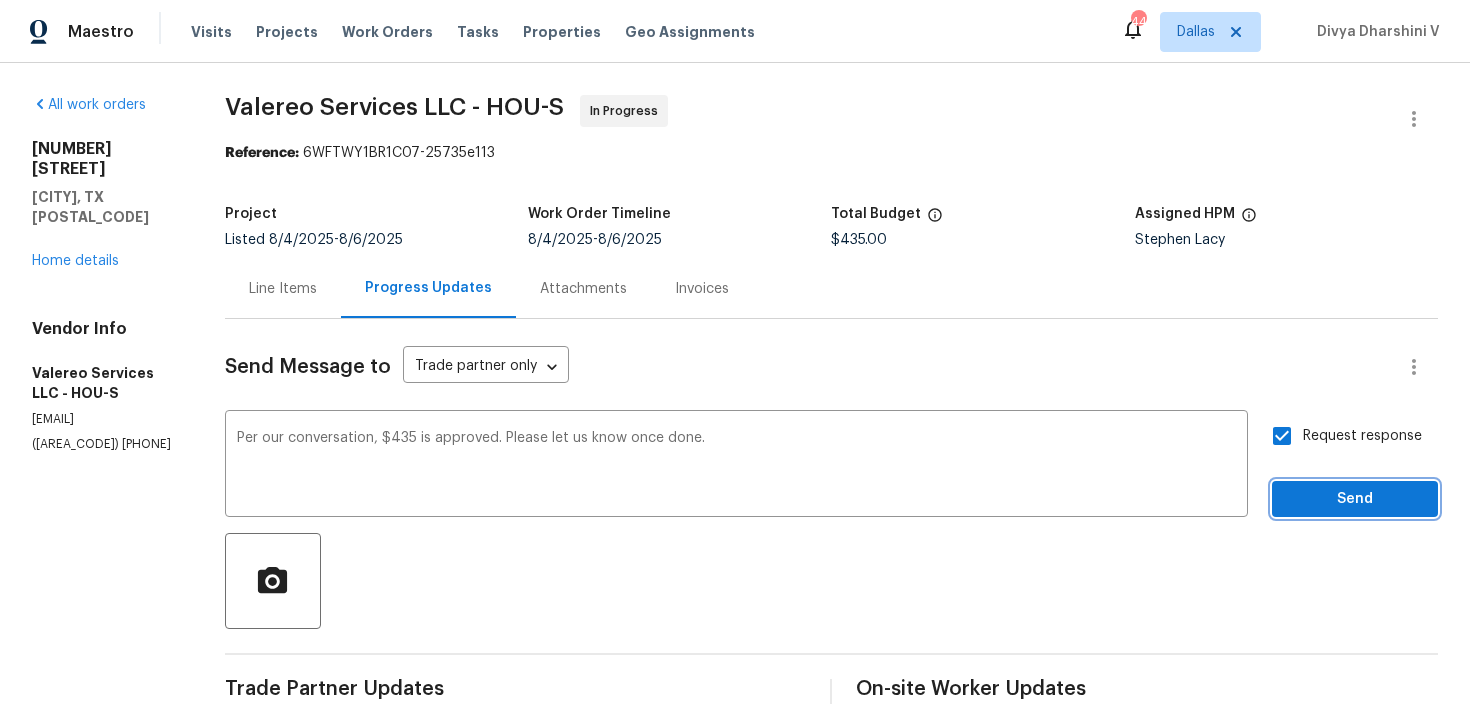 click on "Send" at bounding box center [1355, 499] 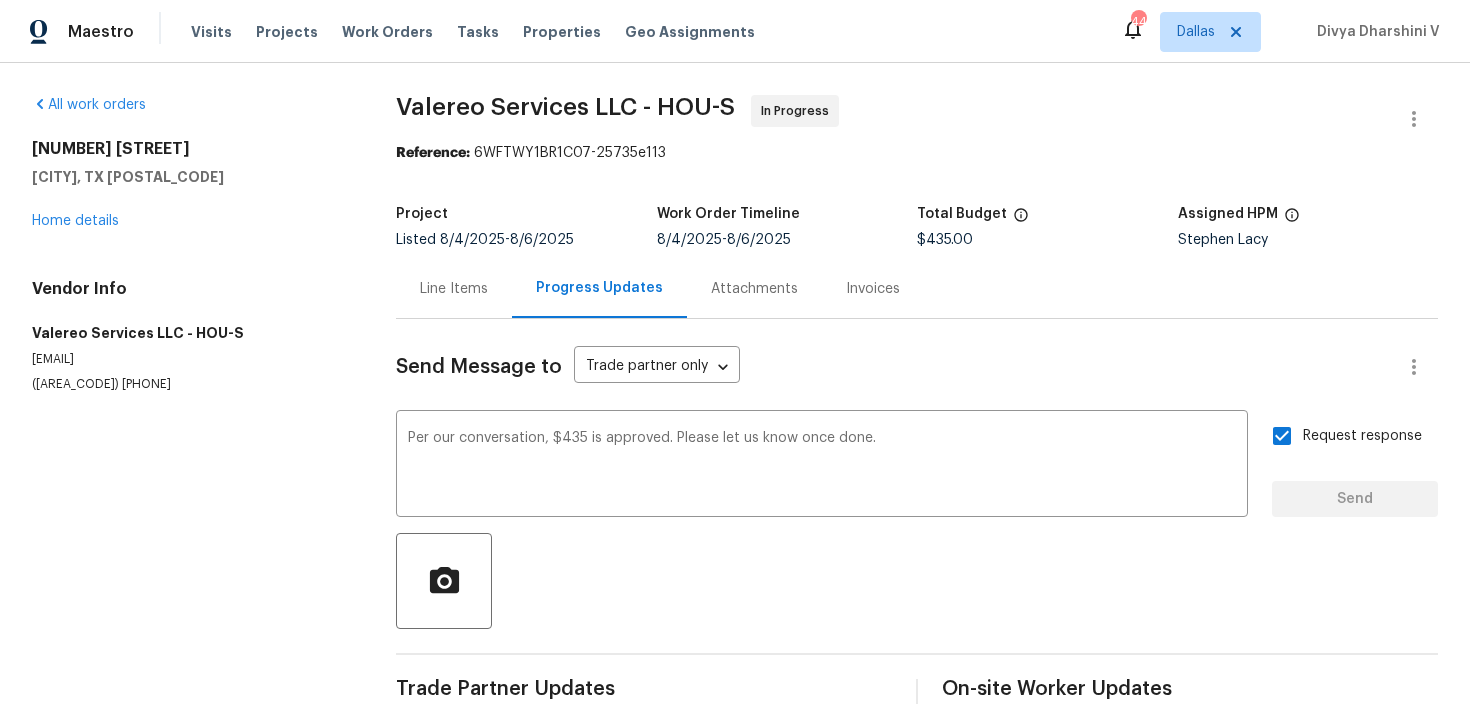 type 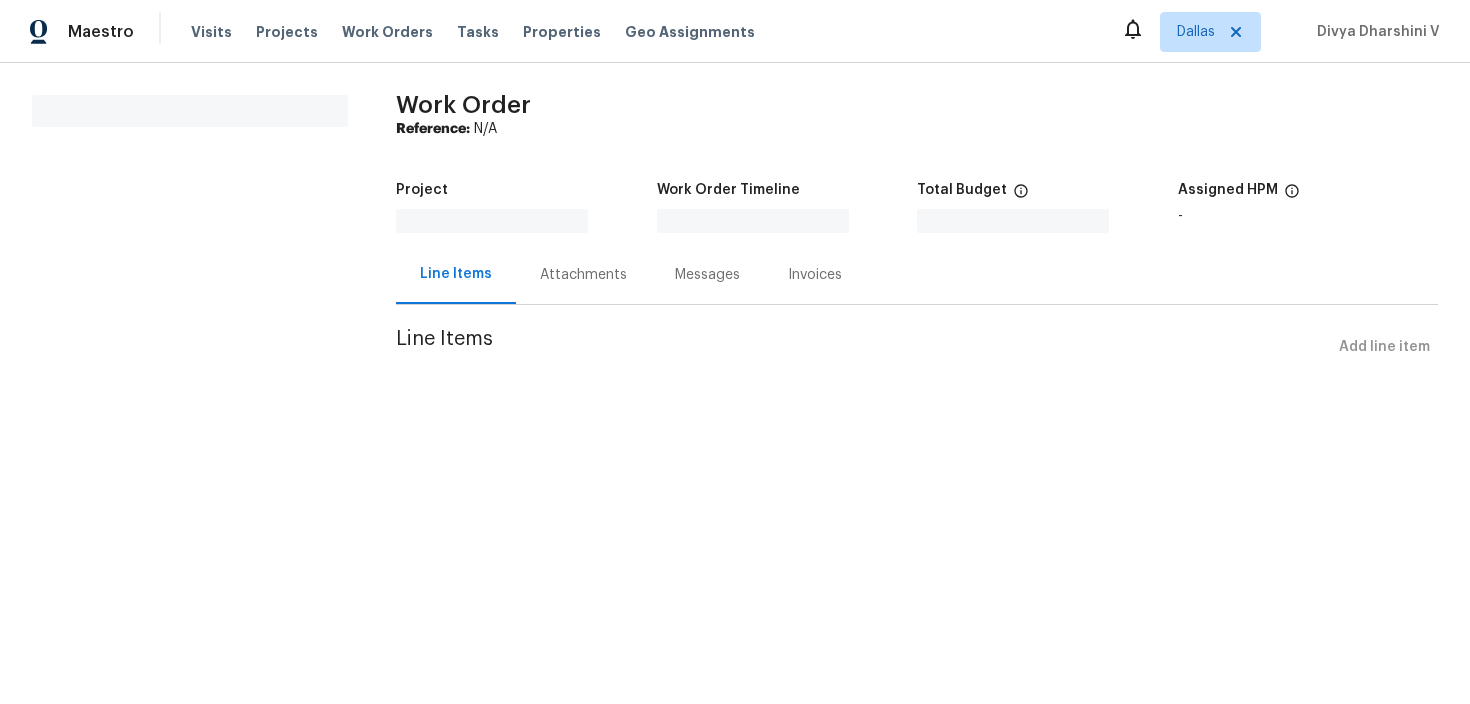 scroll, scrollTop: 0, scrollLeft: 0, axis: both 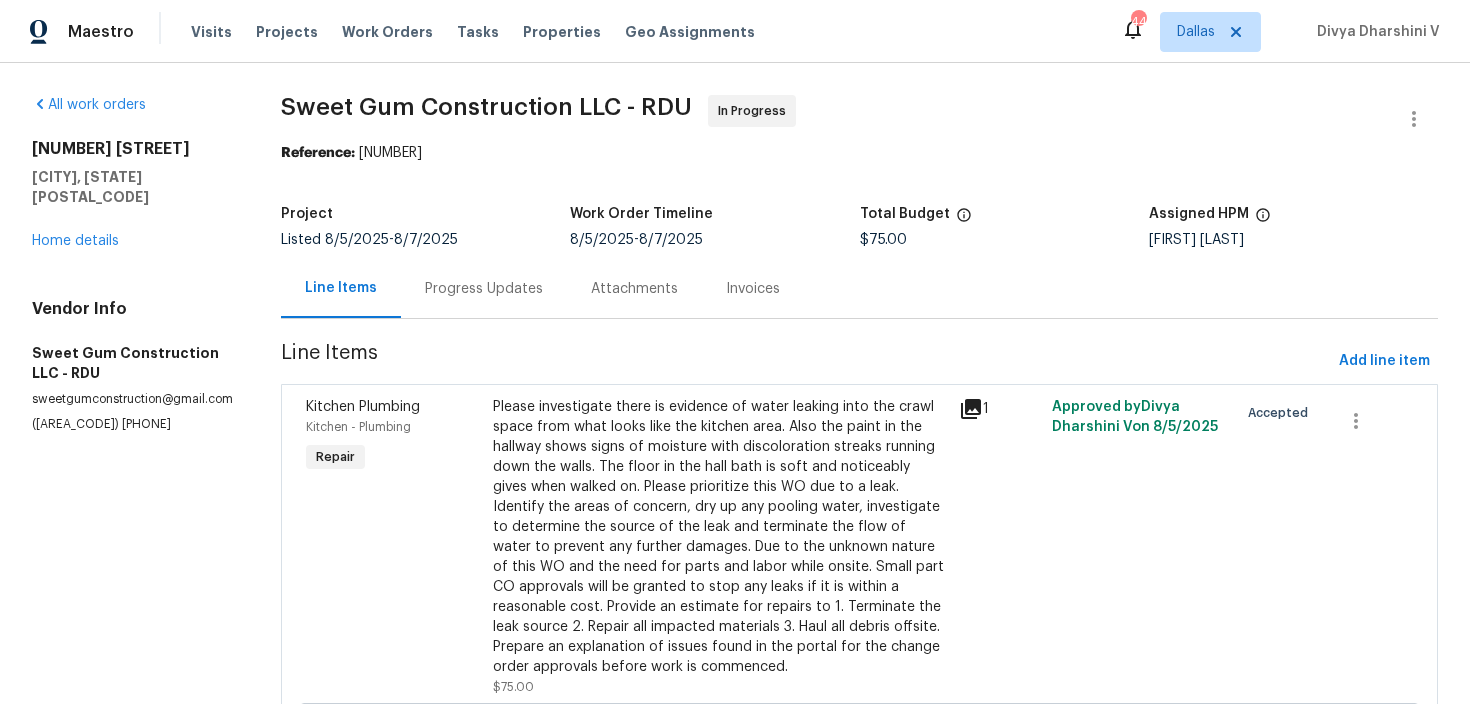 click on "Progress Updates" at bounding box center [484, 289] 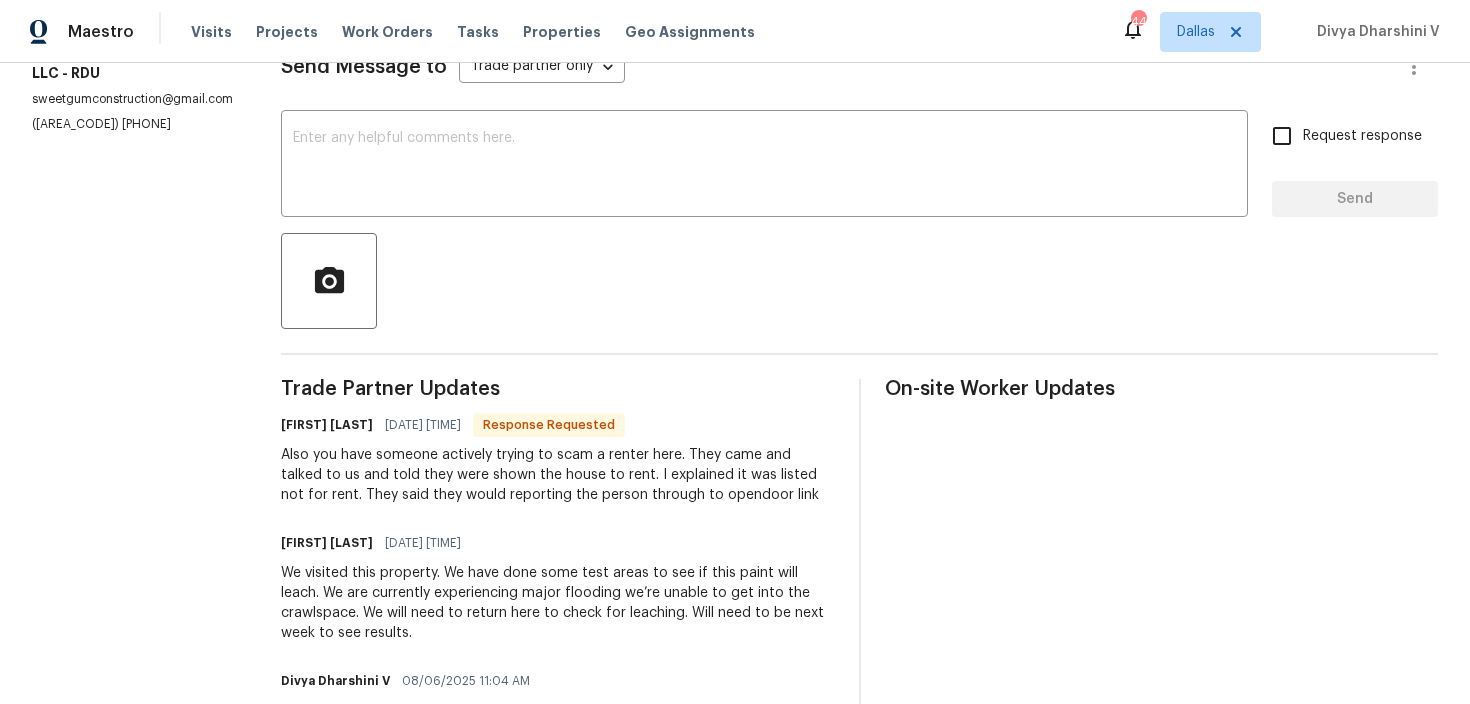 scroll, scrollTop: 0, scrollLeft: 0, axis: both 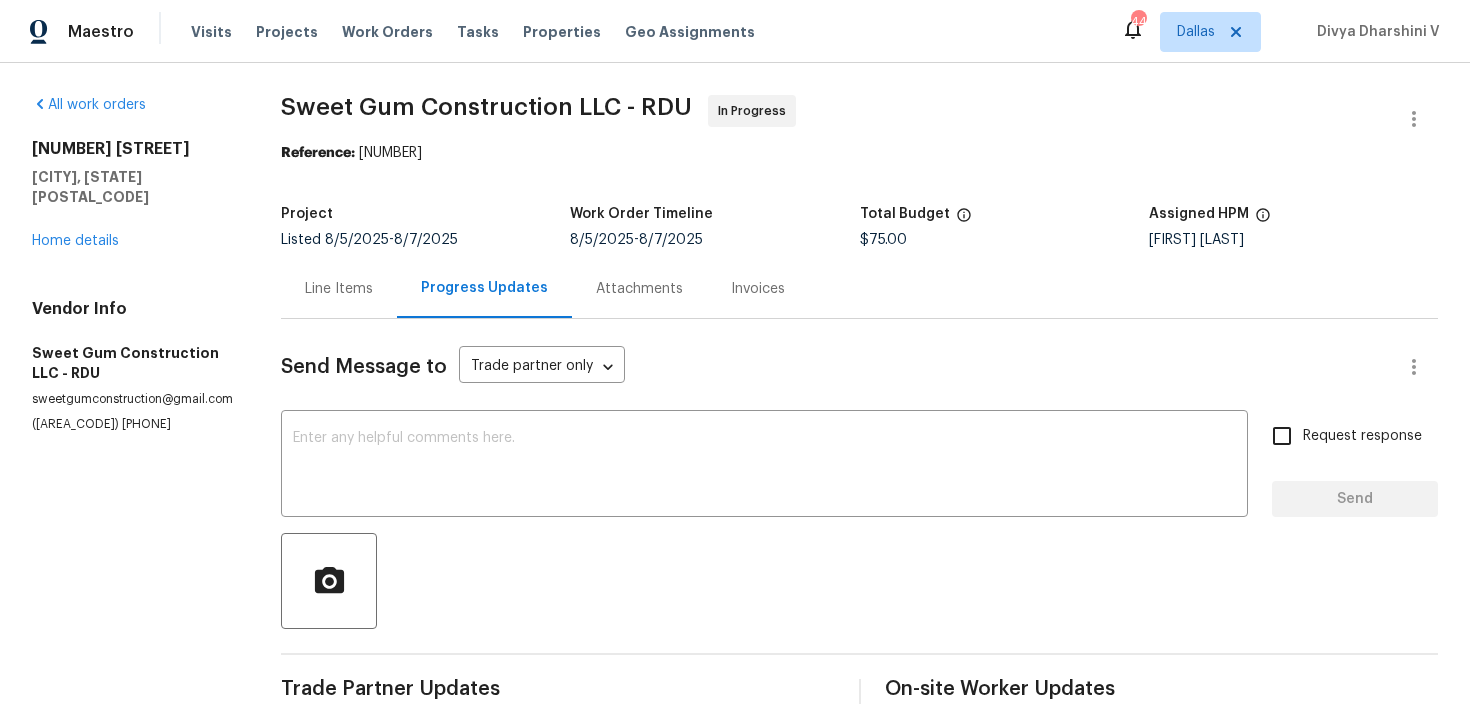 click on "Line Items" at bounding box center (339, 289) 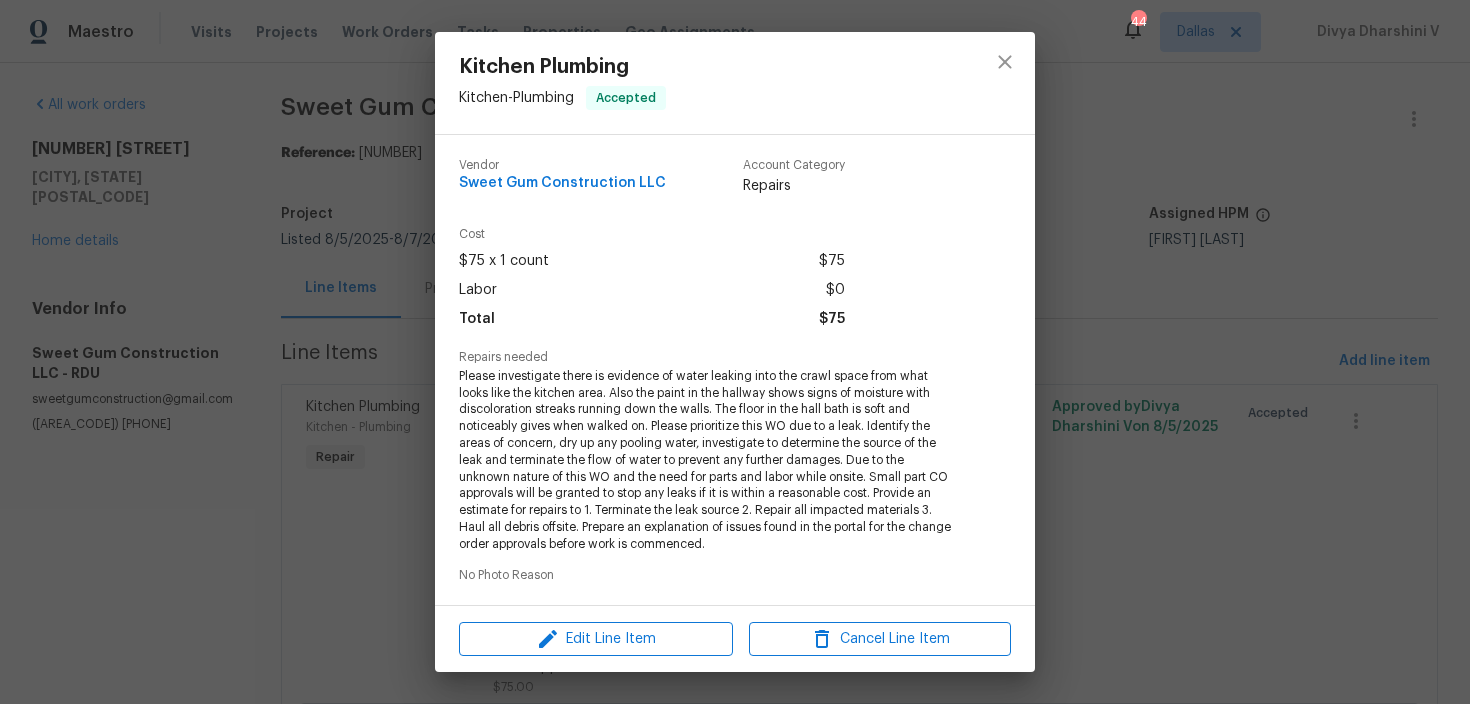 click on "Kitchen Plumbing Kitchen  -  Plumbing Accepted Vendor Sweet Gum Construction LLC Account Category Repairs Cost $75 x 1 count $75 Labor $0 Total $75 Repairs needed No Photo Reason   Photos Before After  Edit Line Item  Cancel Line Item" at bounding box center [735, 352] 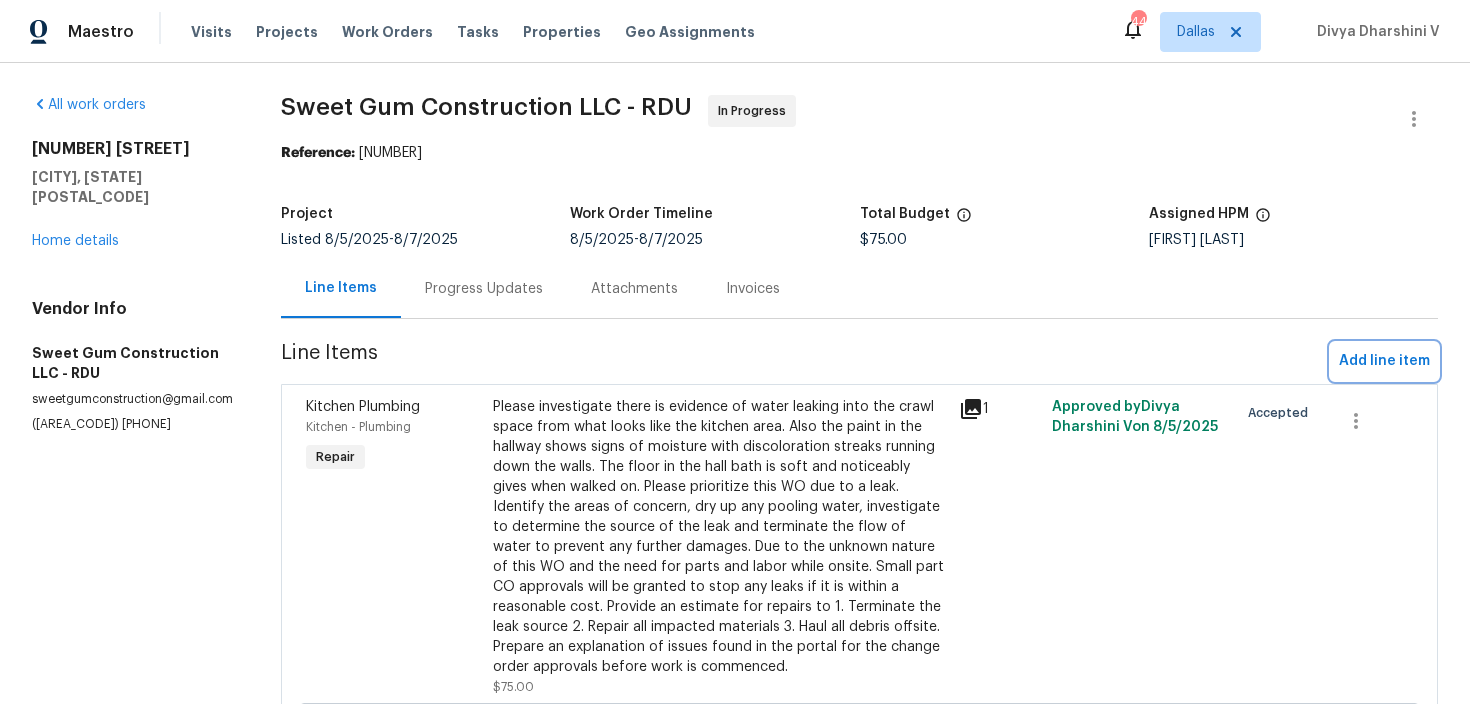 click on "Add line item" at bounding box center (1384, 361) 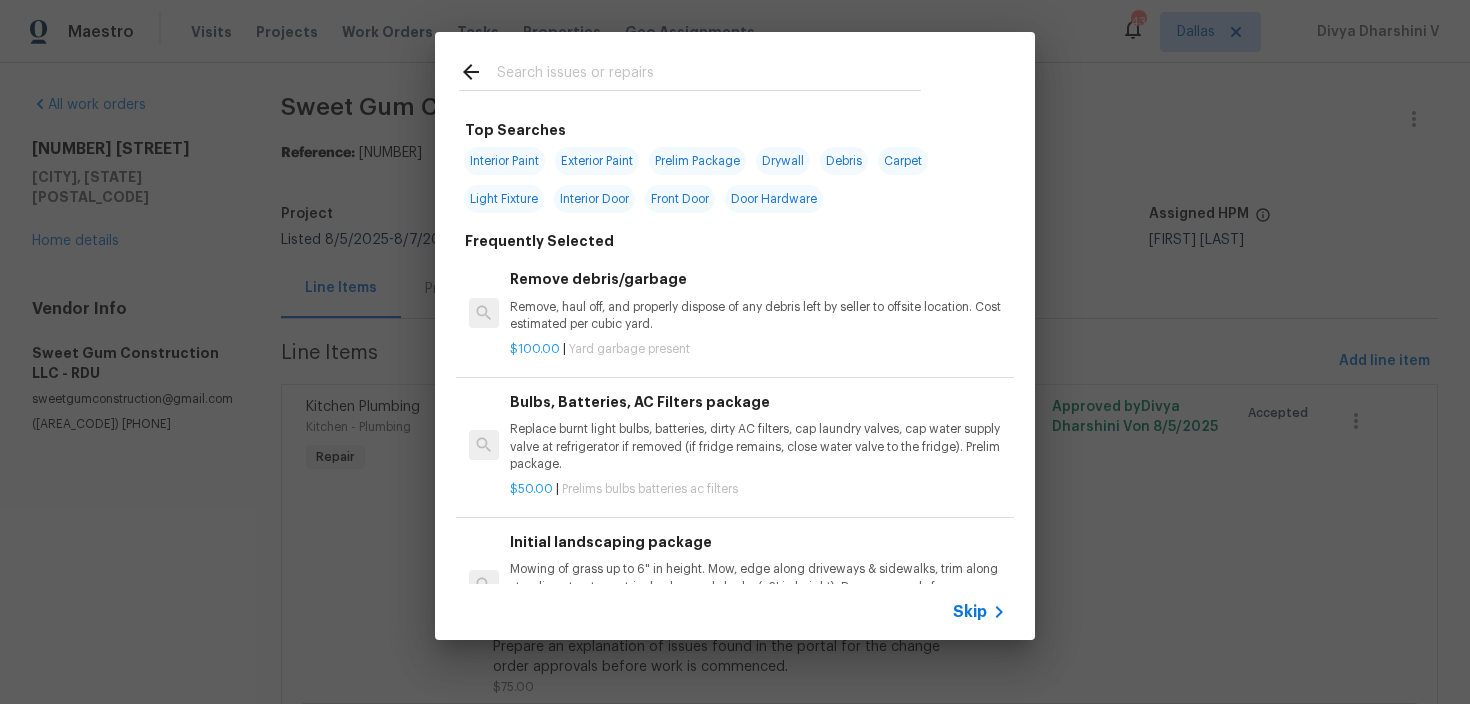 click on "Skip" at bounding box center (970, 612) 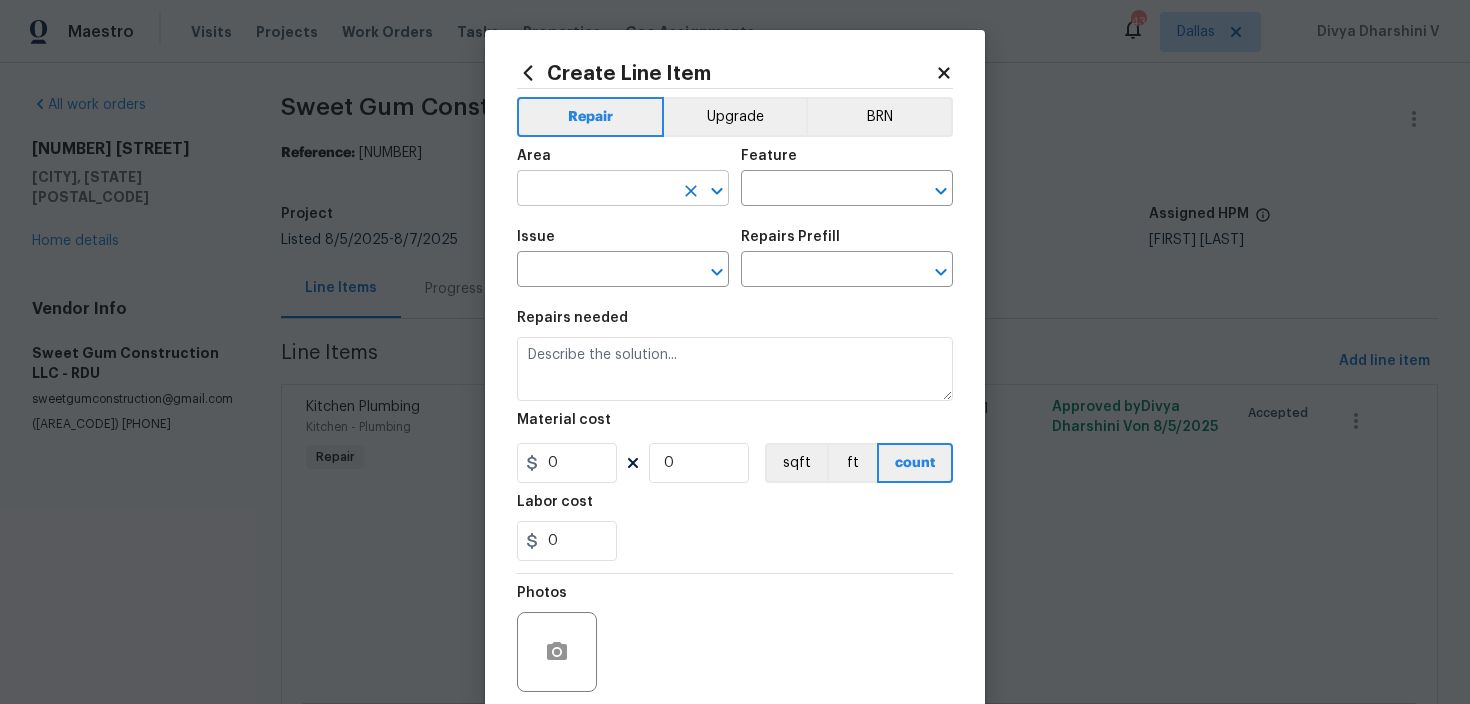 click at bounding box center (595, 190) 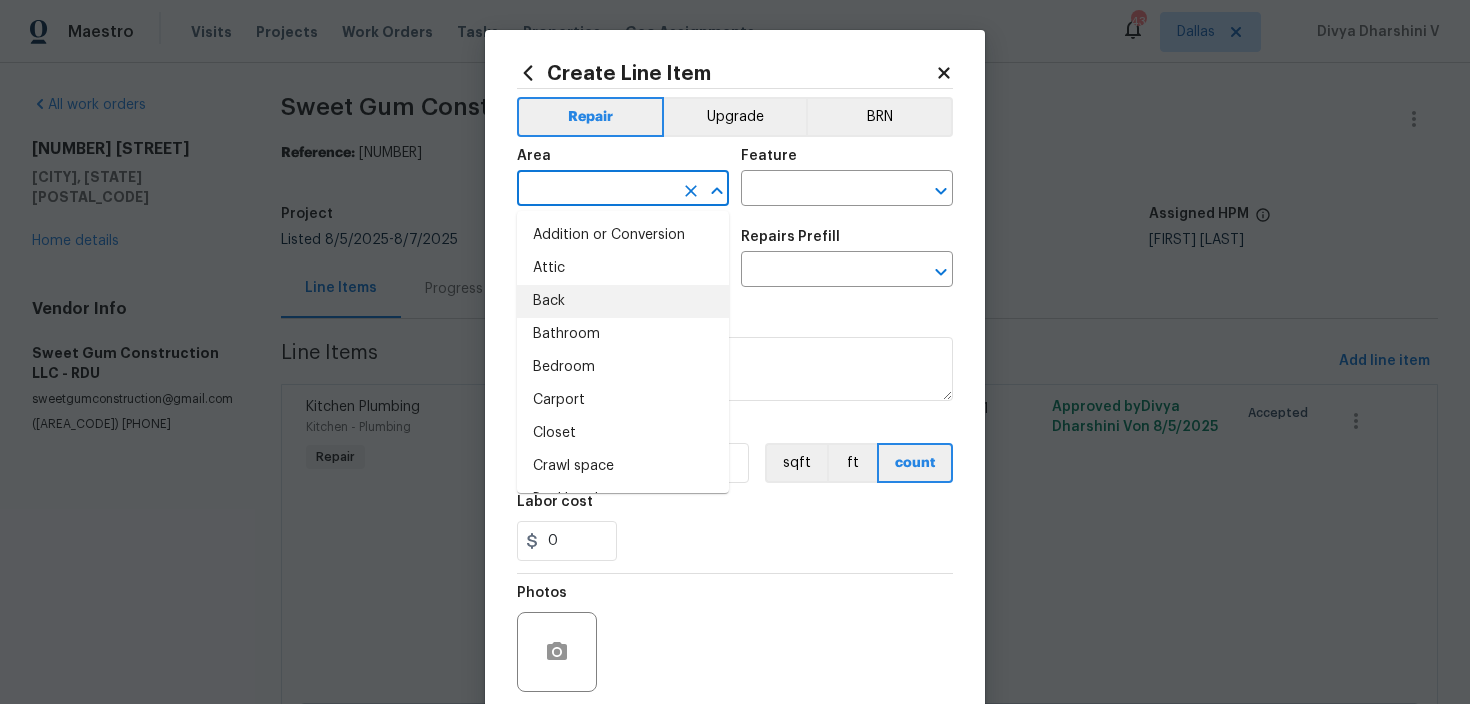 click on "Repairs needed" at bounding box center (735, 324) 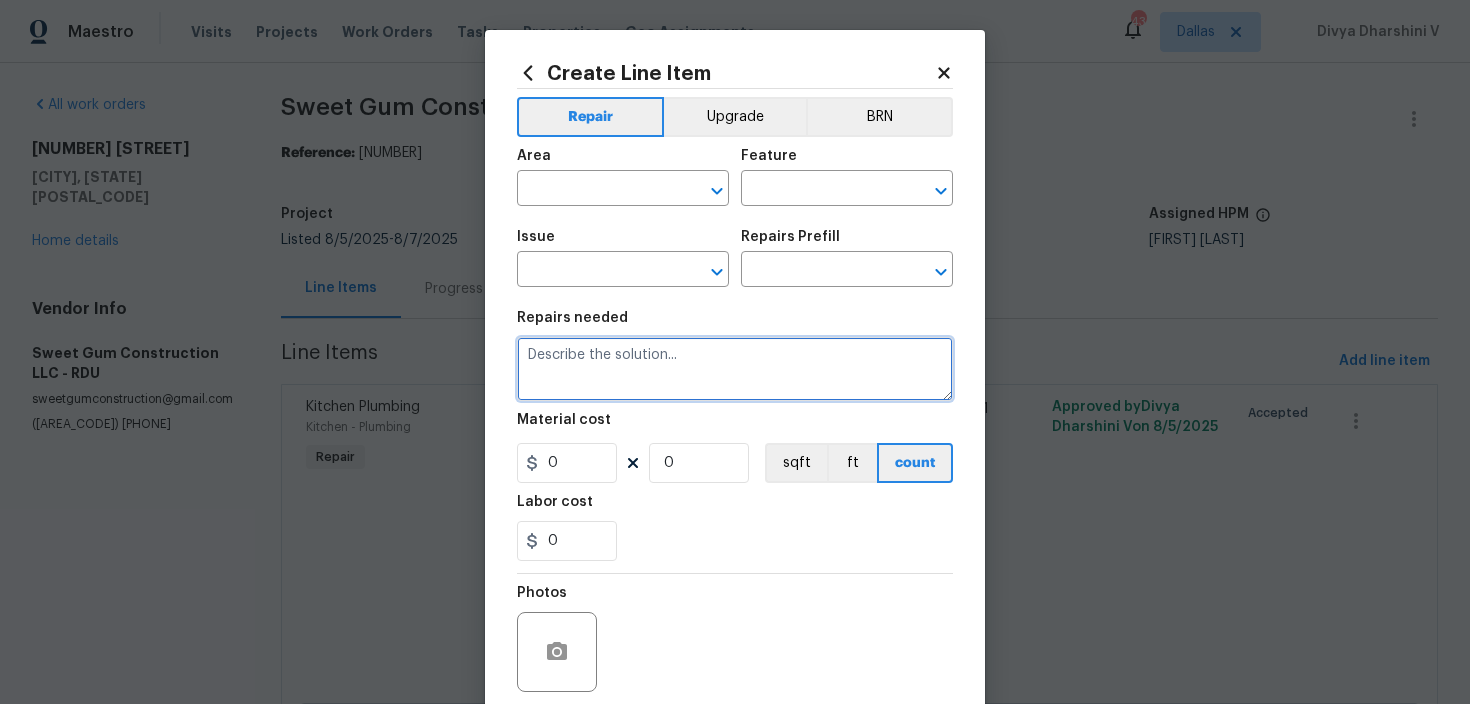 click at bounding box center (735, 369) 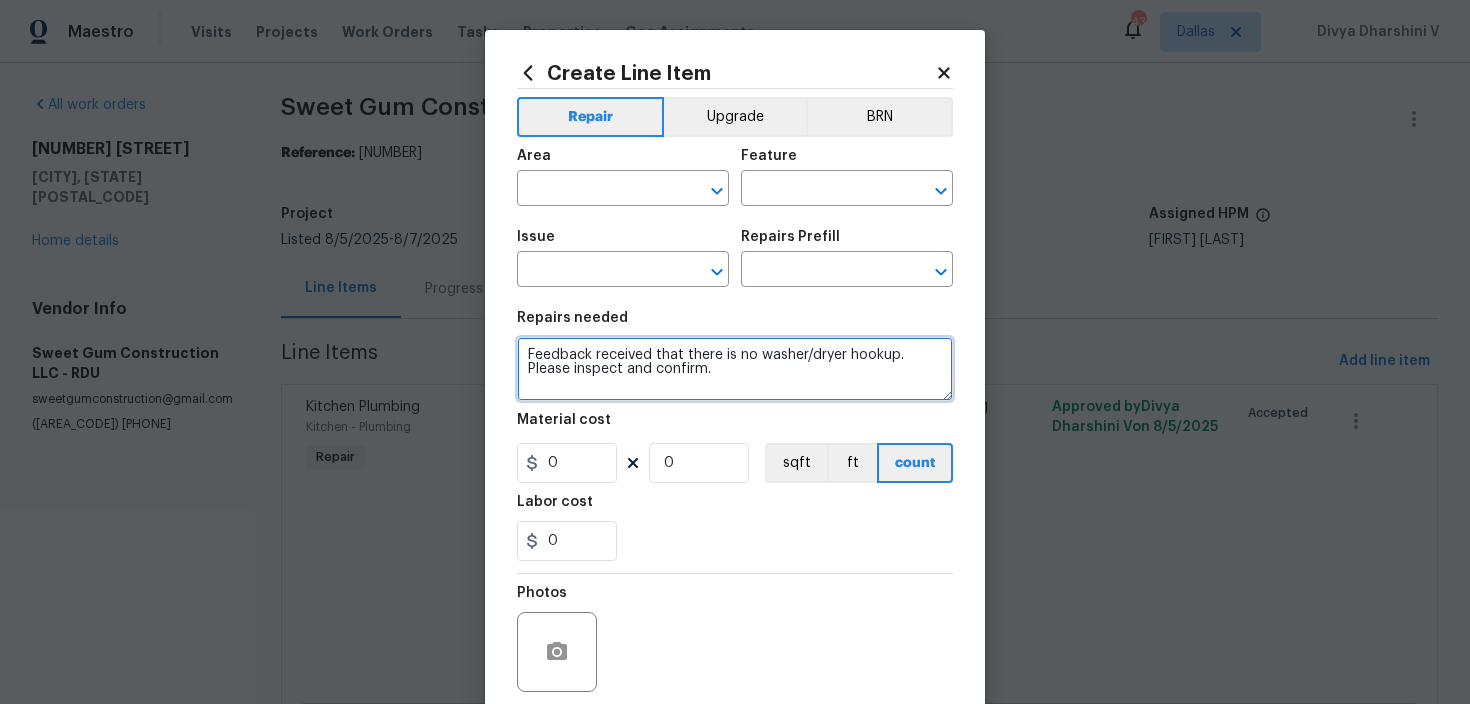 click on "Feedback received that there is no washer/dryer hookup. Please inspect and confirm." at bounding box center (735, 369) 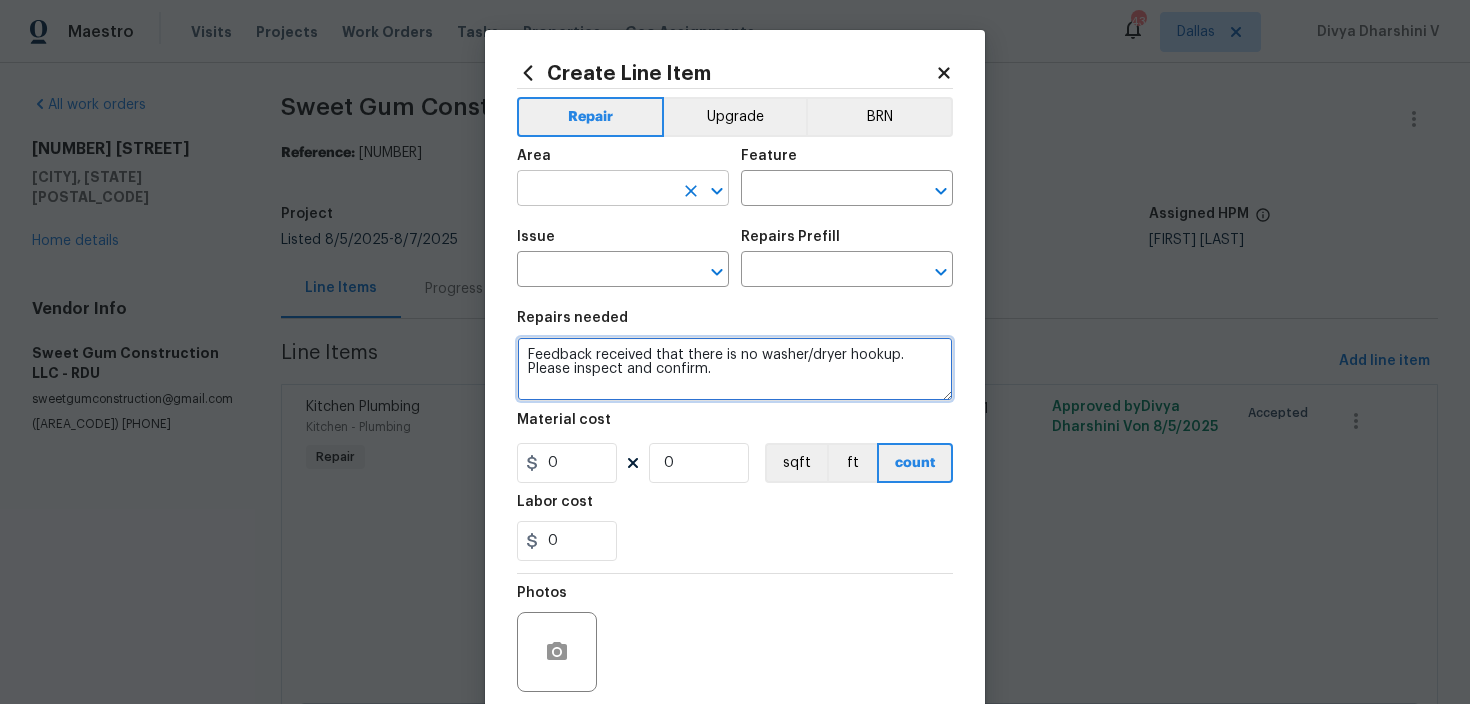 type on "Feedback received that there is no washer/dryer hookup. Please inspect and confirm." 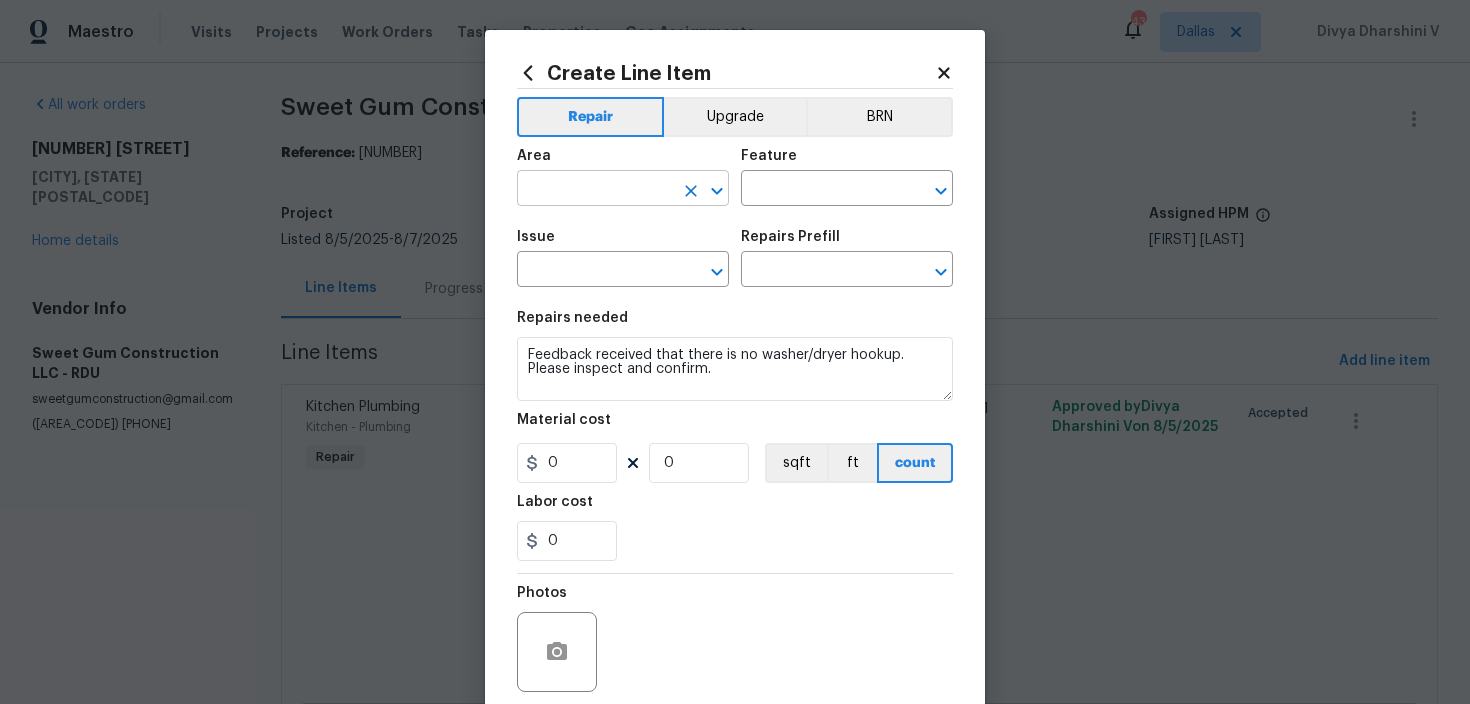 click at bounding box center [595, 190] 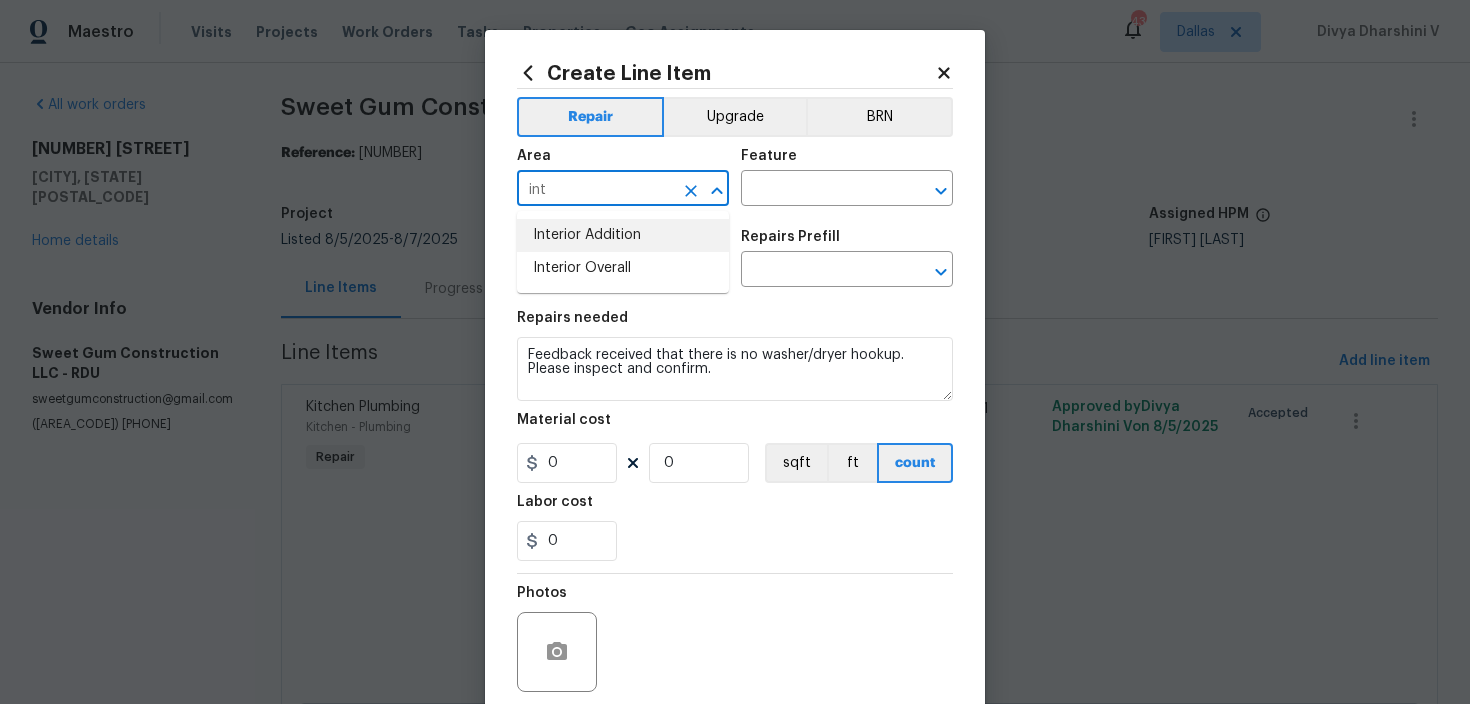 click on "Interior Addition" at bounding box center [623, 235] 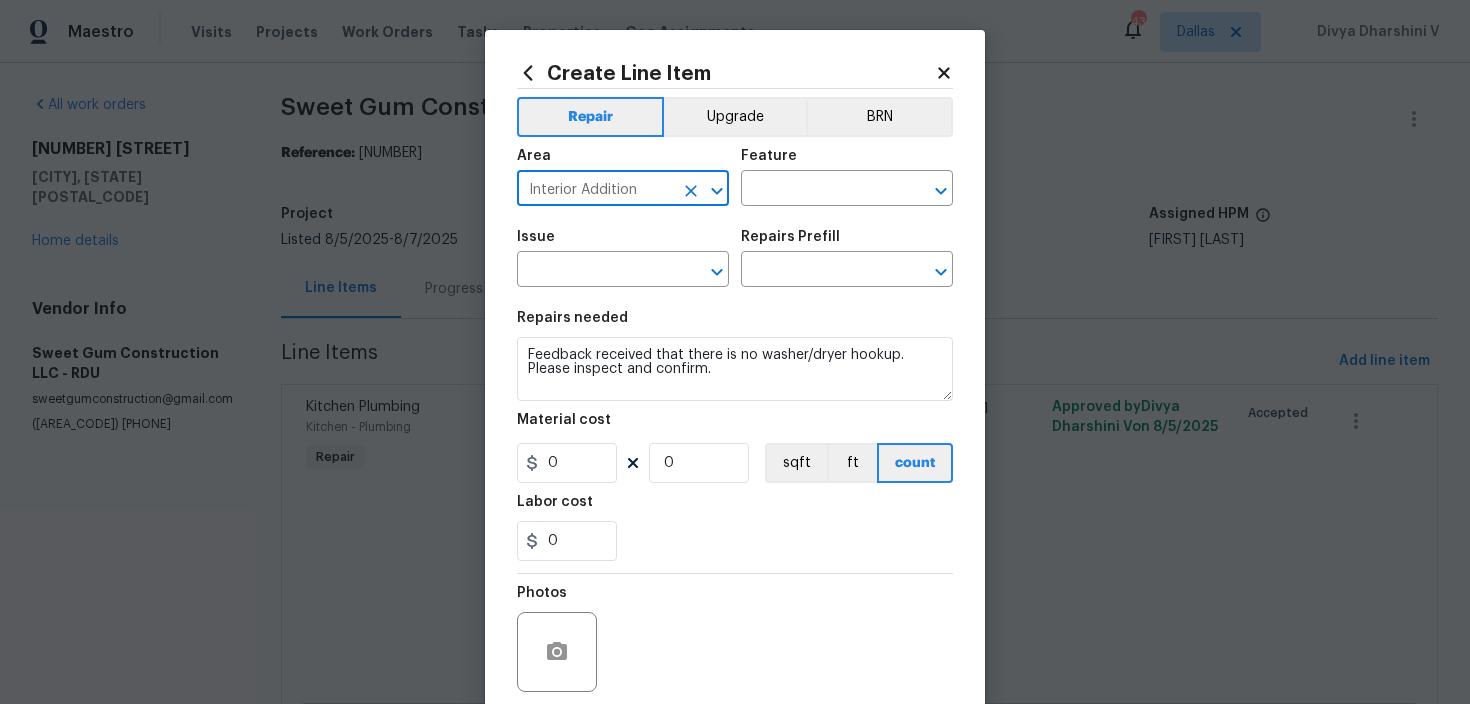click 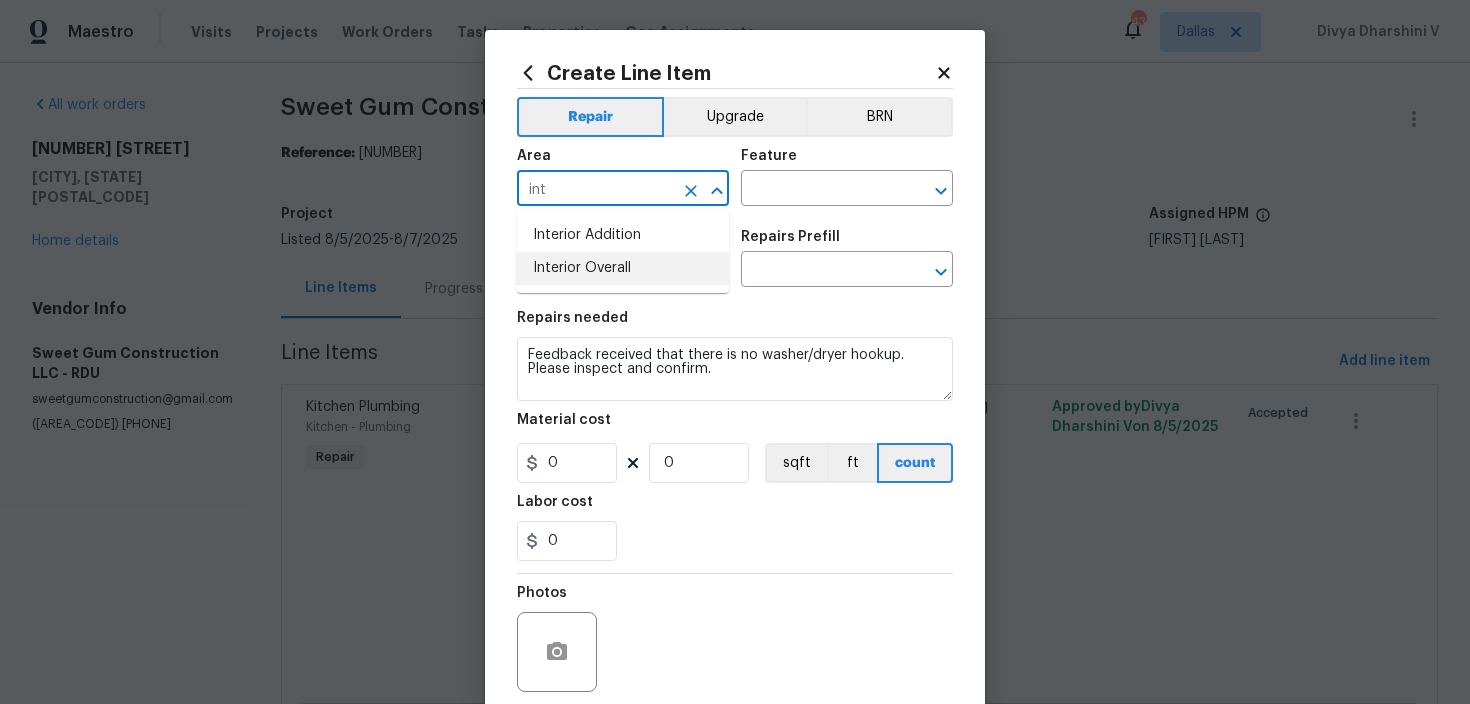 click on "Interior Overall" at bounding box center [623, 268] 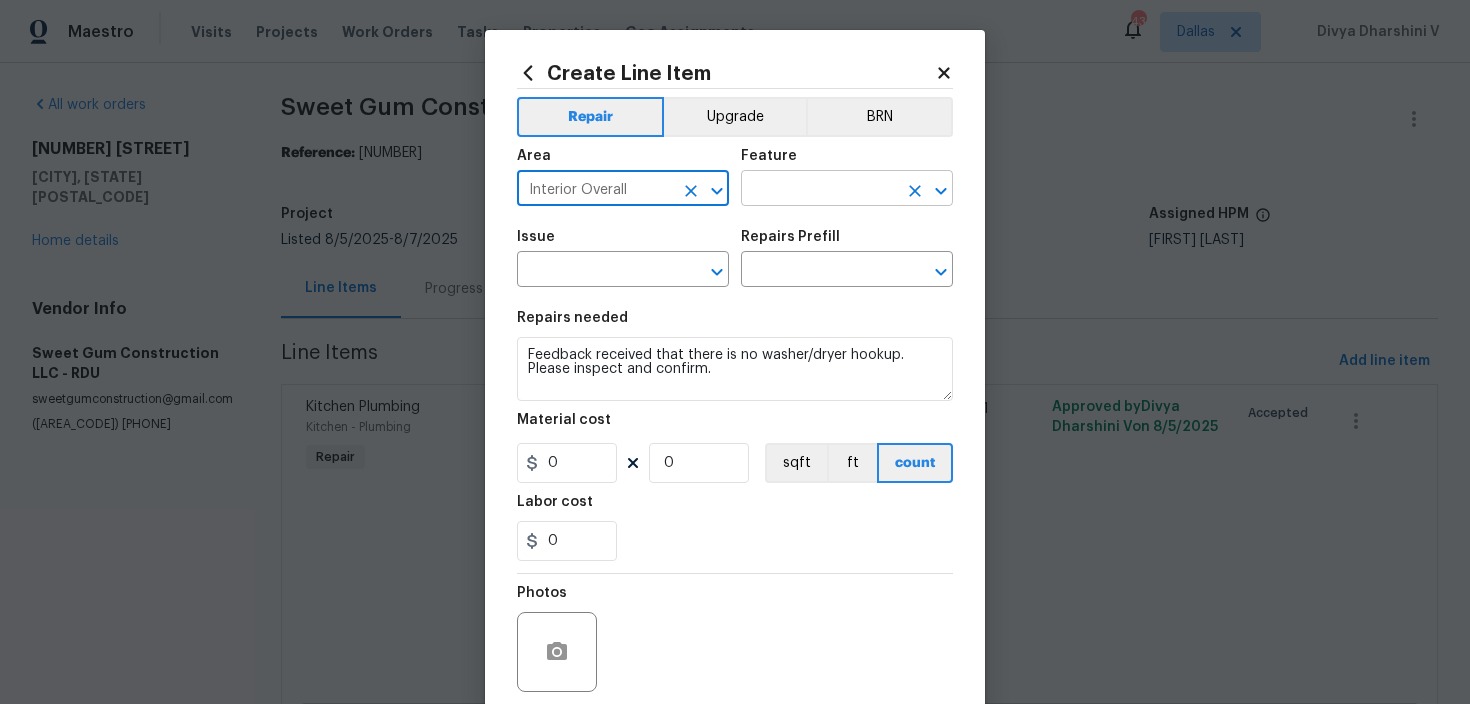click at bounding box center (927, 191) 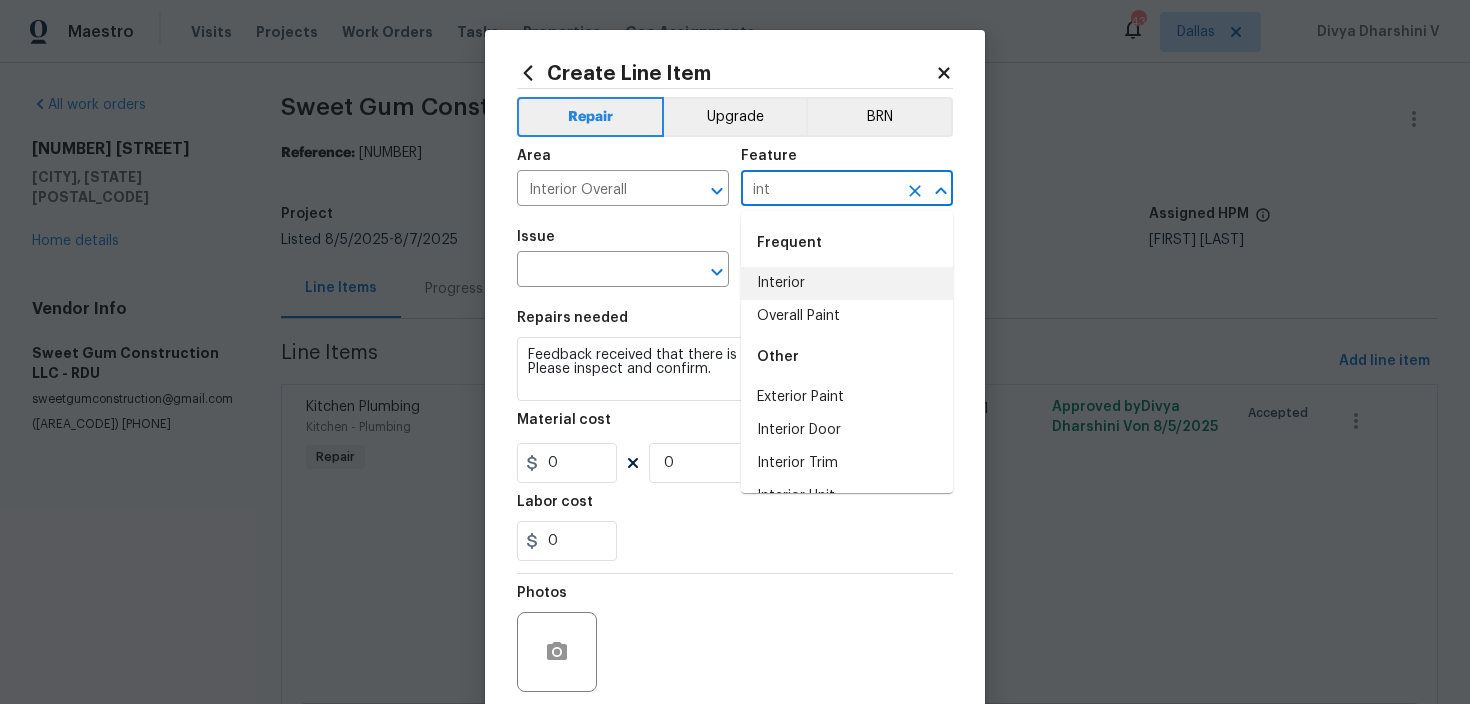 click on "Interior" at bounding box center (847, 283) 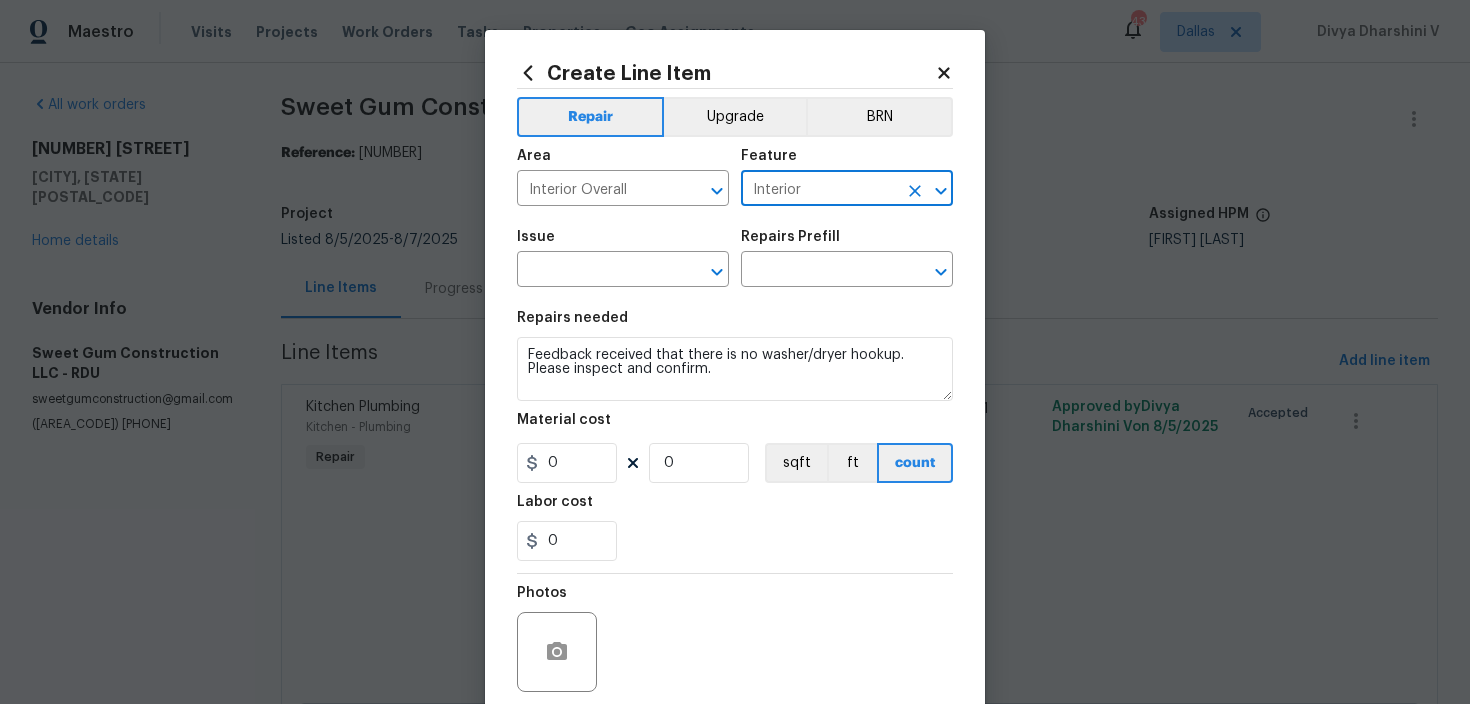 type on "Interior" 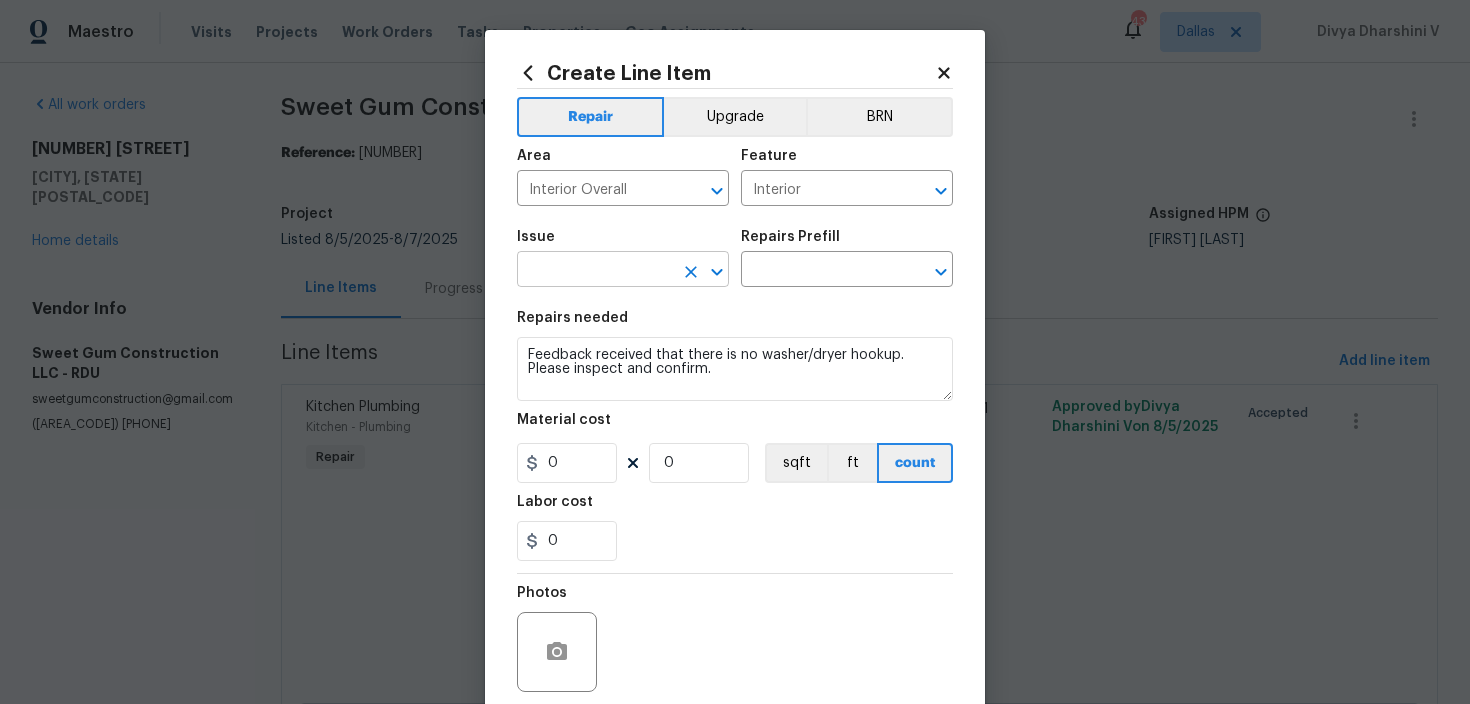 click at bounding box center [595, 271] 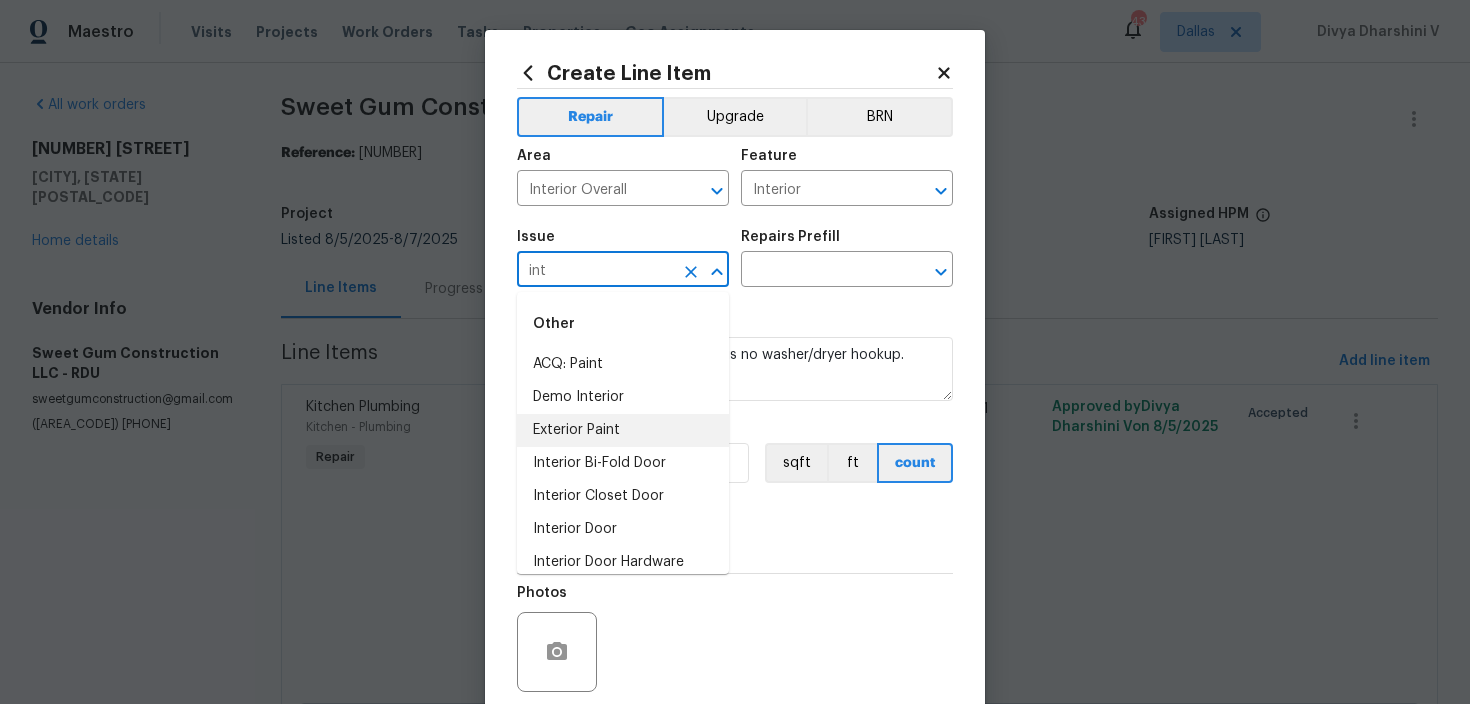 scroll, scrollTop: 145, scrollLeft: 0, axis: vertical 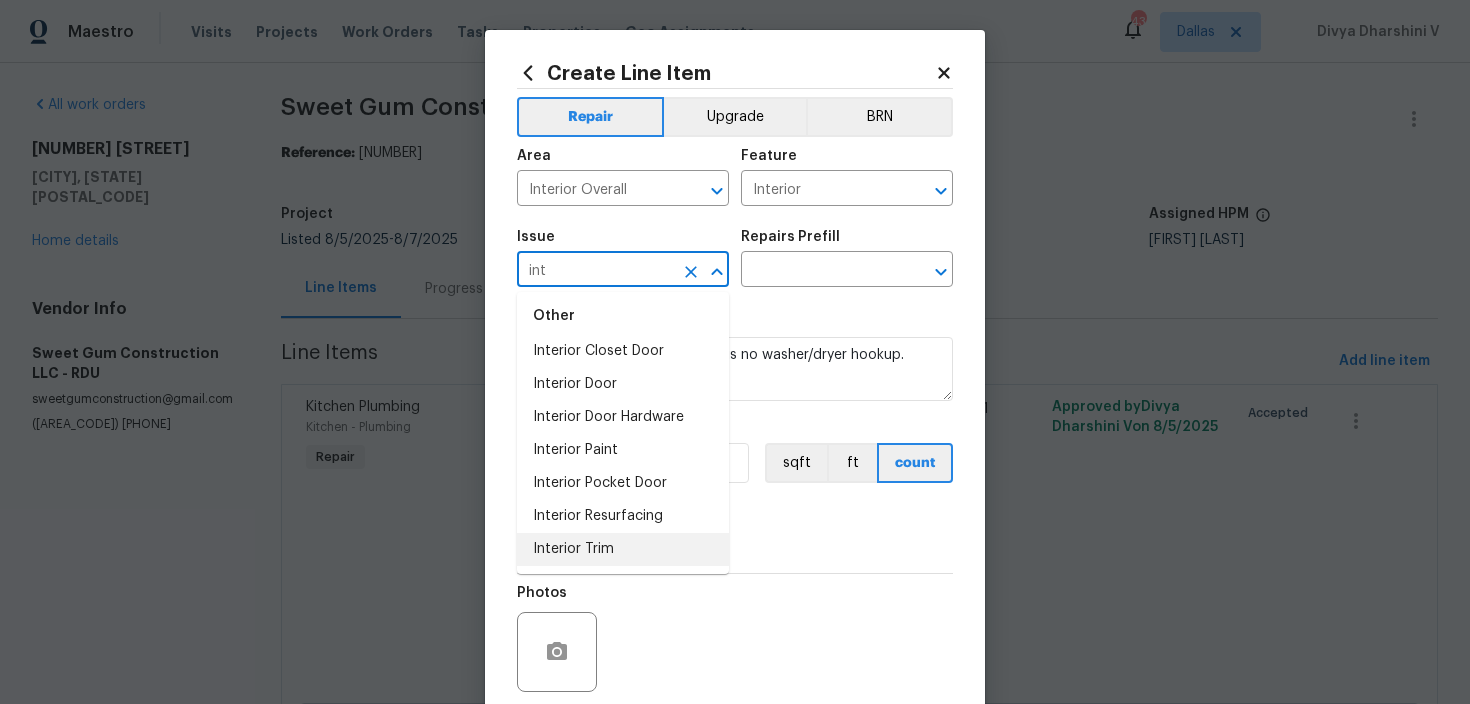 click on "Interior Trim" at bounding box center [623, 549] 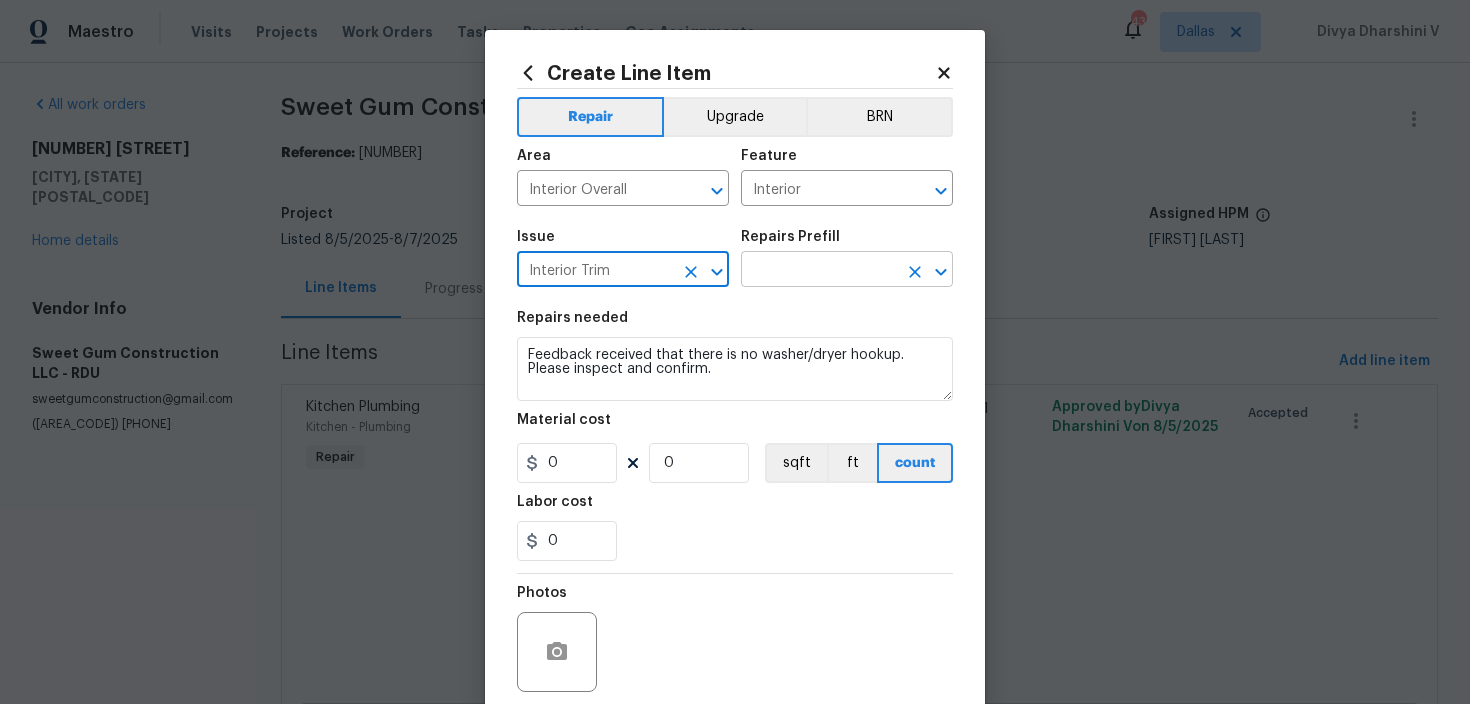 type on "Interior Trim" 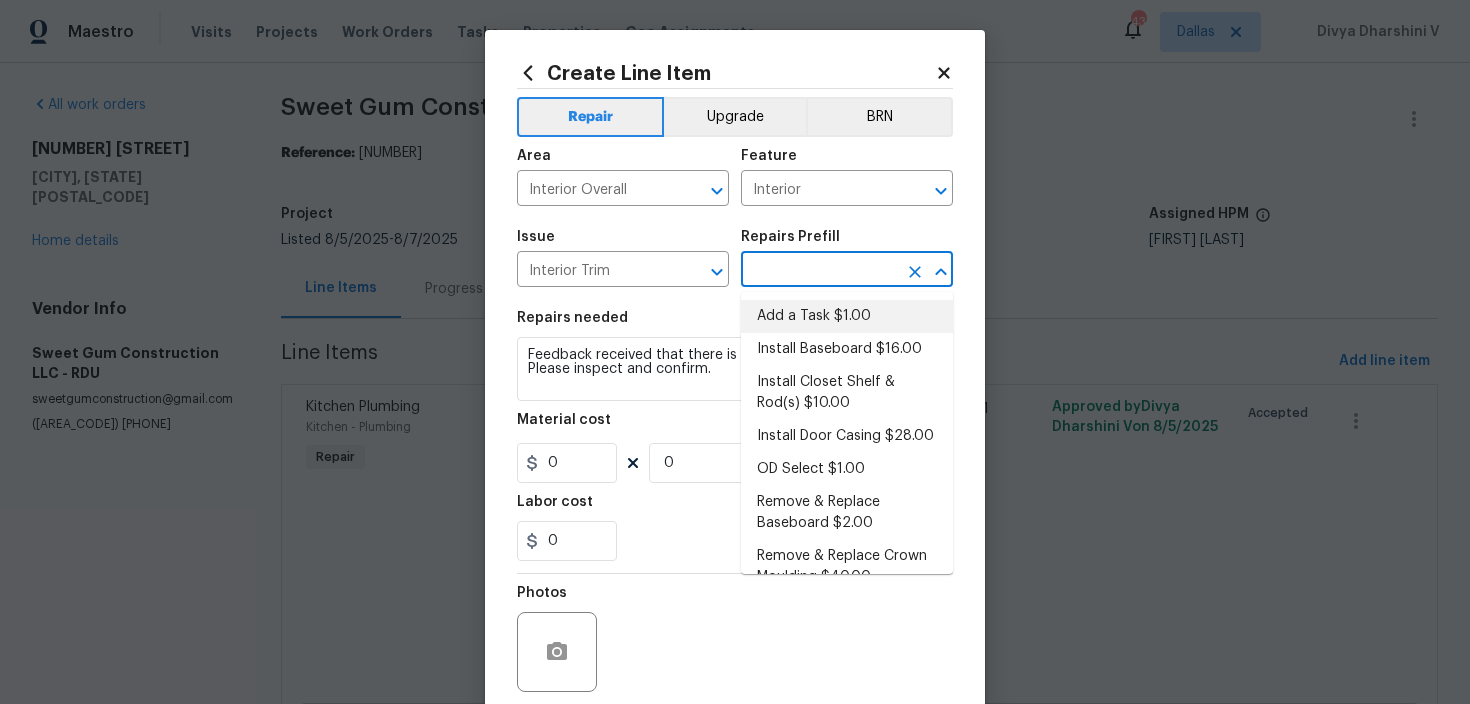 click on "Add a Task $1.00" at bounding box center [847, 316] 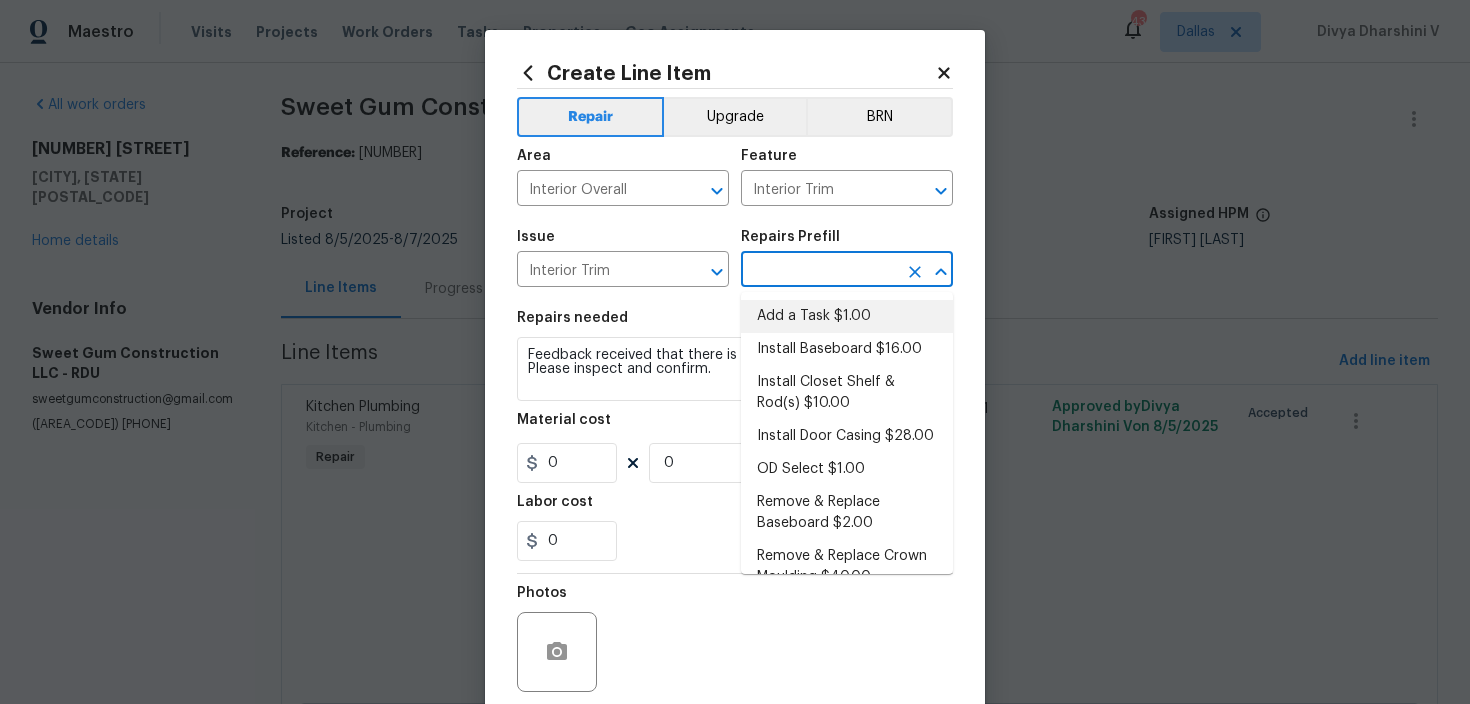 type on "Add a Task $1.00" 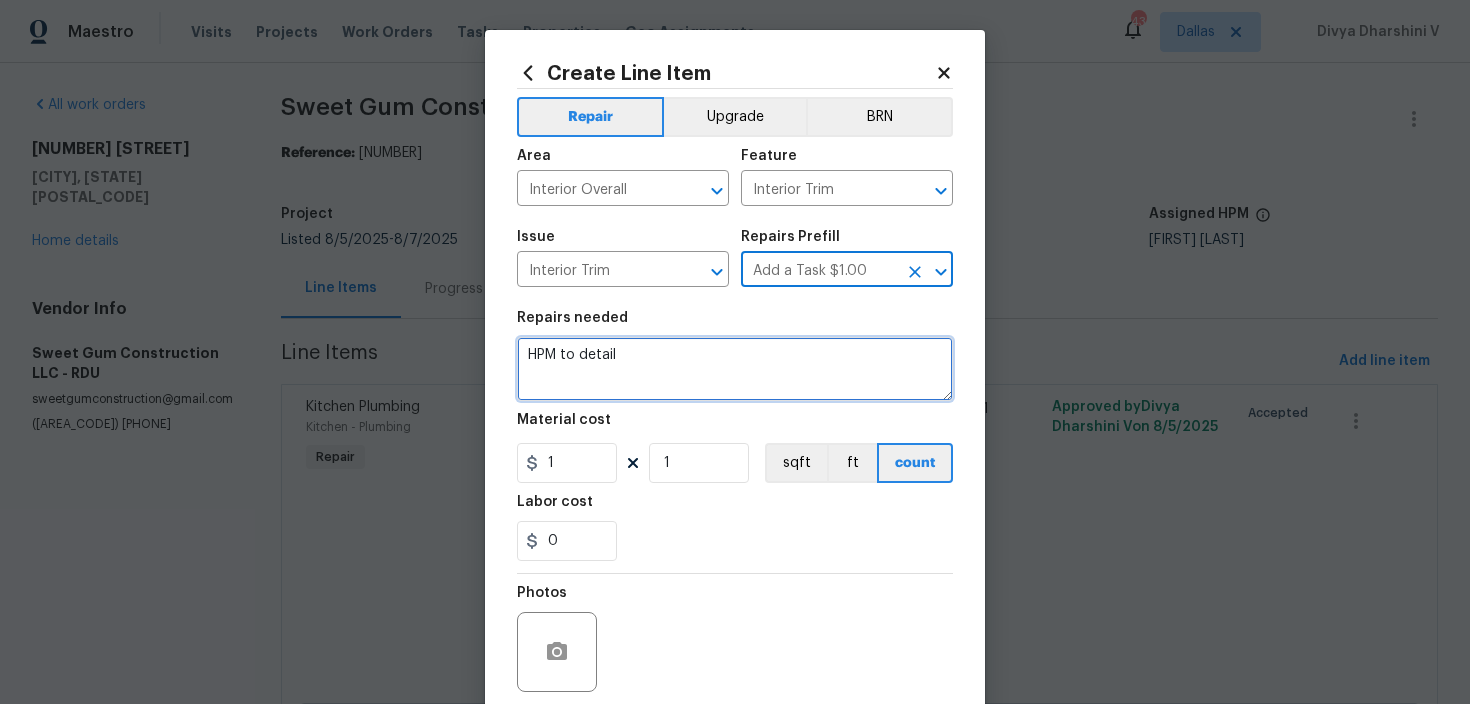 click on "HPM to detail" at bounding box center (735, 369) 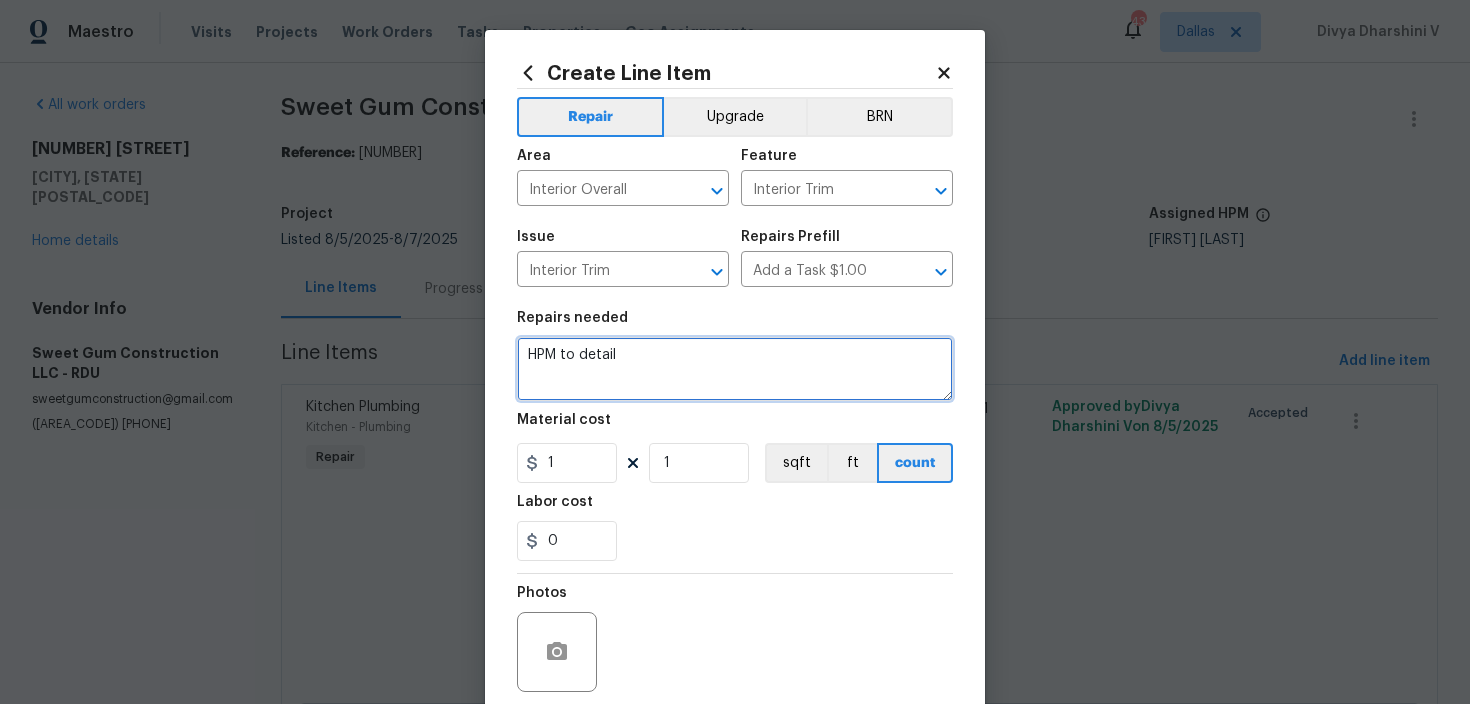 click on "HPM to detail" at bounding box center [735, 369] 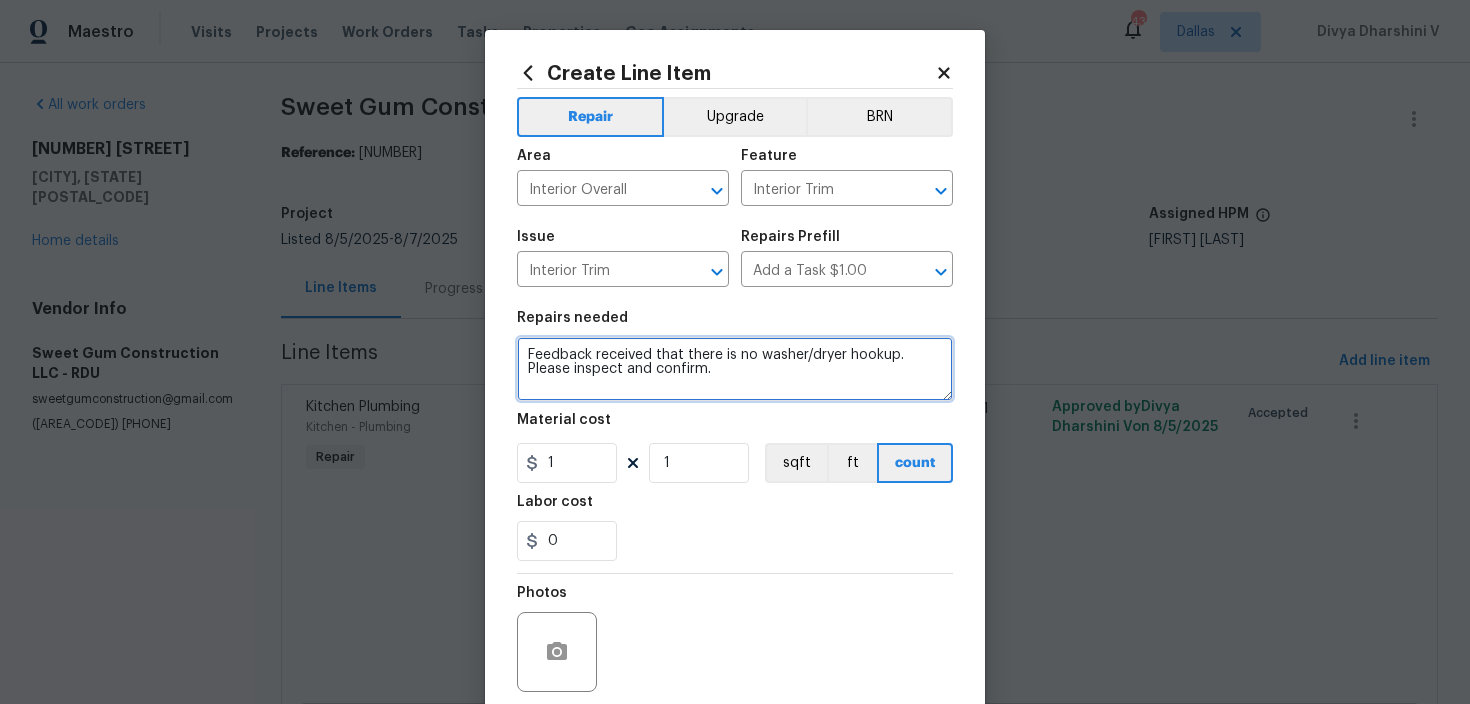 type on "Feedback received that there is no washer/dryer hookup. Please inspect and confirm." 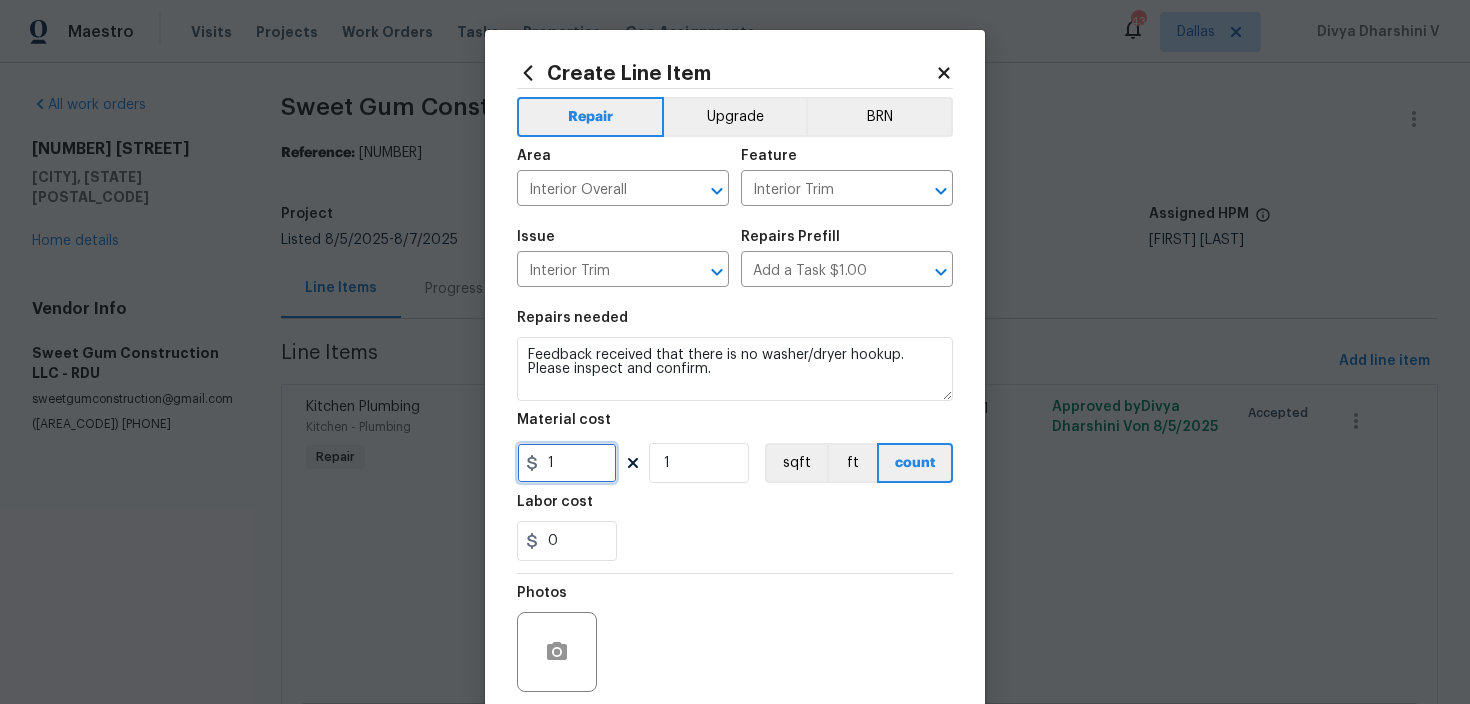 click on "1" at bounding box center [567, 463] 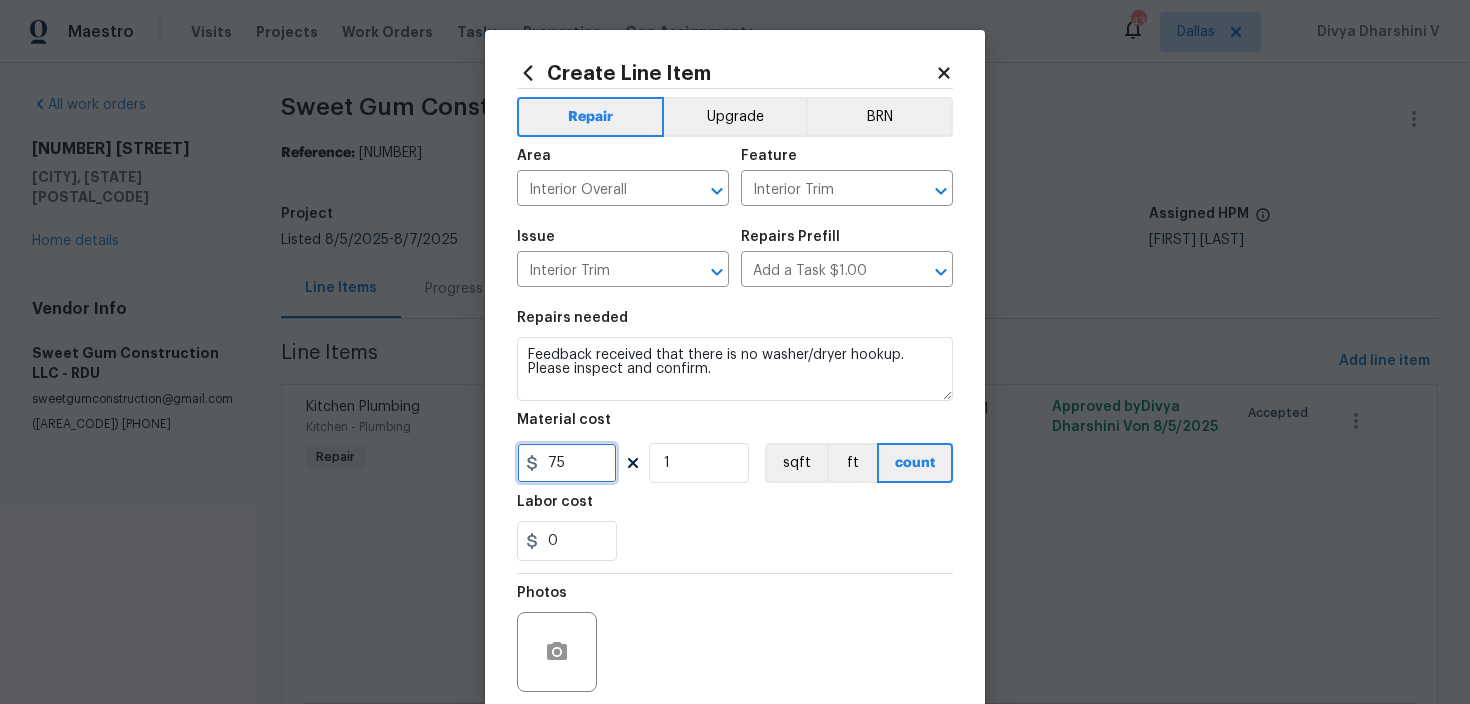 scroll, scrollTop: 158, scrollLeft: 0, axis: vertical 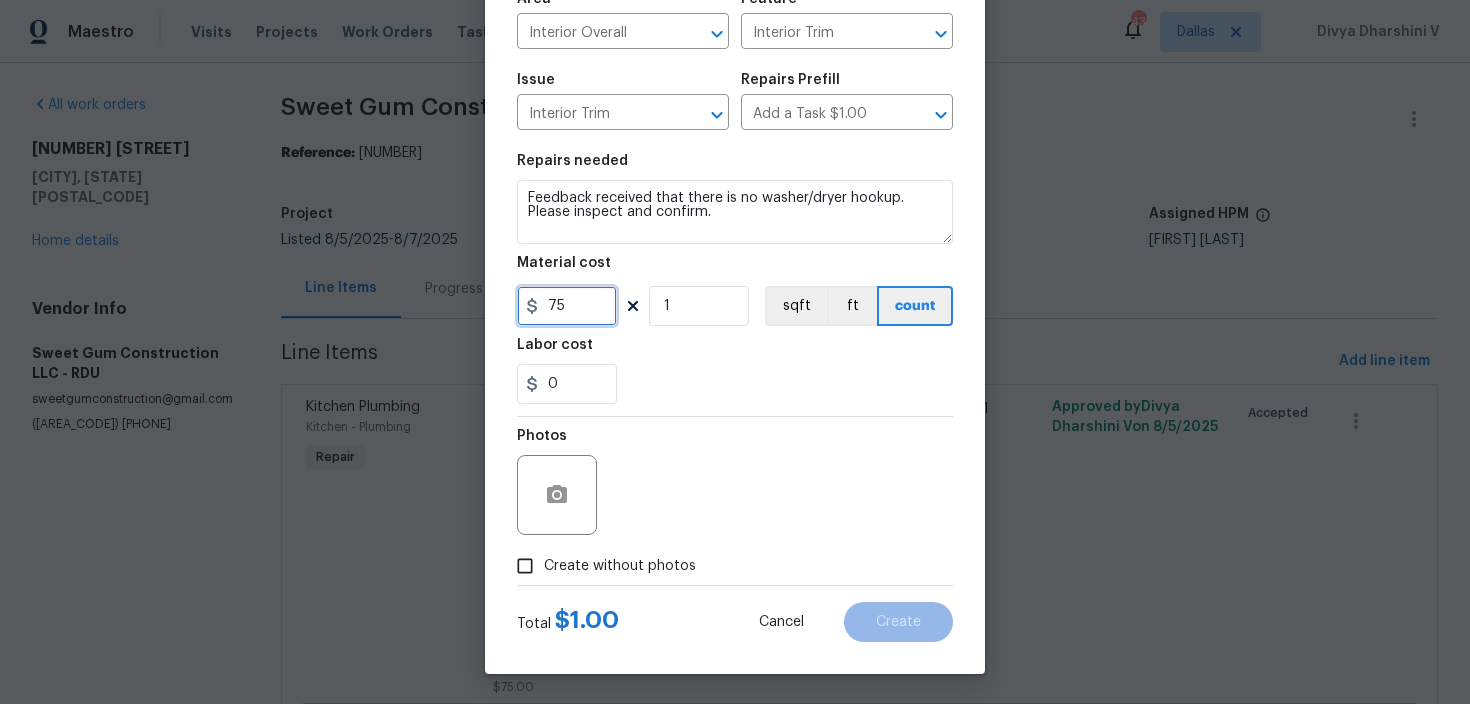 type on "75" 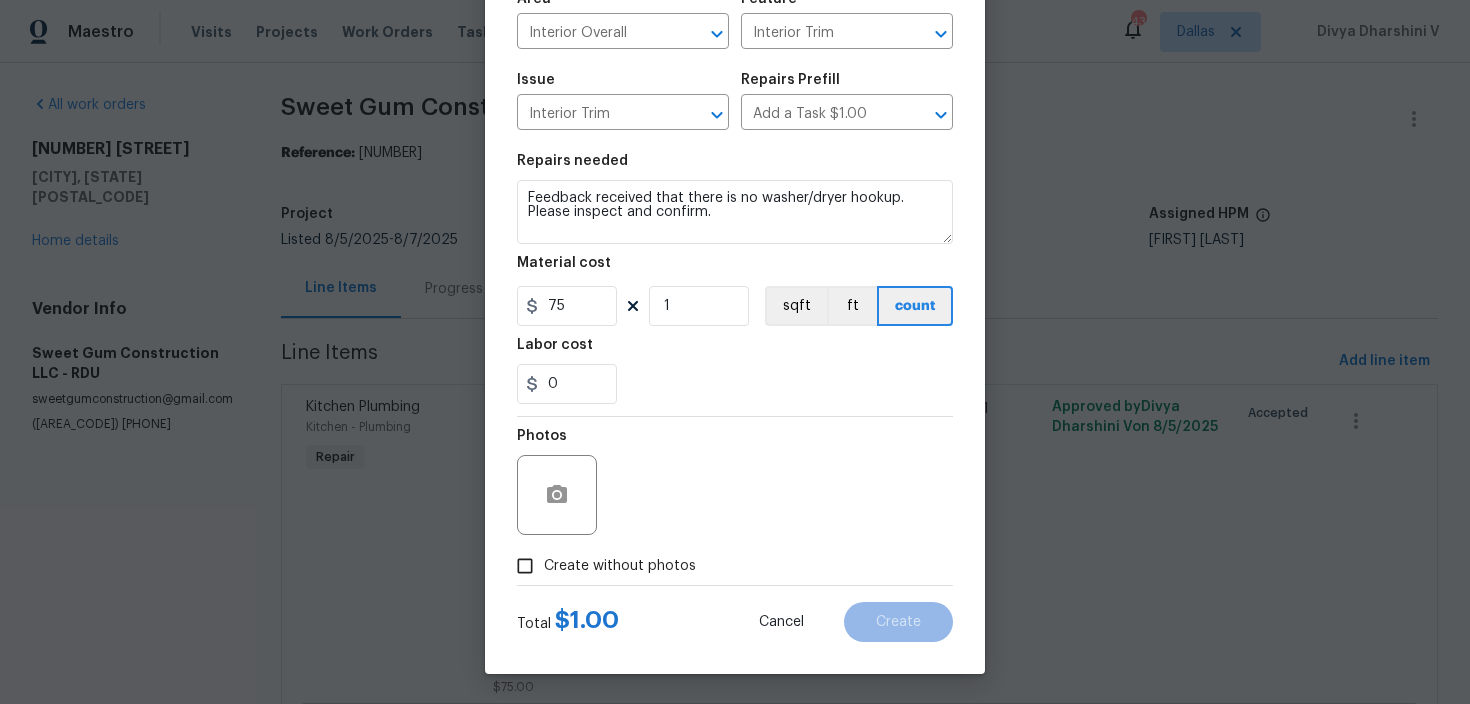 click on "Create without photos" at bounding box center [525, 566] 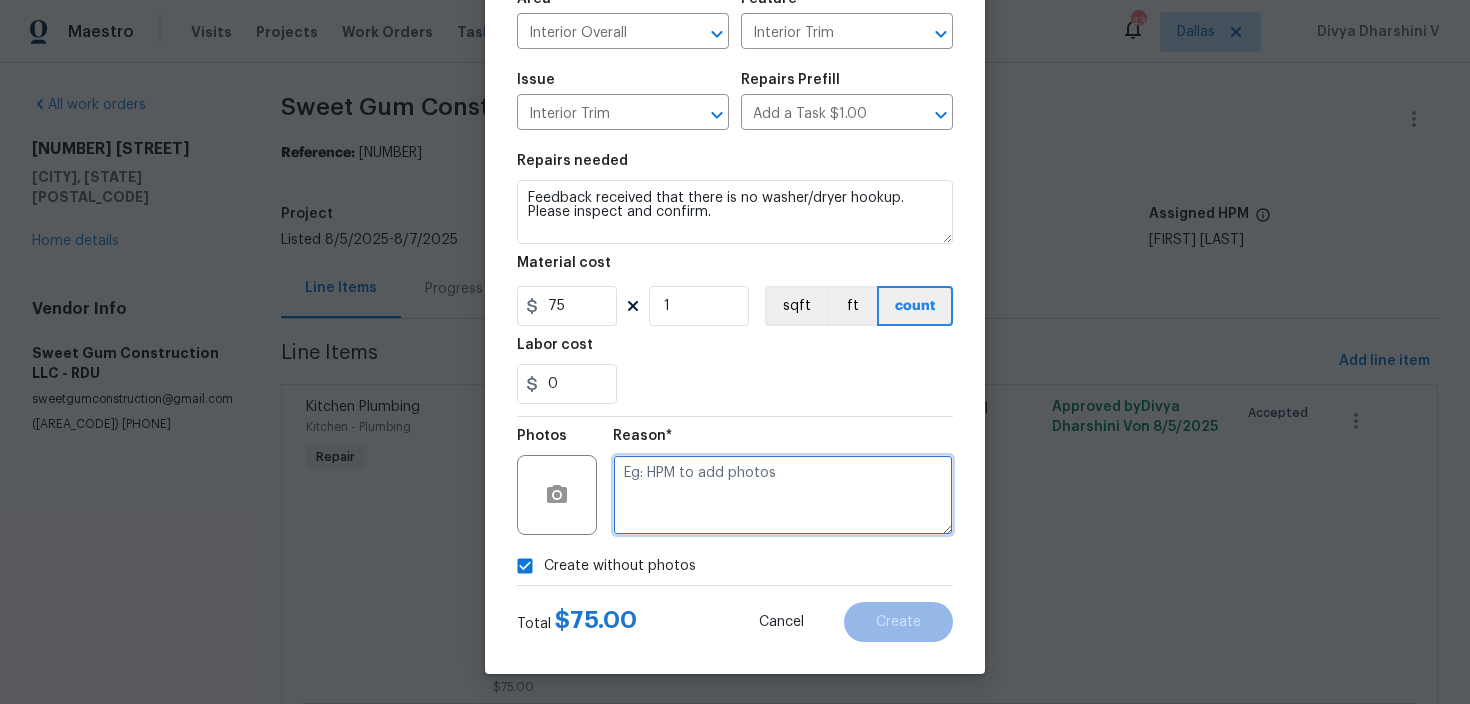 click at bounding box center [783, 495] 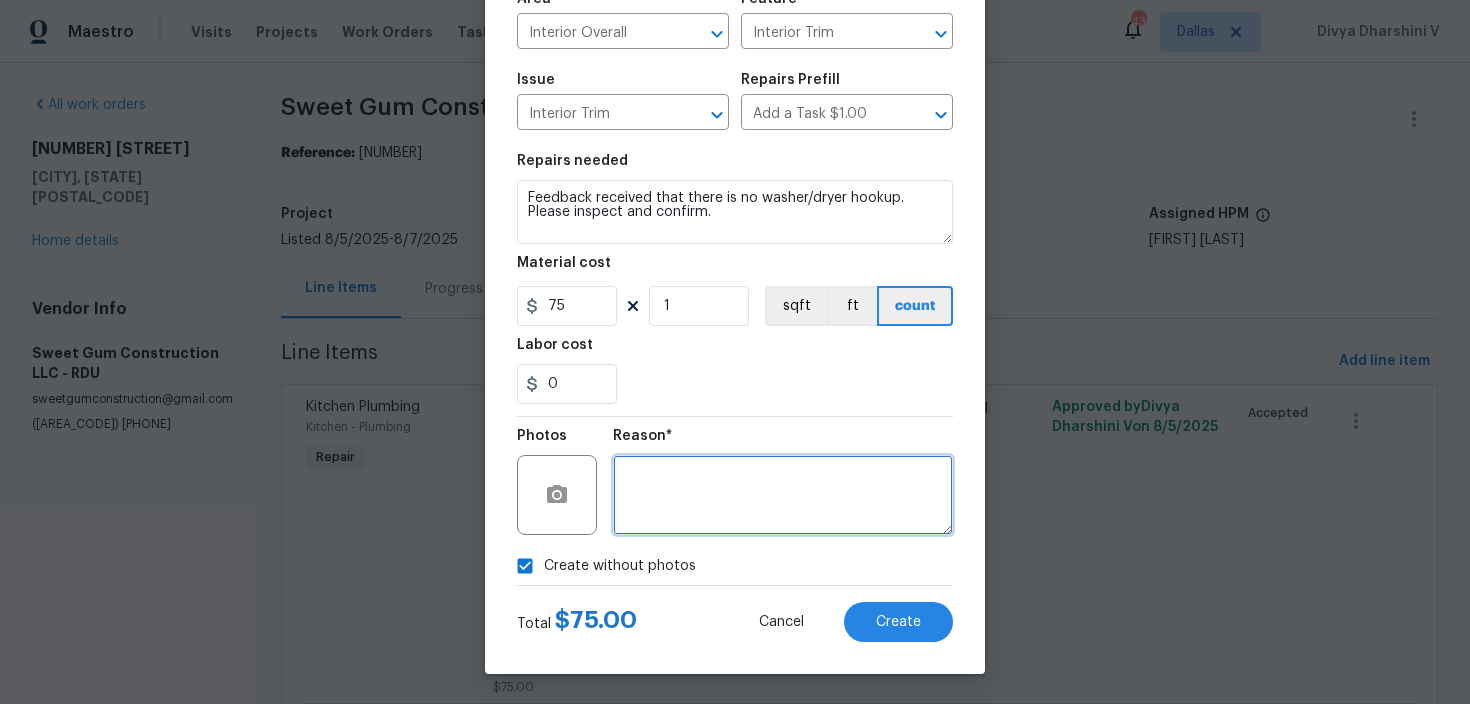 type 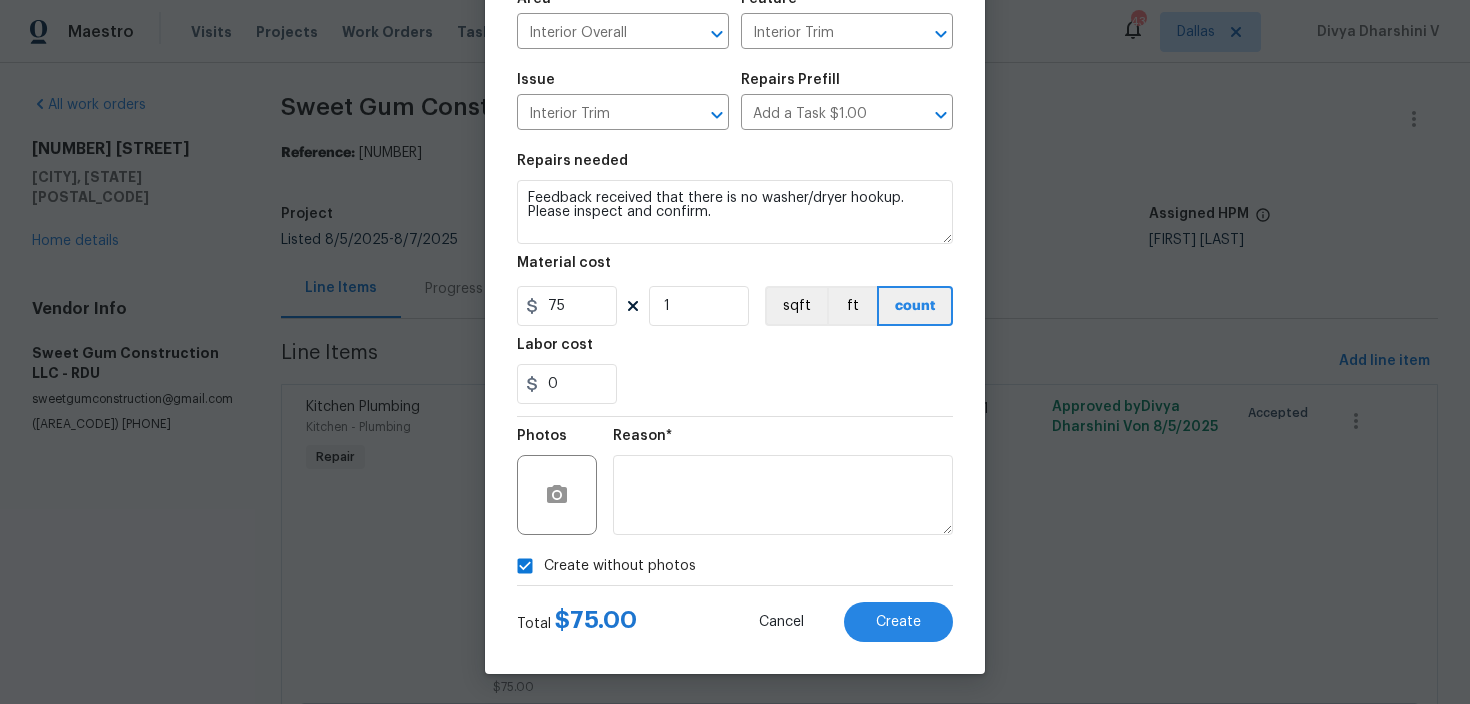click on "Cancel Create" at bounding box center (840, 622) 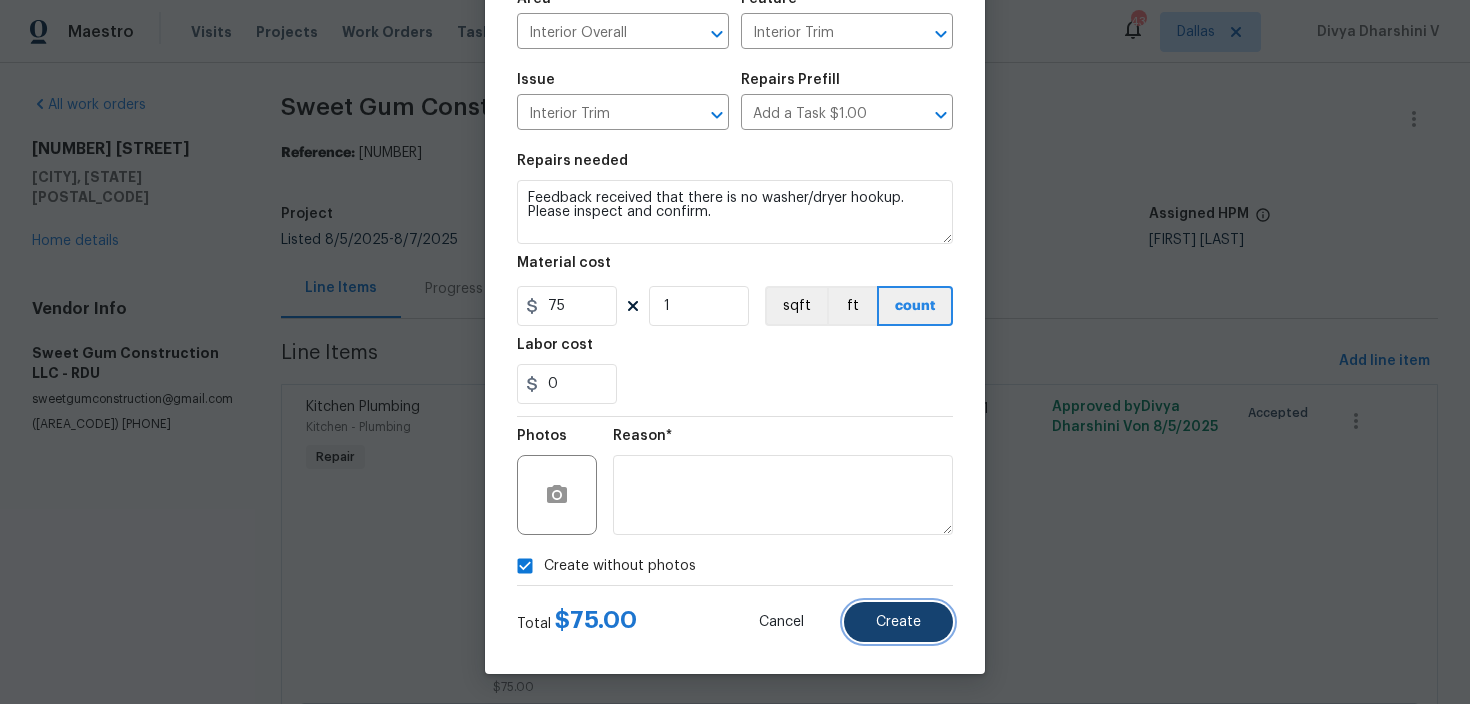 click on "Create" at bounding box center (898, 622) 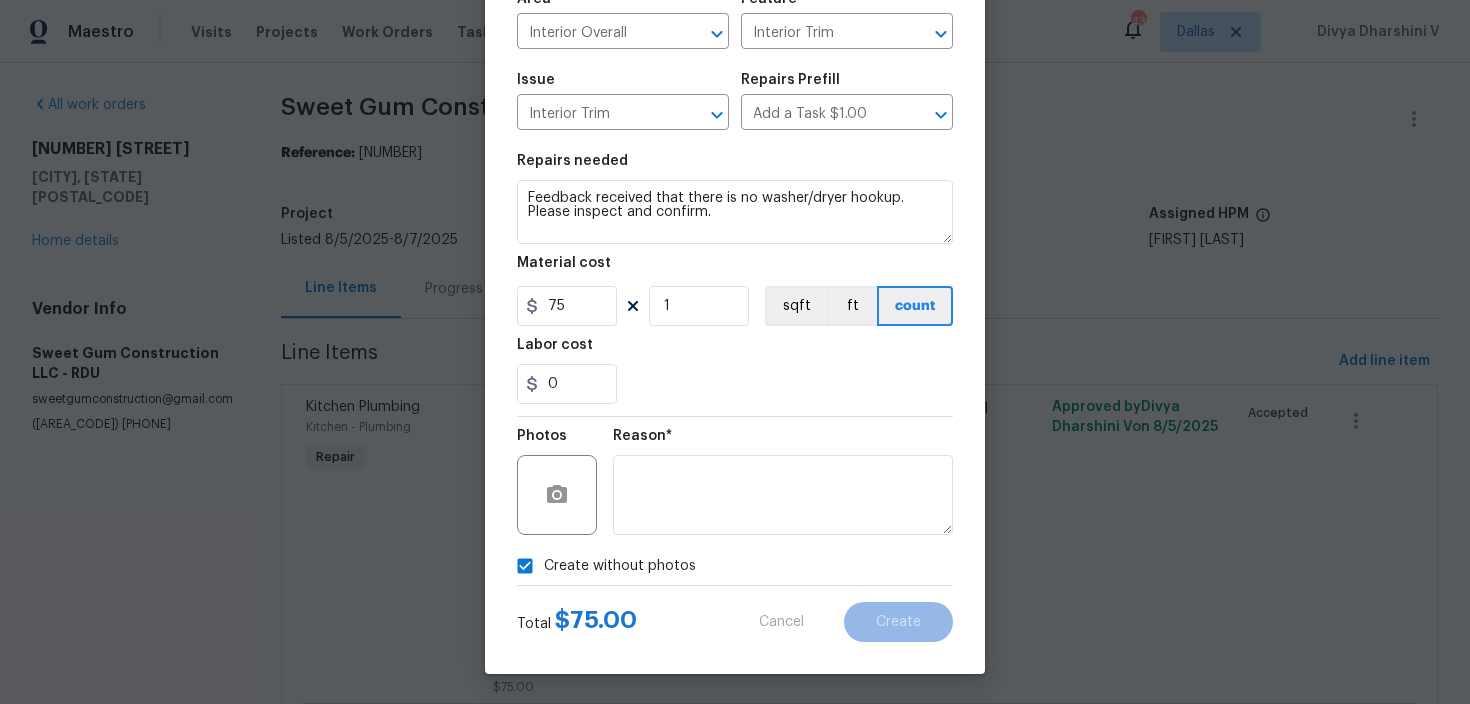 type on "0" 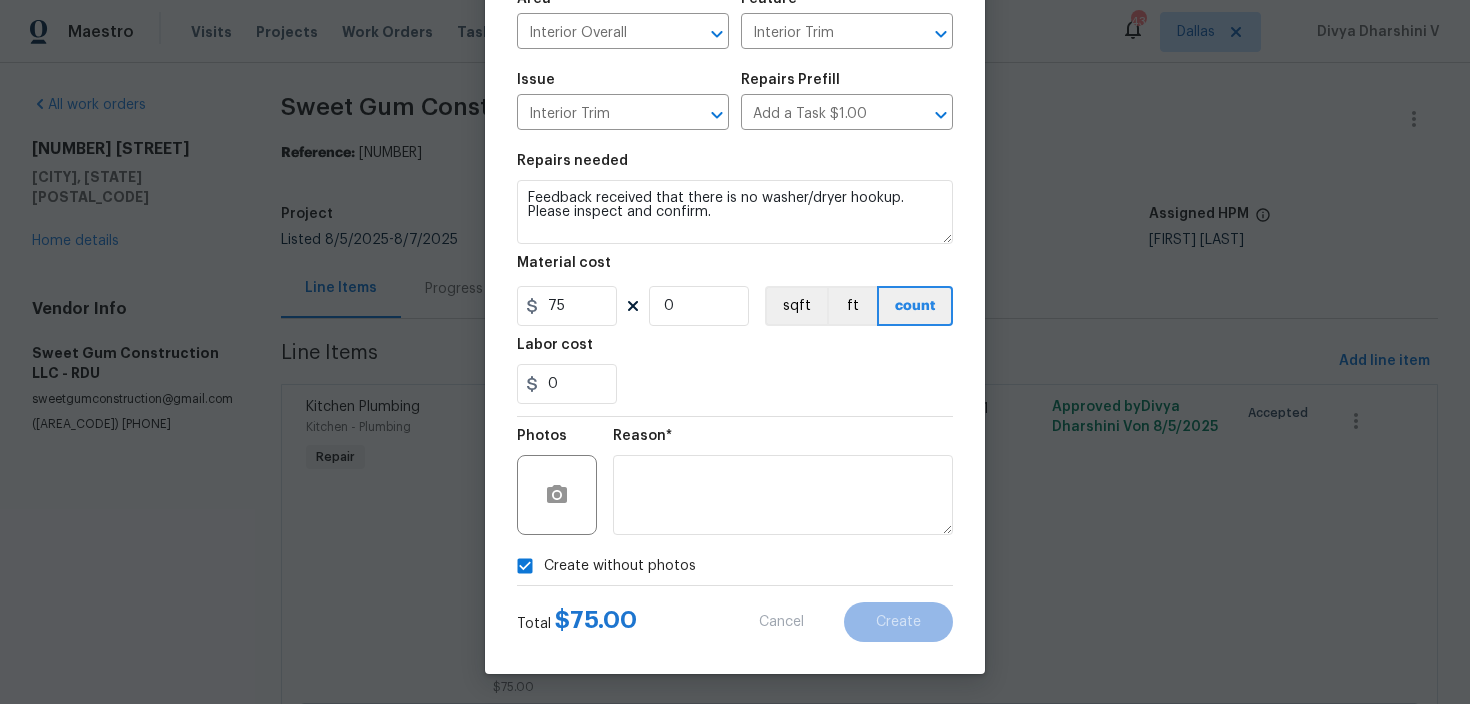 type 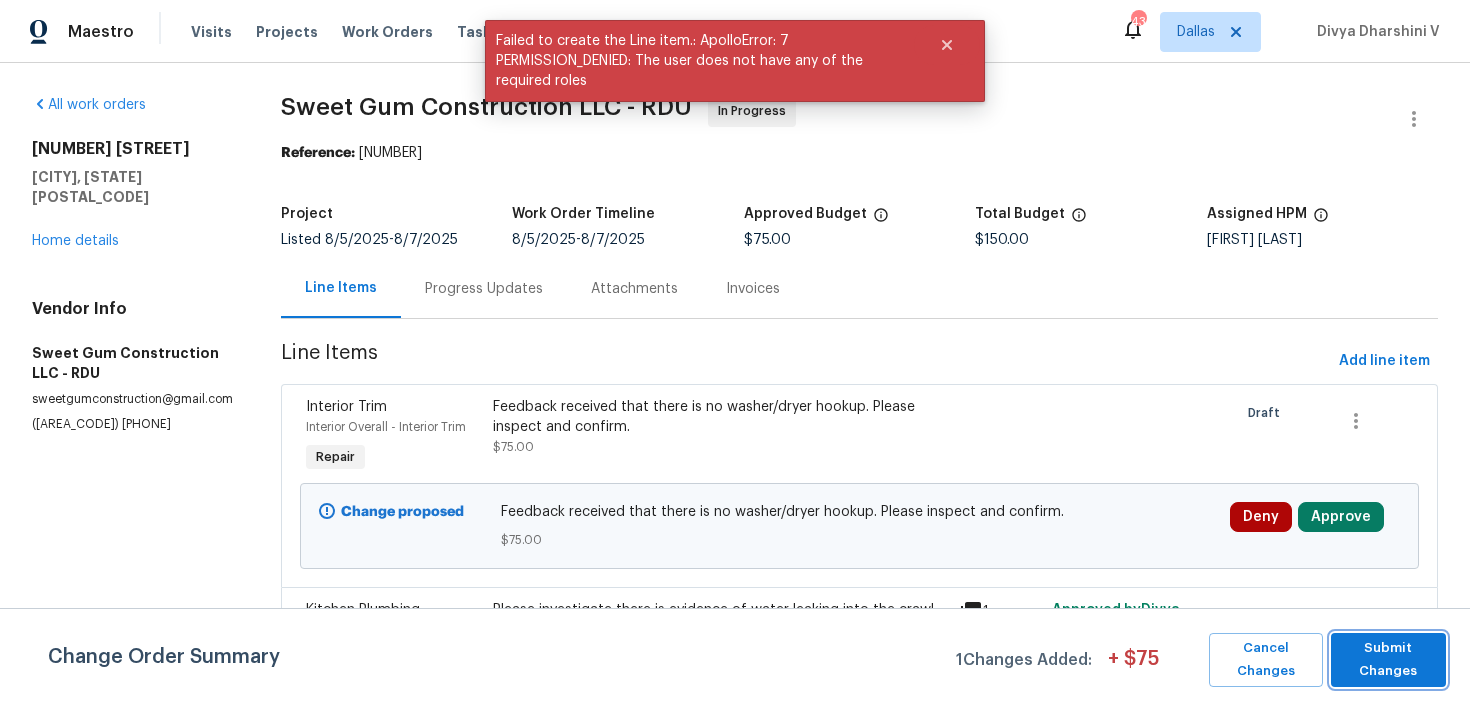 click on "Submit Changes" at bounding box center [1388, 660] 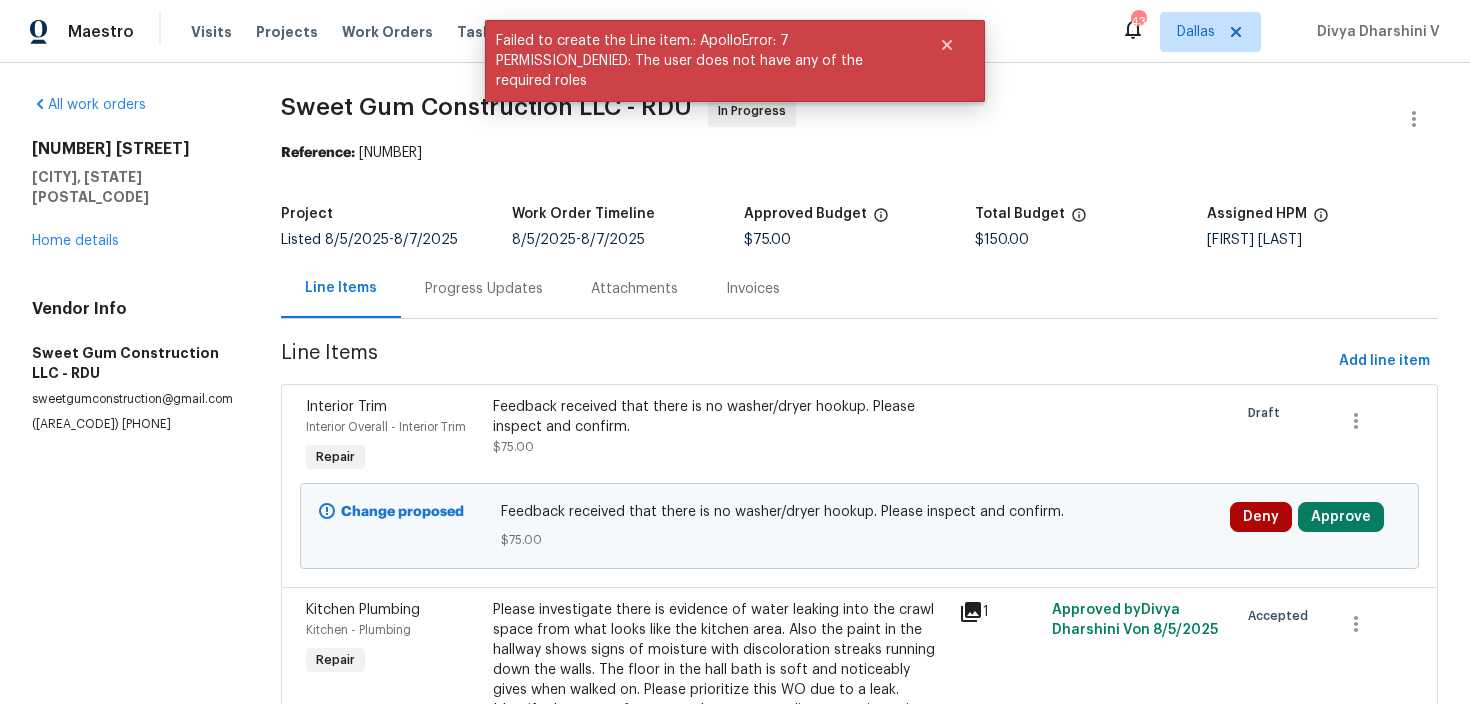 click on "Progress Updates" at bounding box center [484, 288] 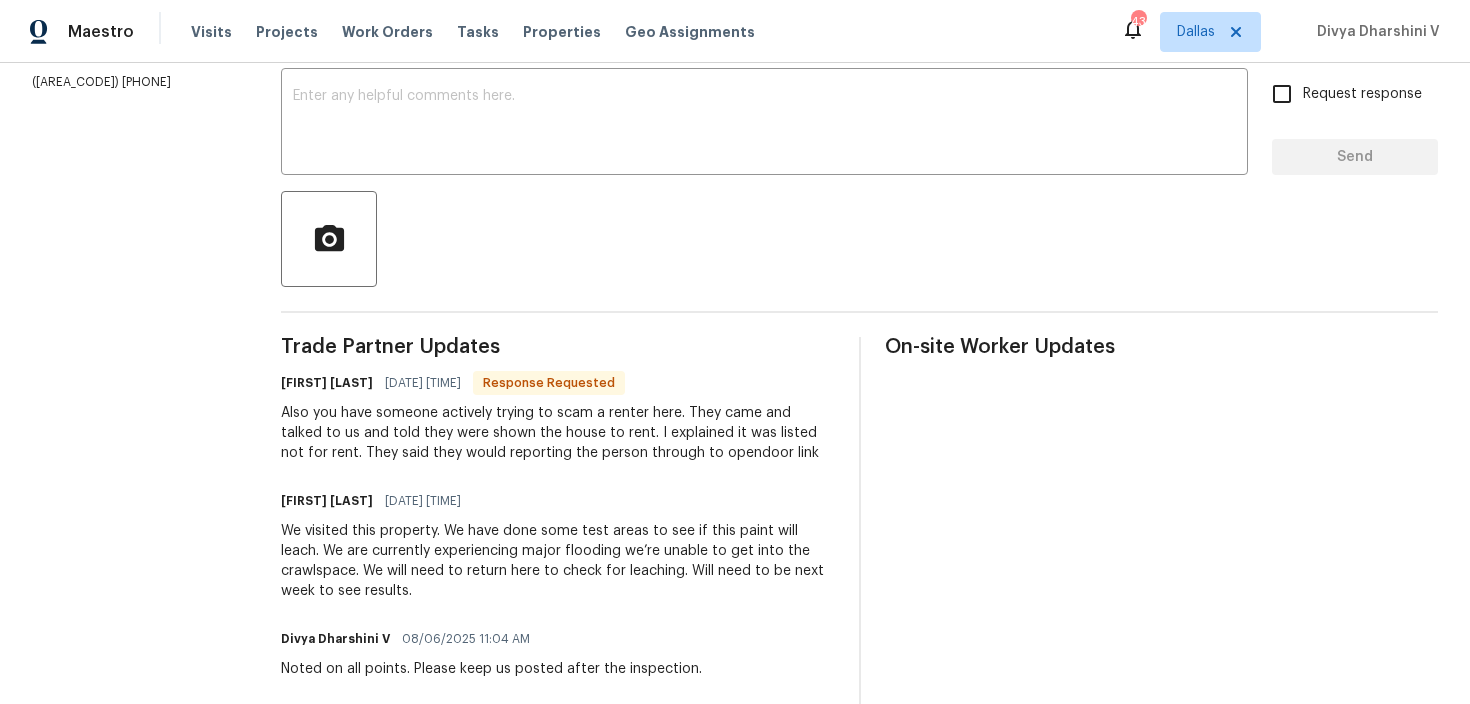 scroll, scrollTop: 327, scrollLeft: 0, axis: vertical 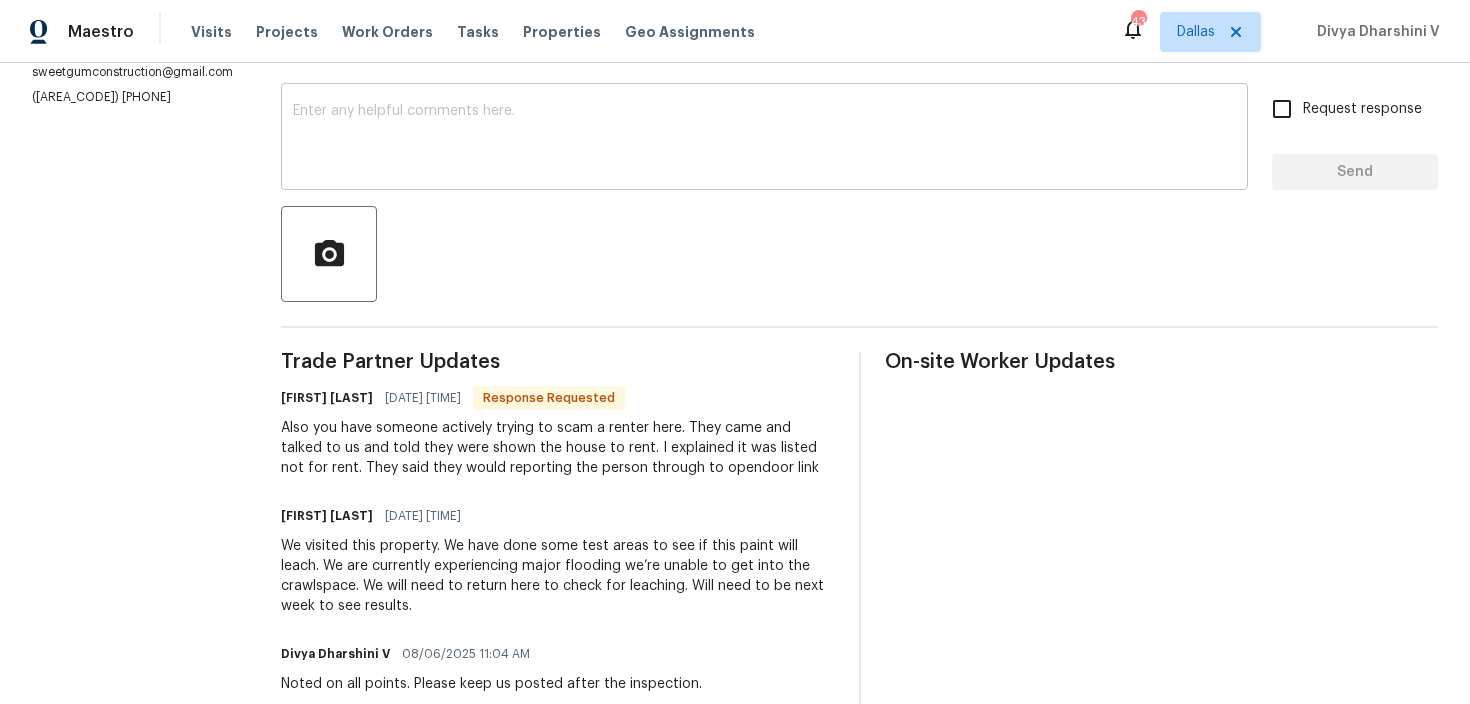 click at bounding box center (764, 139) 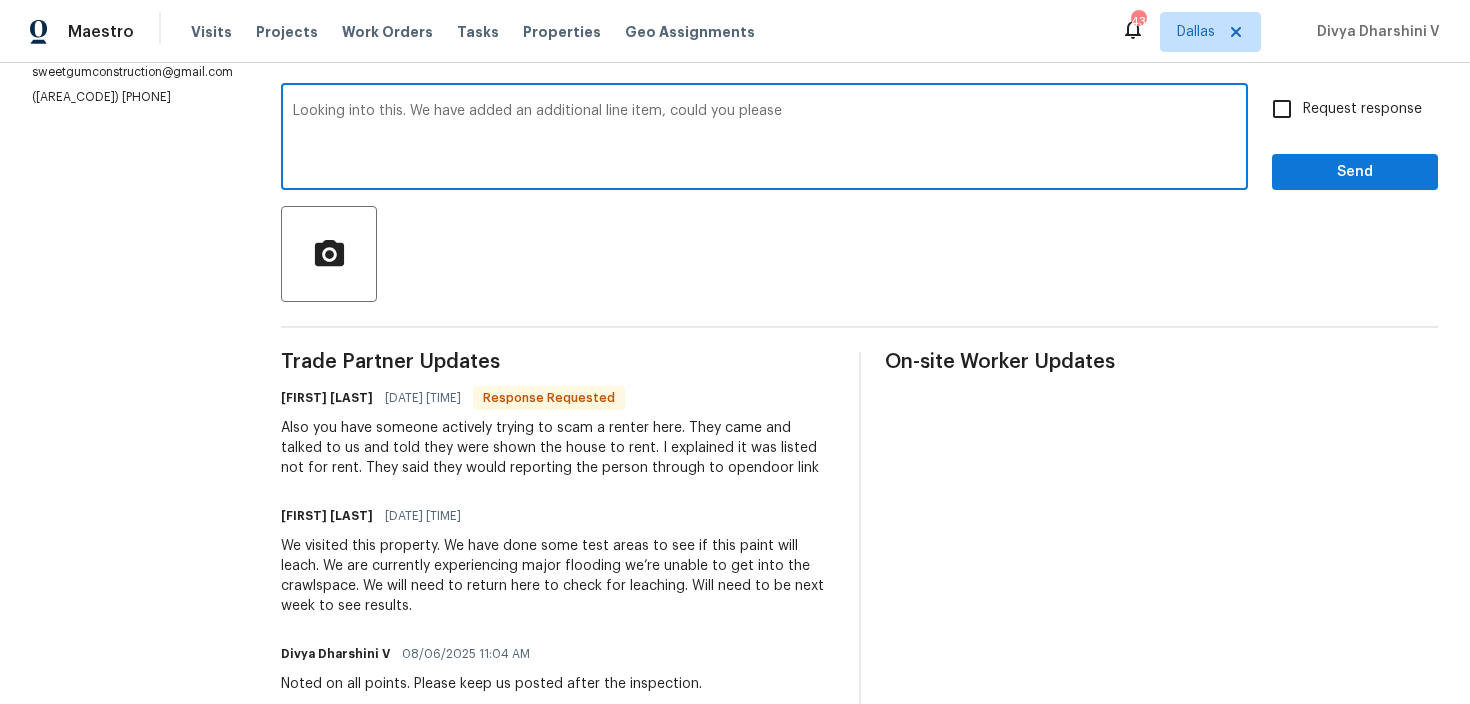 click on "item;" at bounding box center (0, 0) 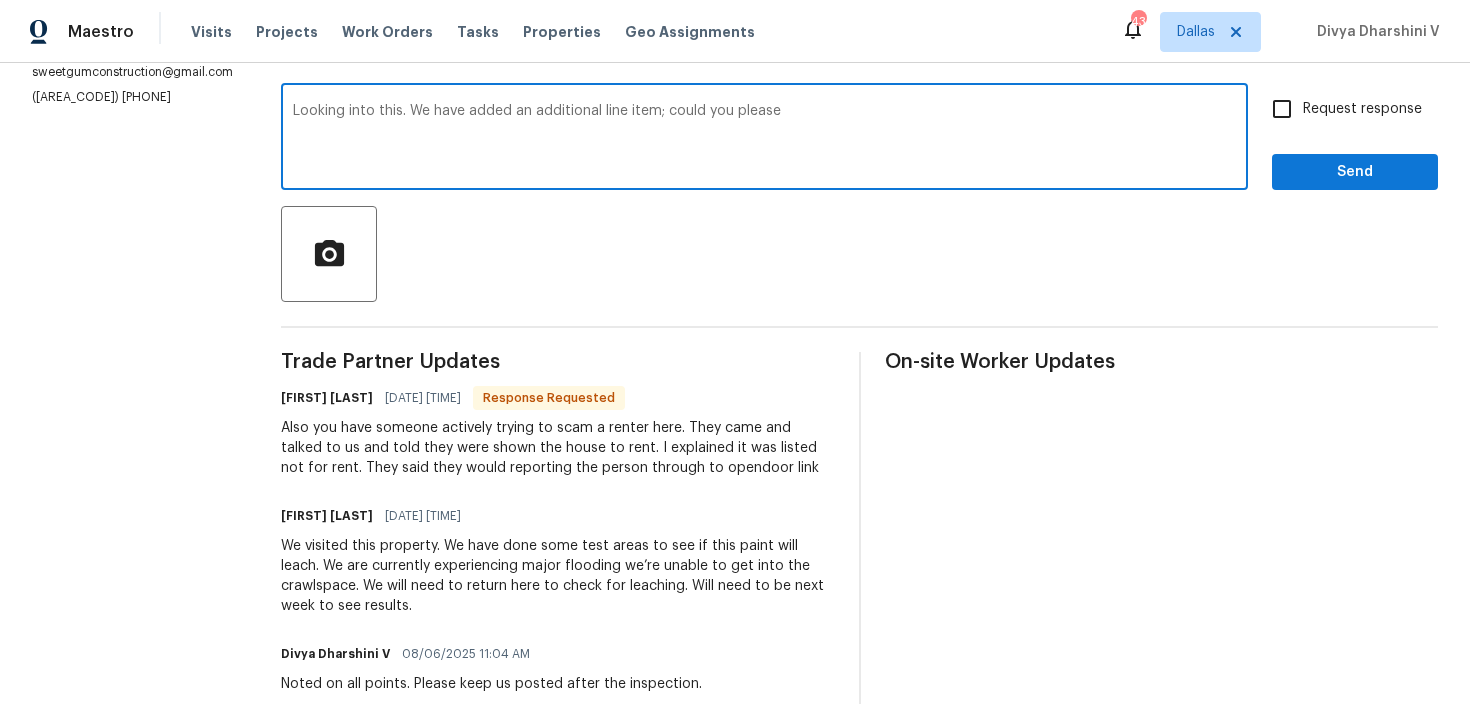 click on "Looking into this. We have added an additional line item; could you please" at bounding box center [764, 139] 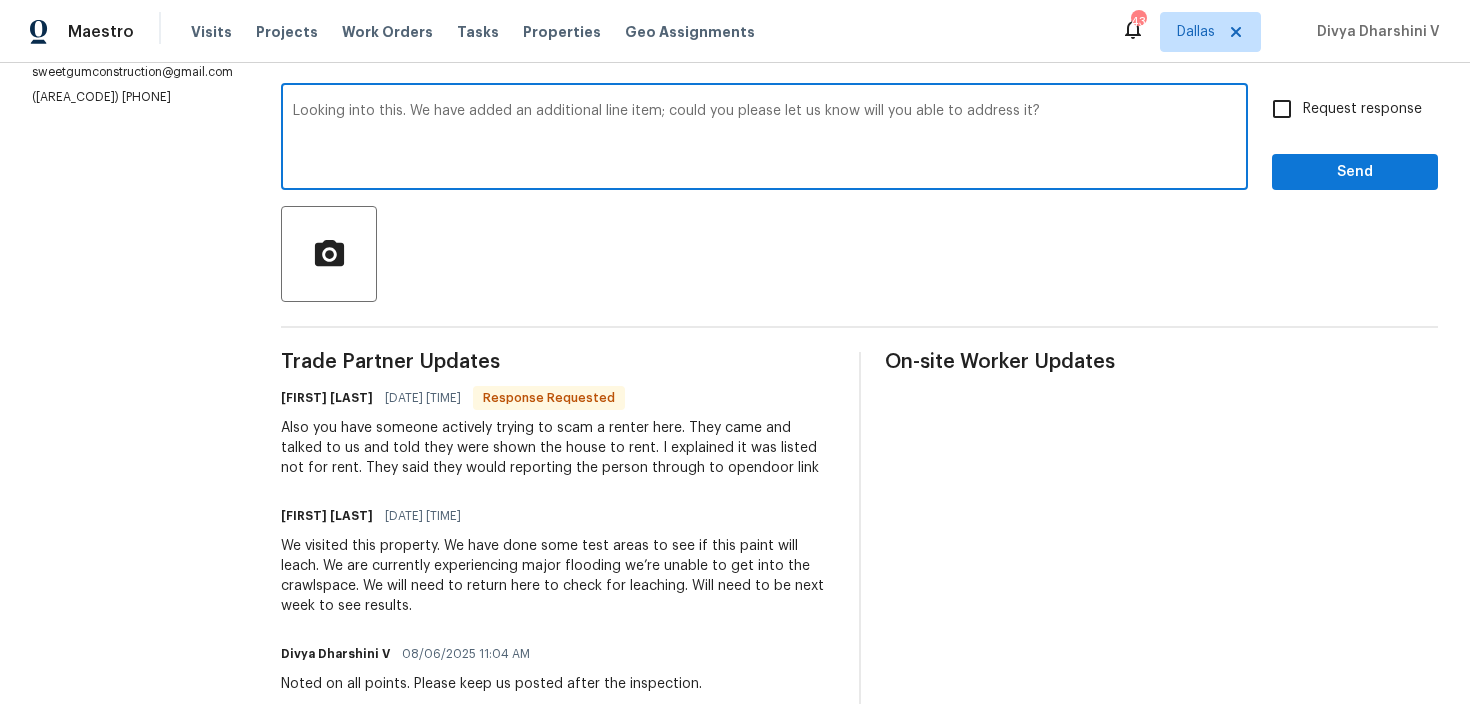 type on "Looking into this. We have added an additional line item; could you please let us know will you able to address it?" 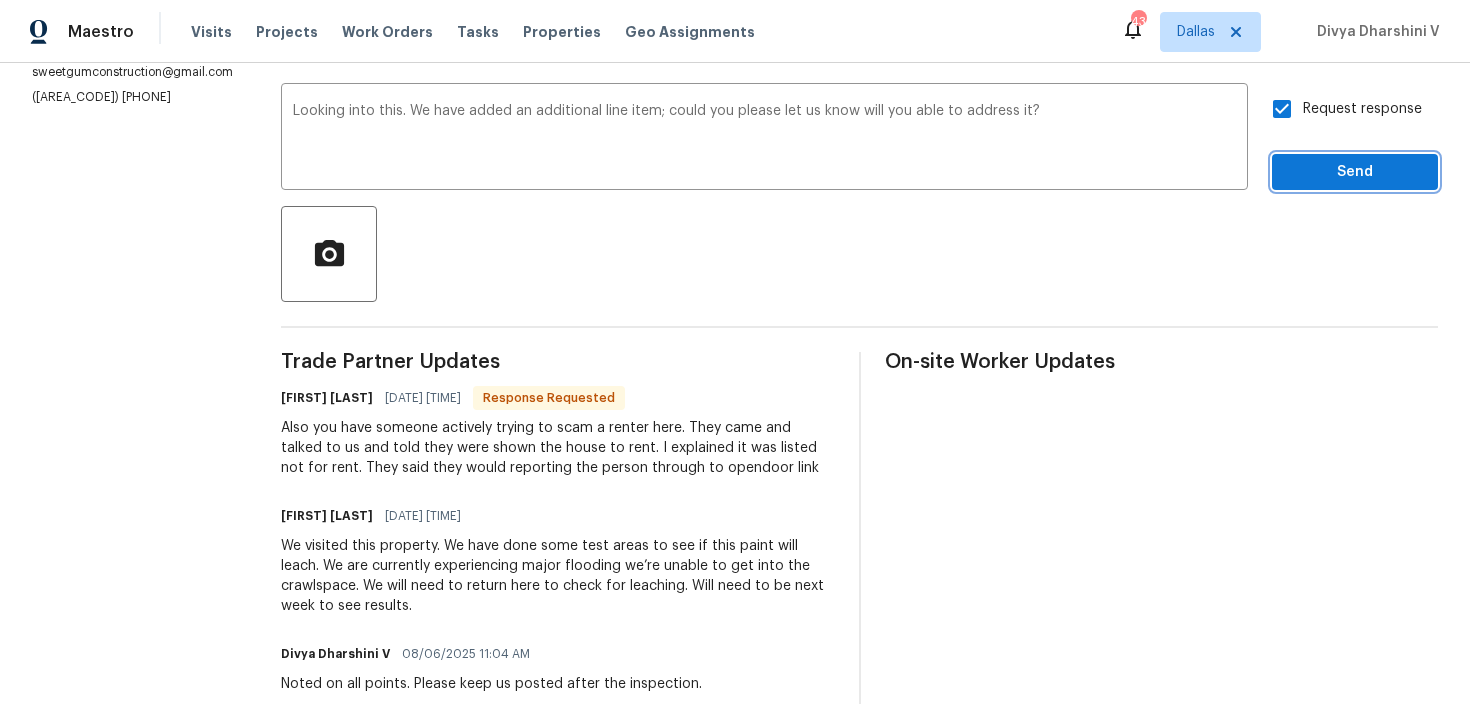 click on "Send" at bounding box center [1355, 172] 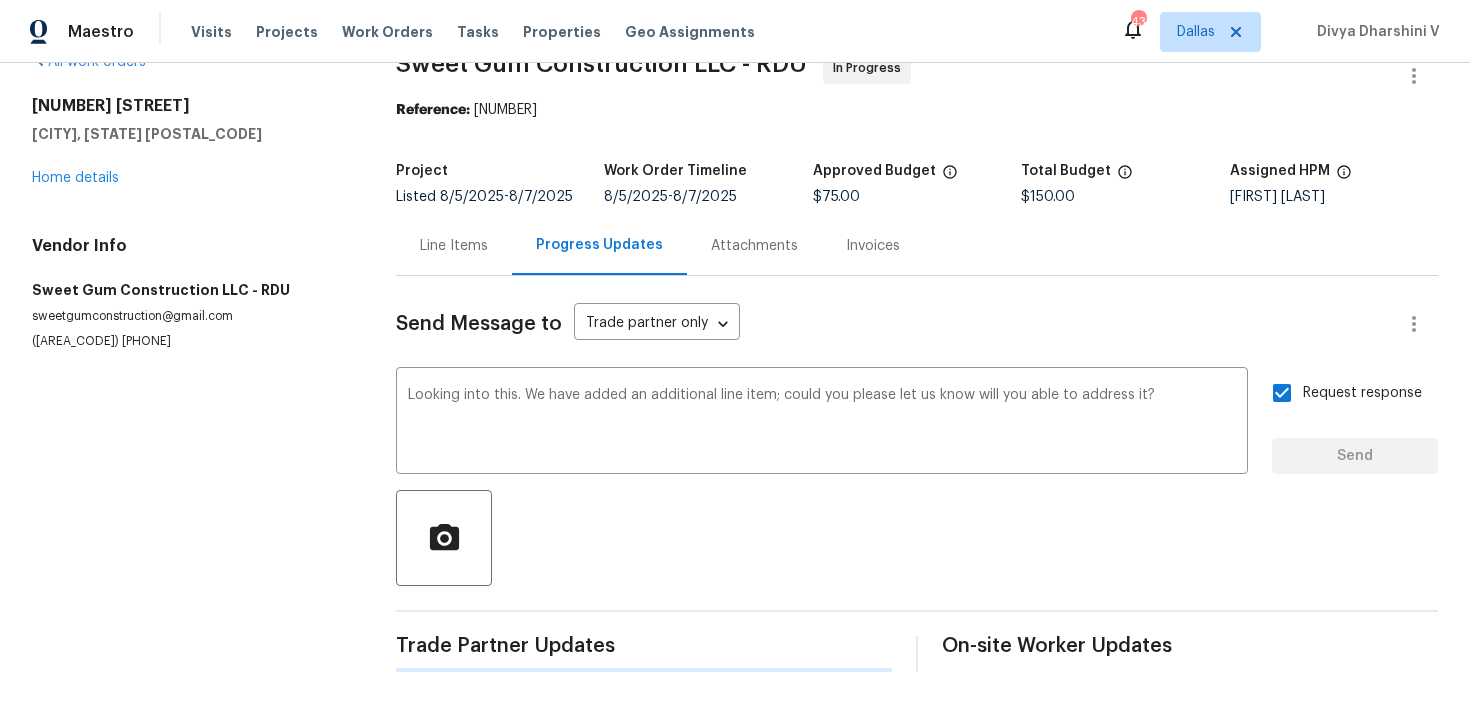 type 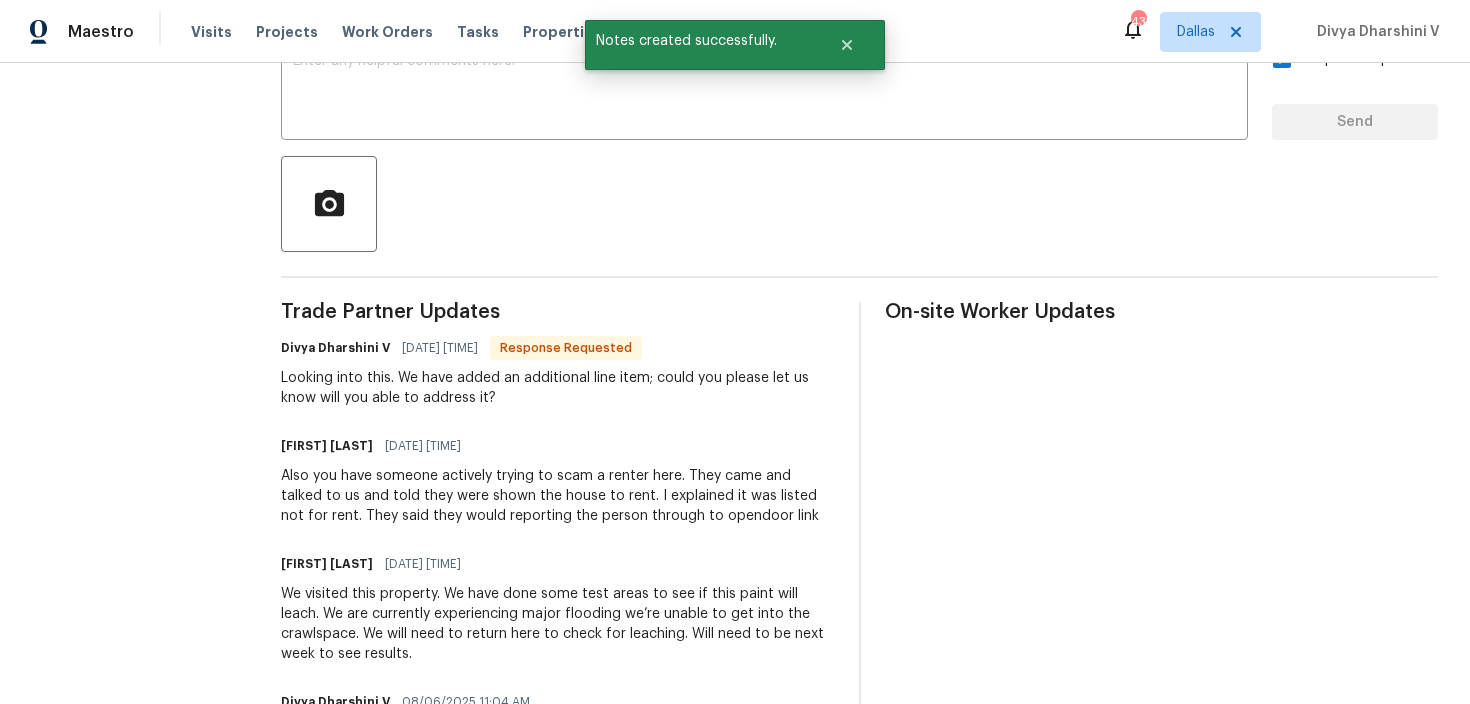scroll, scrollTop: 416, scrollLeft: 0, axis: vertical 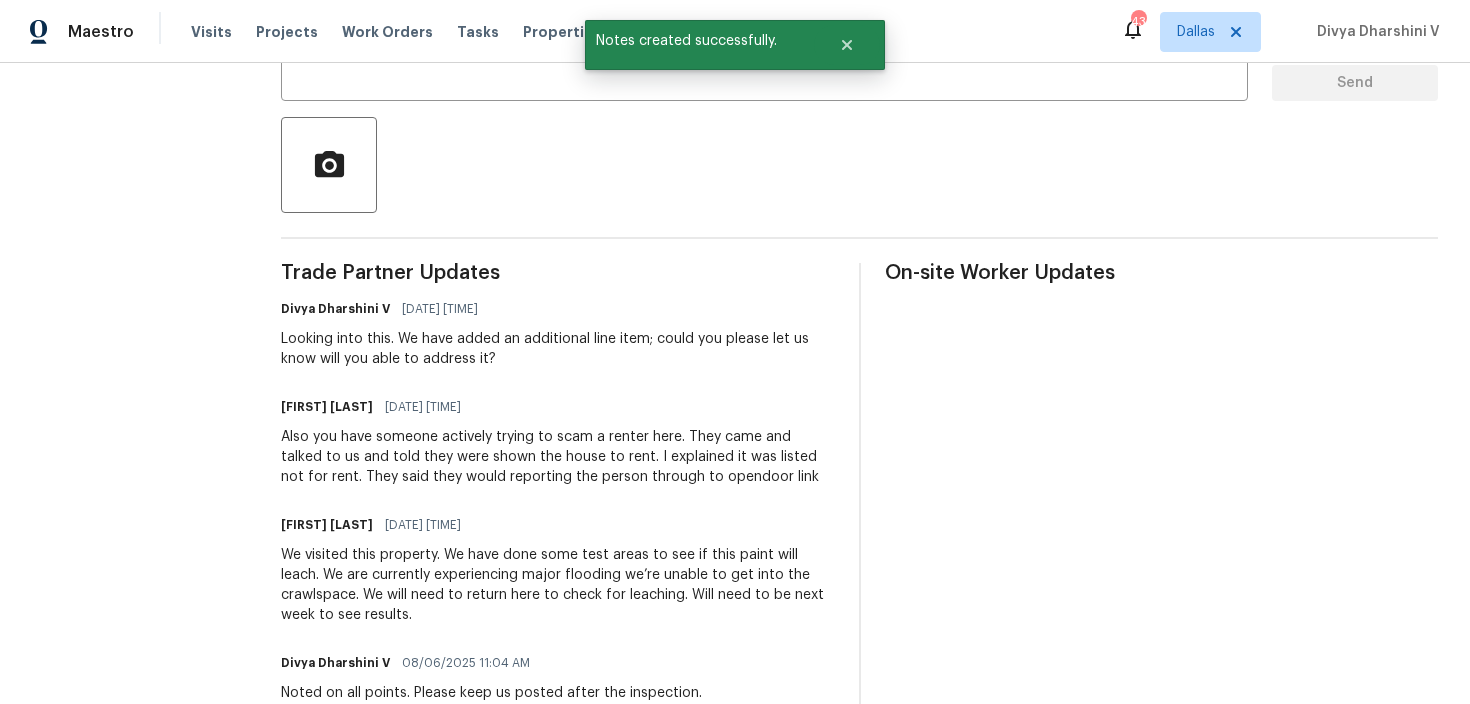 click on "Also you have someone actively trying to scam a renter here. They came and talked to us and told they were shown the house to rent. I explained it was listed not for rent. They said they would reporting the person through to opendoor link" at bounding box center (558, 457) 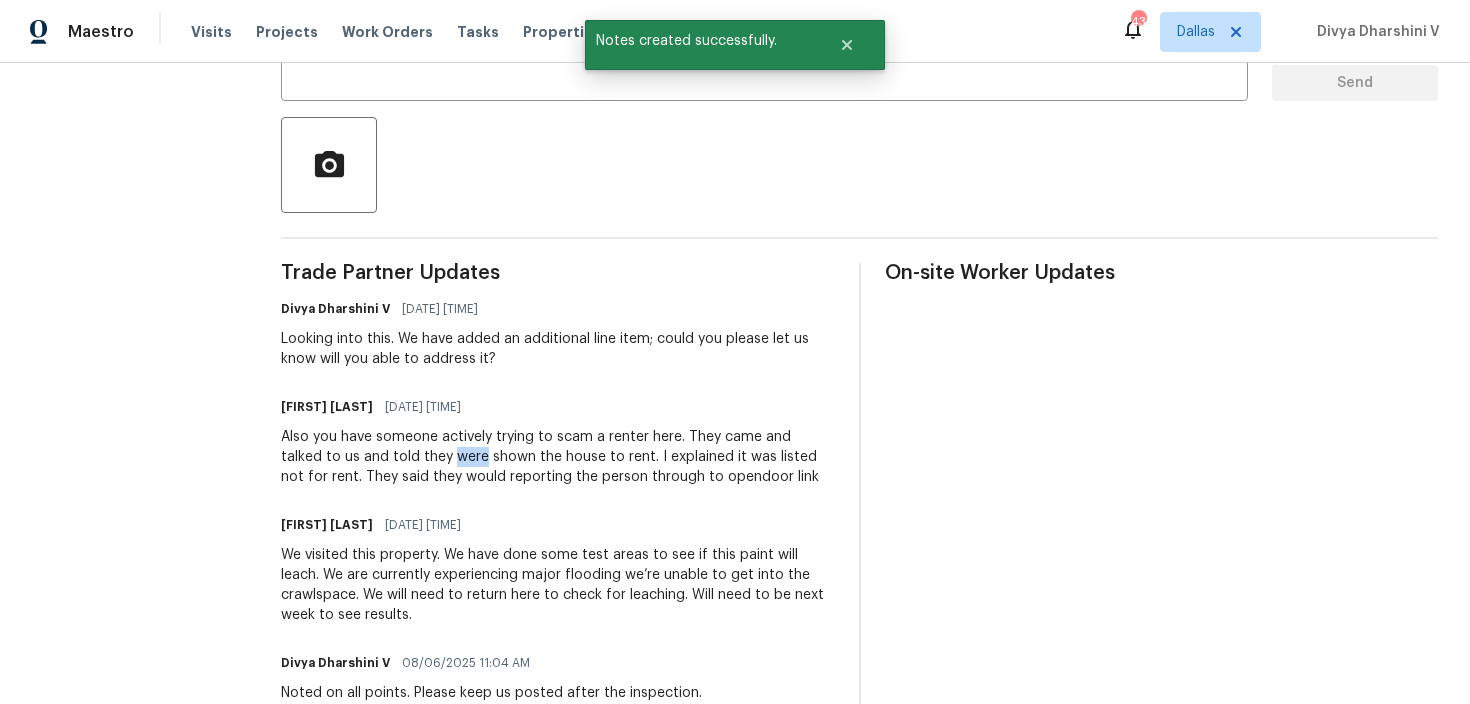 click on "Also you have someone actively trying to scam a renter here. They came and talked to us and told they were shown the house to rent. I explained it was listed not for rent. They said they would reporting the person through to opendoor link" at bounding box center [558, 457] 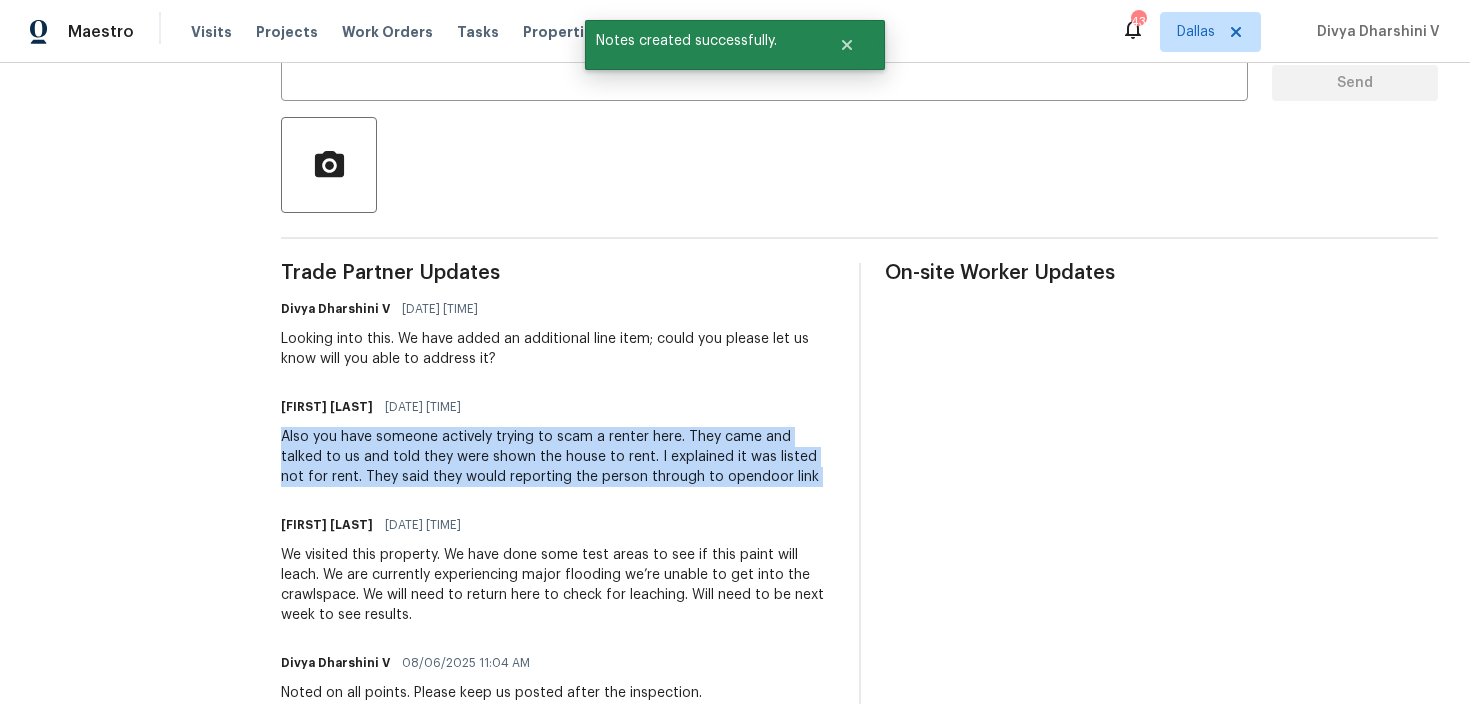 copy on "Also you have someone actively trying to scam a renter here. They came and talked to us and told they were shown the house to rent. I explained it was listed not for rent. They said they would reporting the person through to opendoor link" 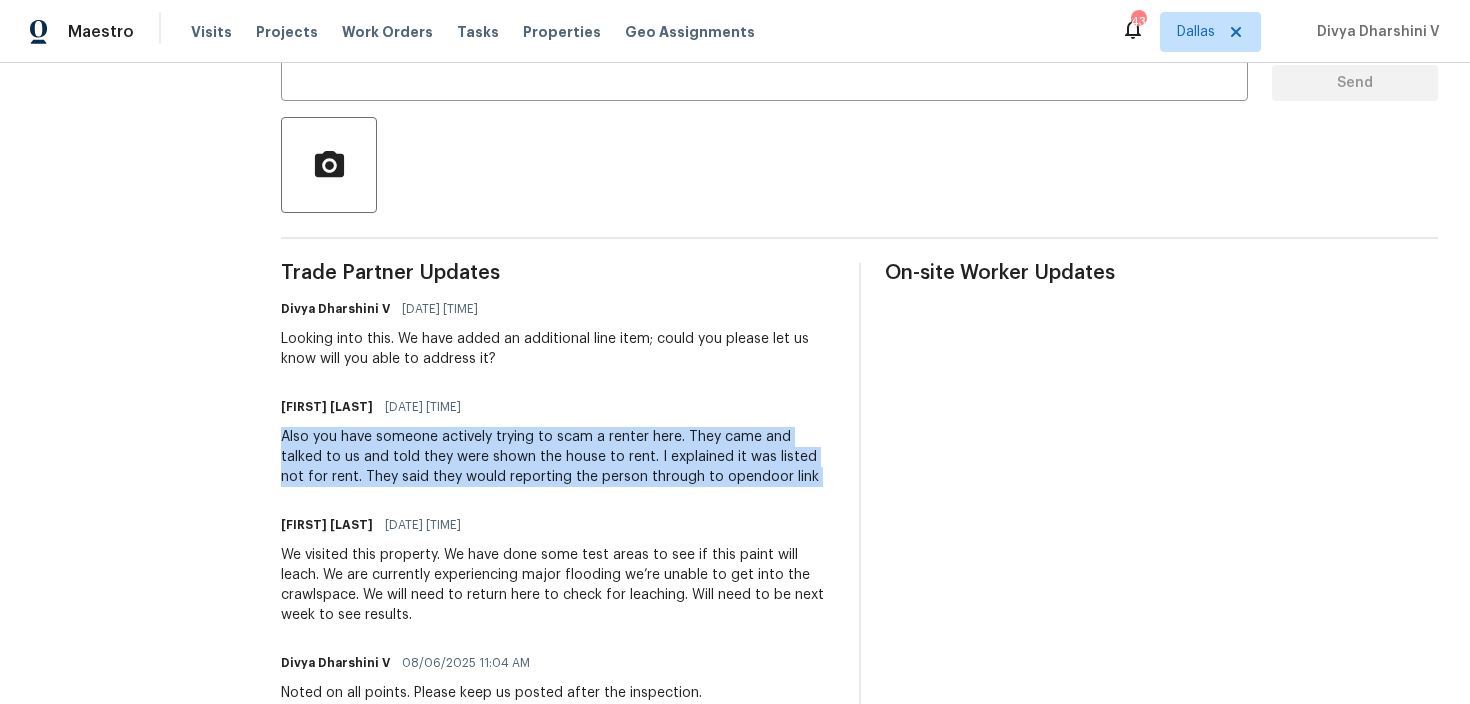 scroll, scrollTop: 0, scrollLeft: 0, axis: both 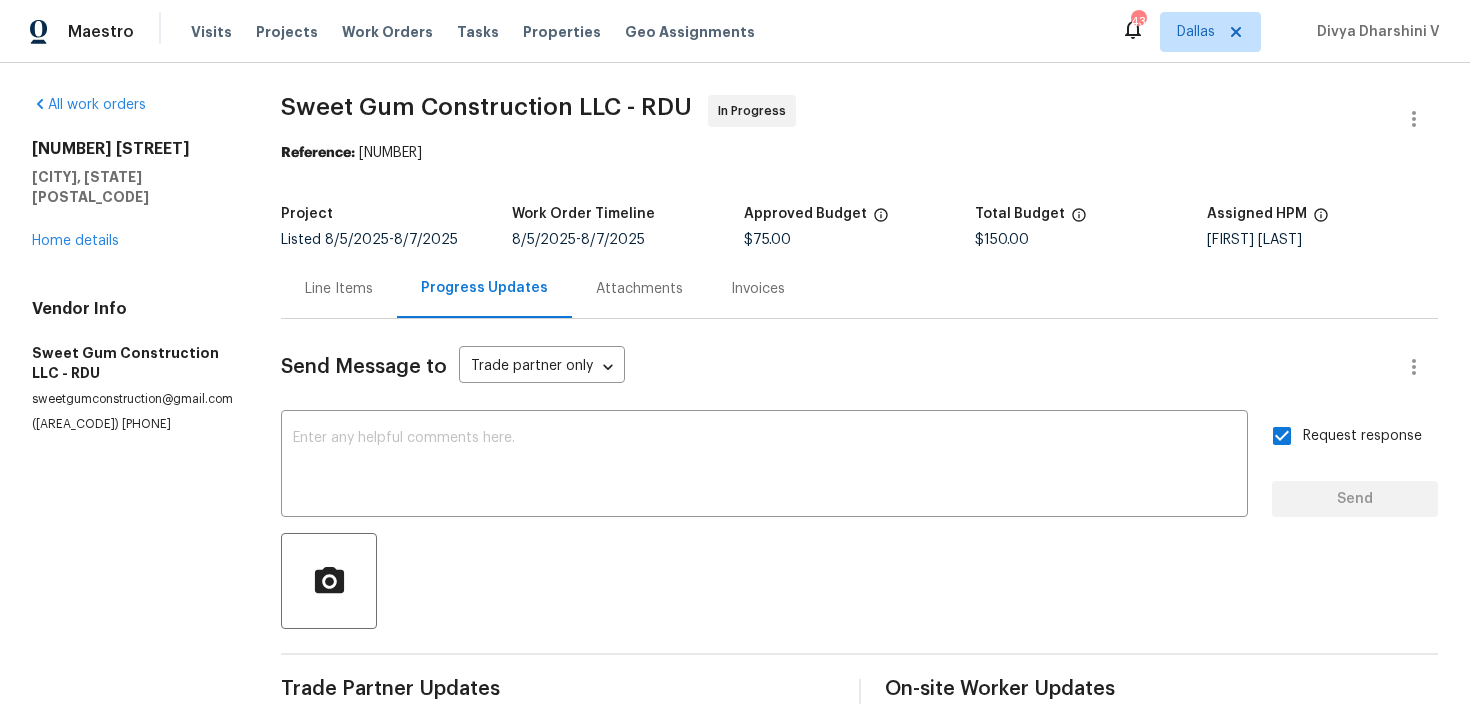 click on "Line Items" at bounding box center [339, 288] 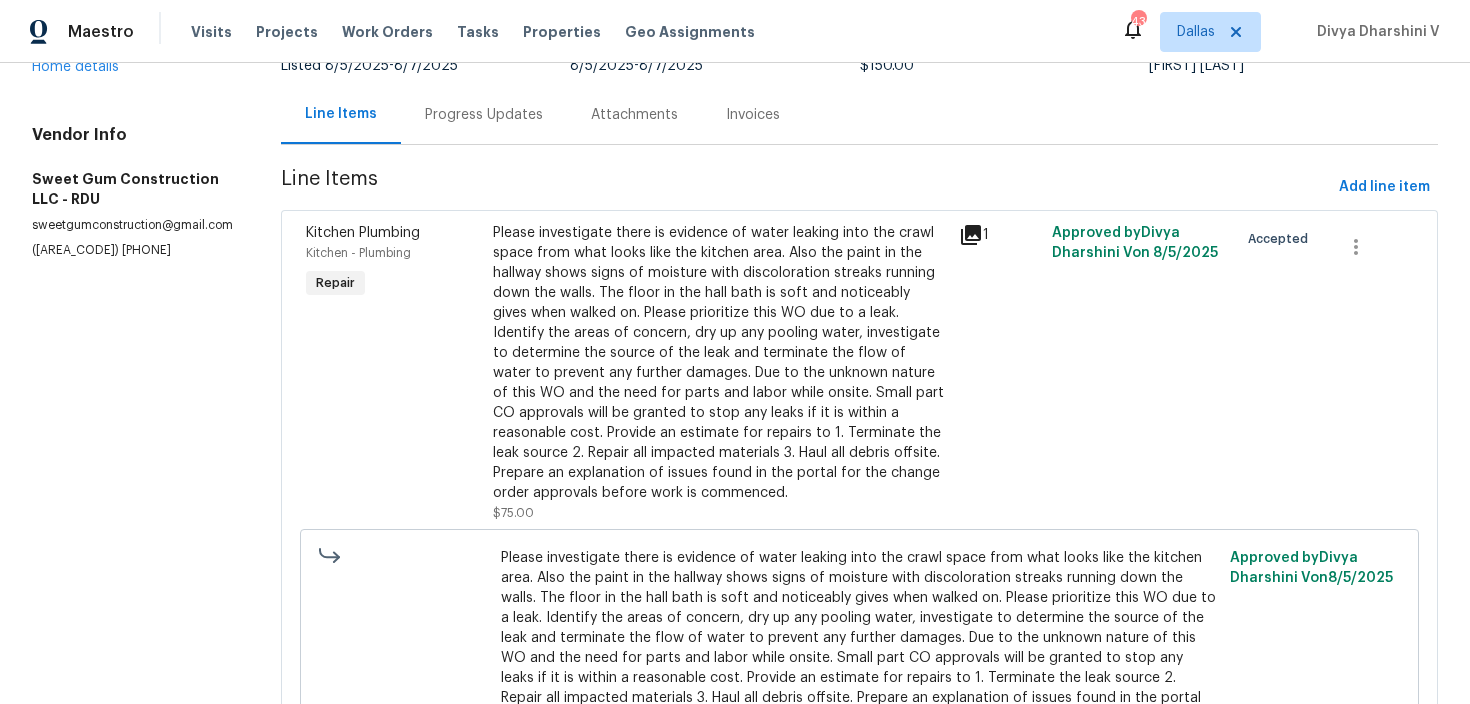 scroll, scrollTop: 0, scrollLeft: 0, axis: both 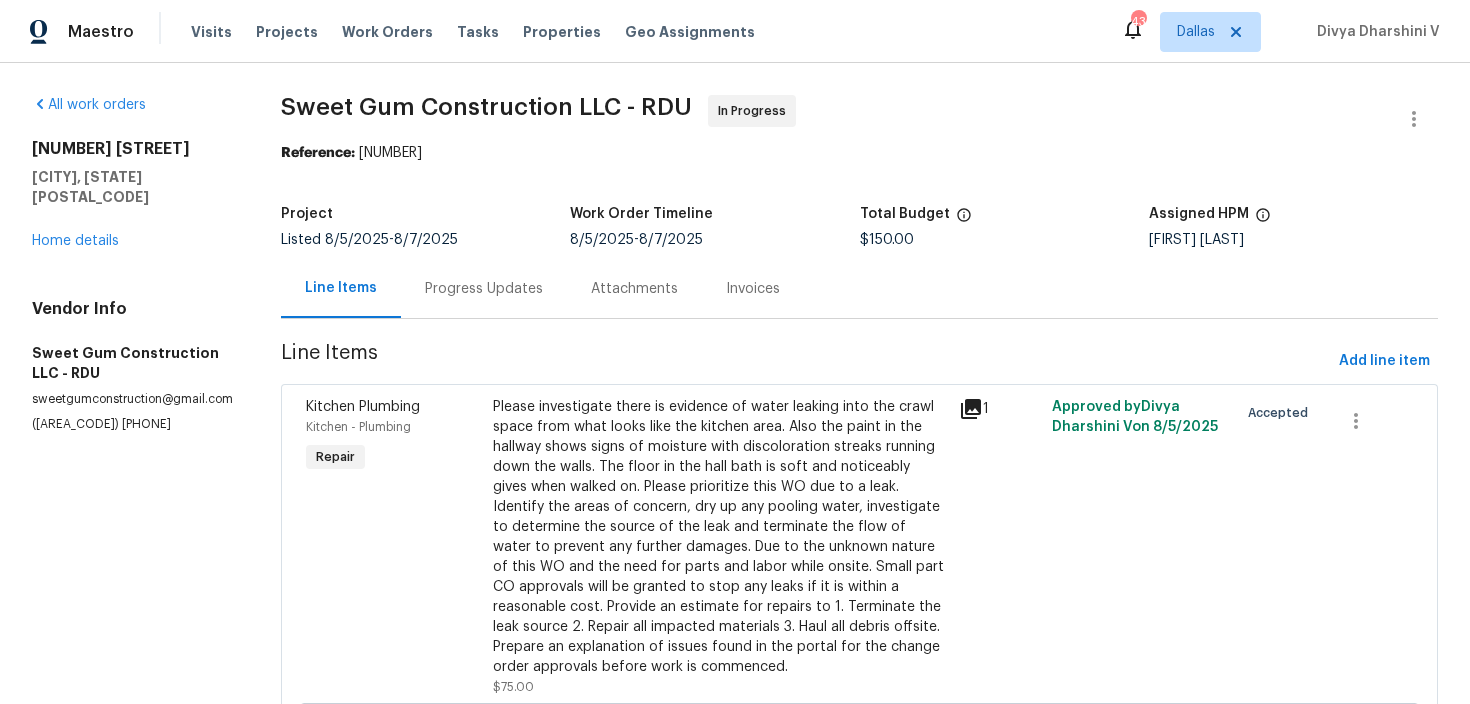 click on "600 Proctor St Zebulon, NC 27597 Home details" at bounding box center (132, 195) 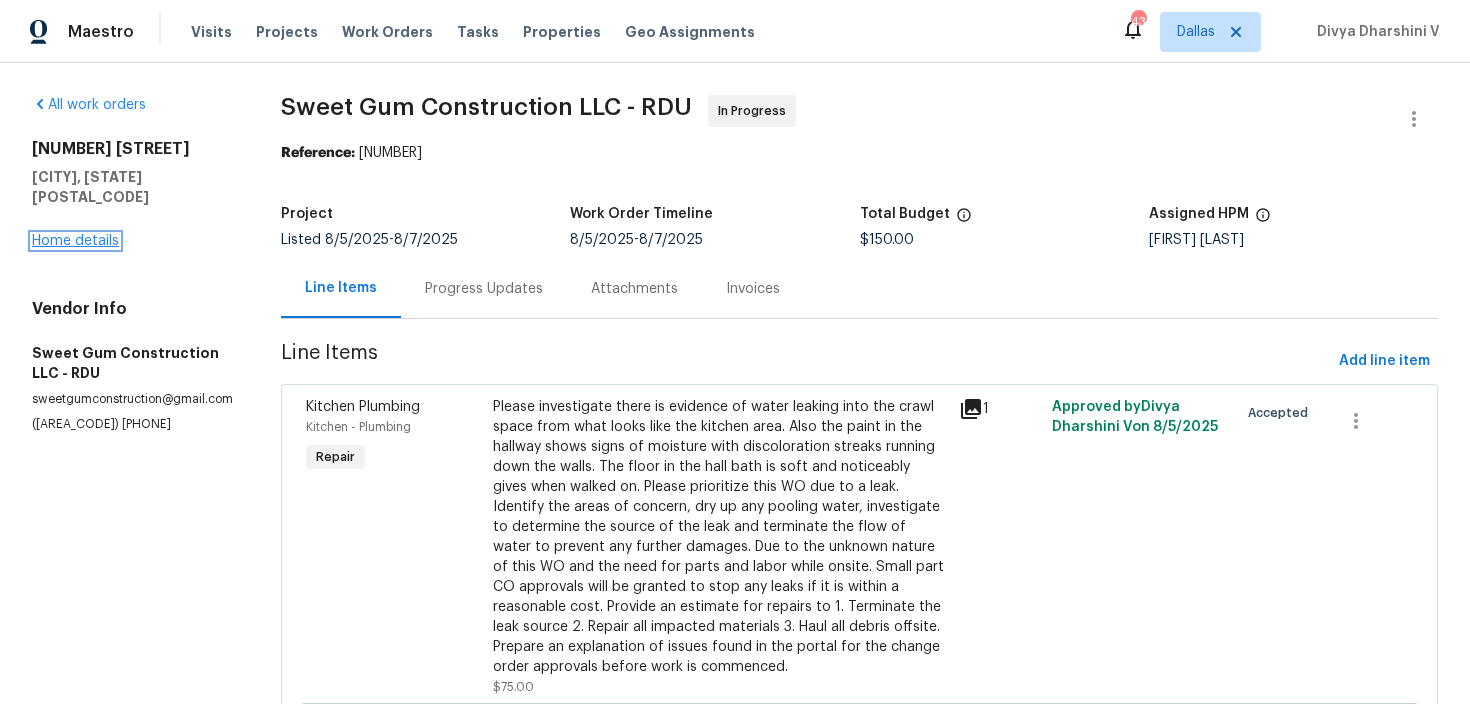 click on "Home details" at bounding box center [75, 241] 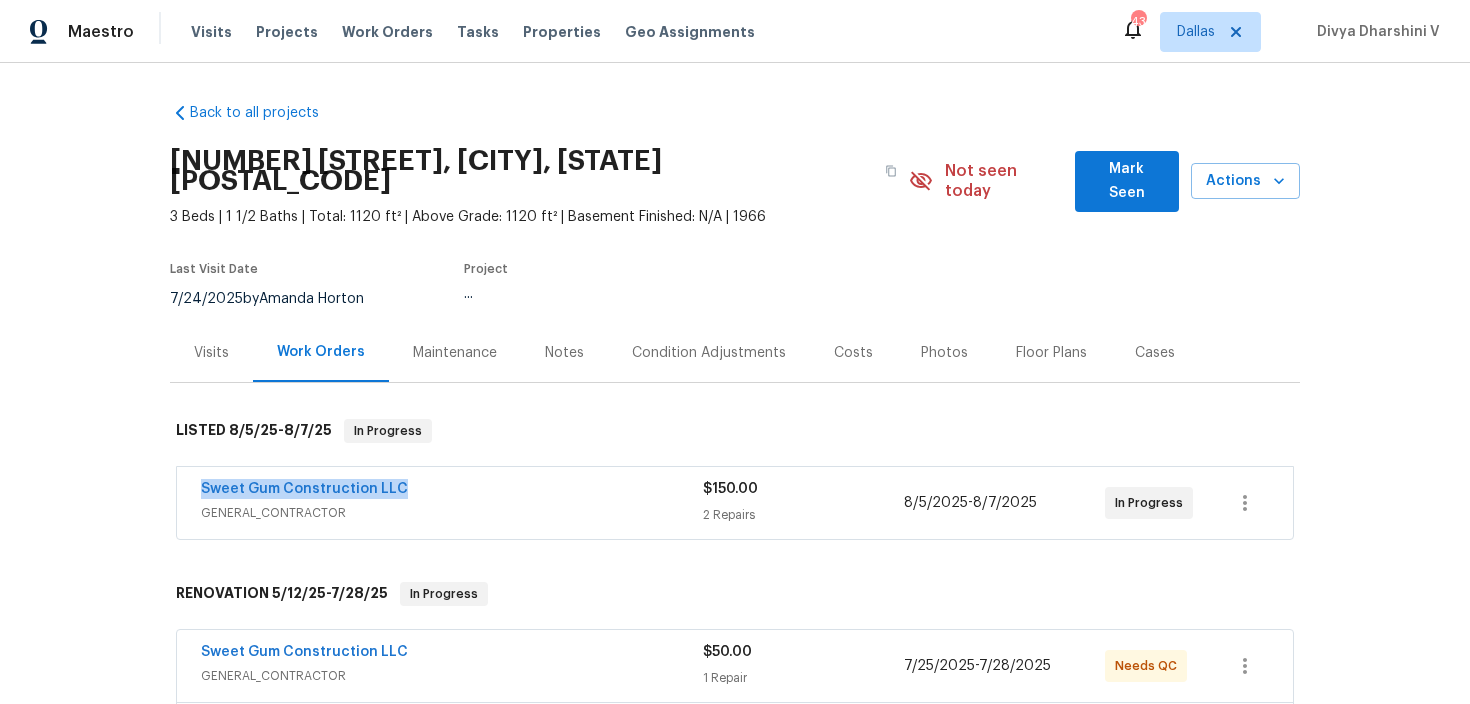drag, startPoint x: 190, startPoint y: 471, endPoint x: 493, endPoint y: 471, distance: 303 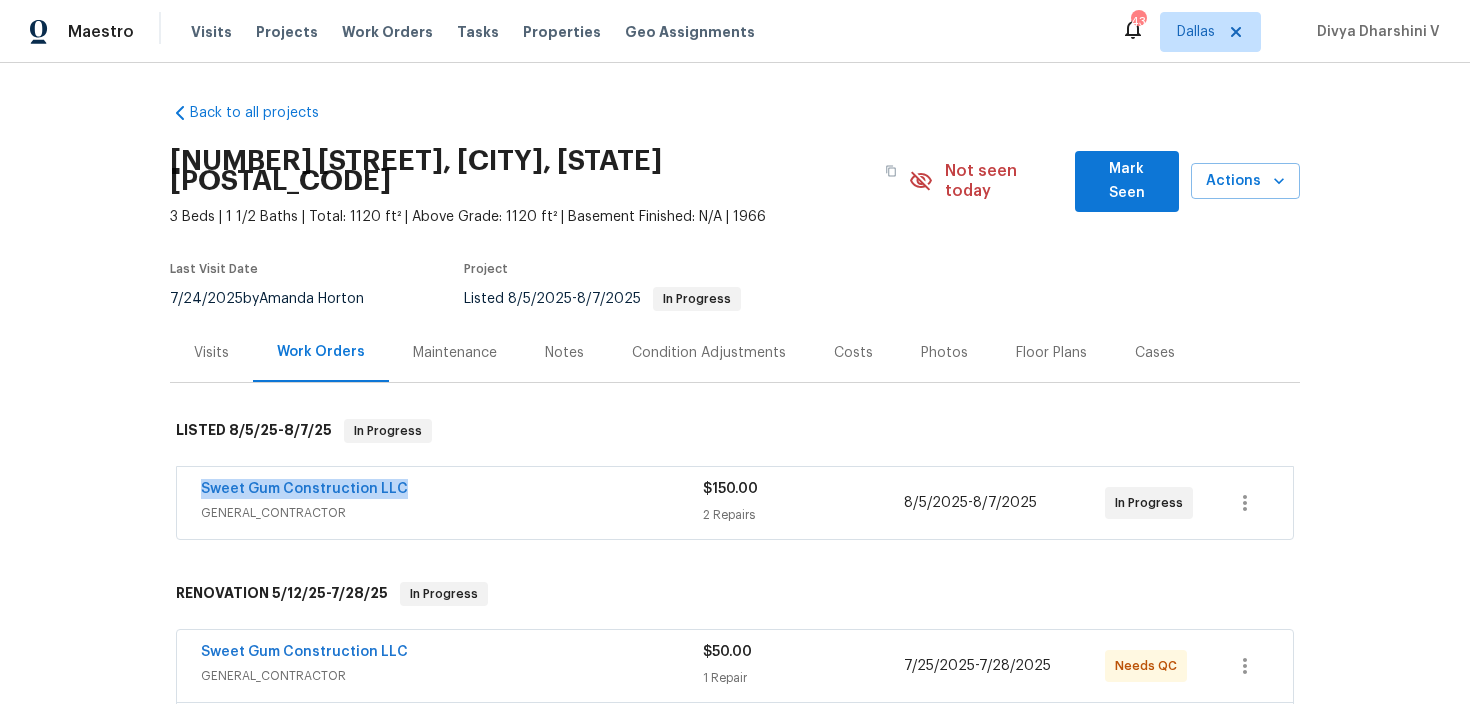 copy on "Sweet Gum Construction LLC" 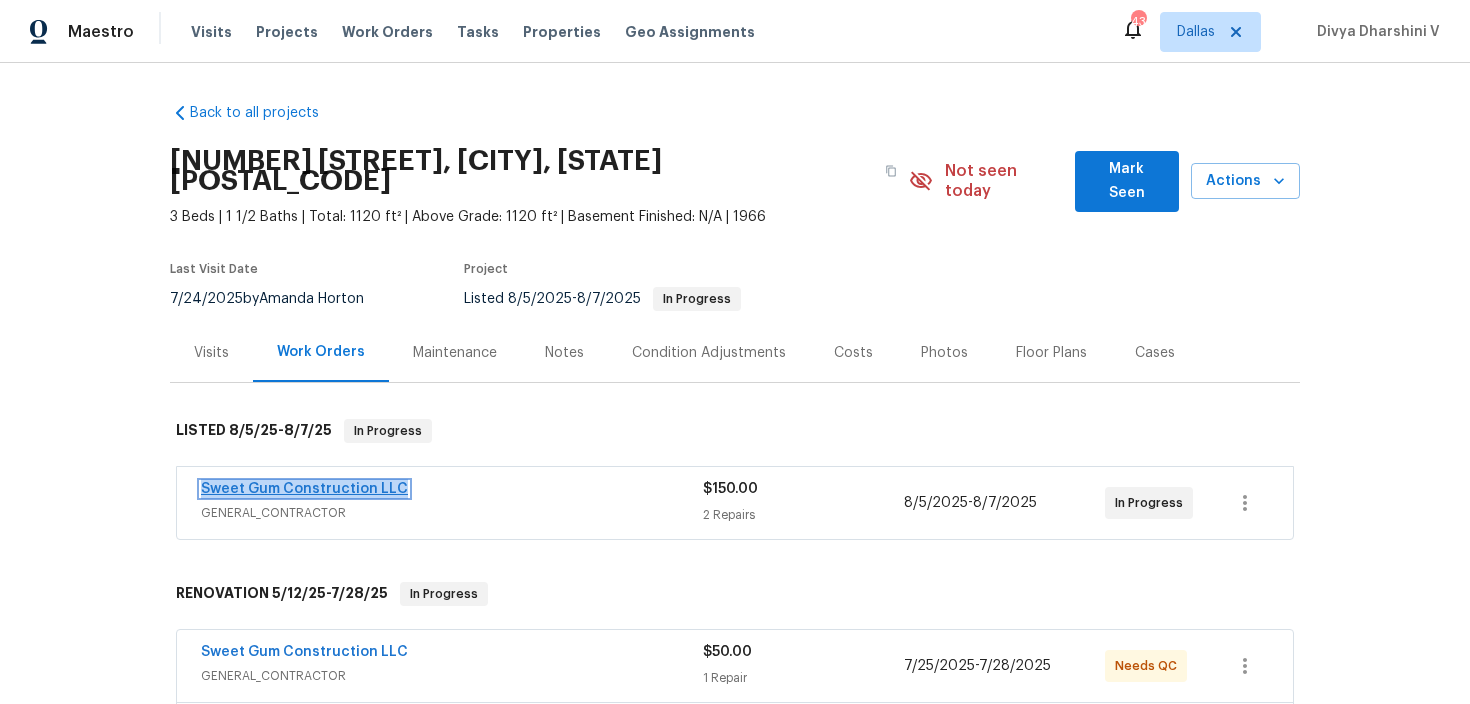 click on "Sweet Gum Construction LLC" at bounding box center (304, 489) 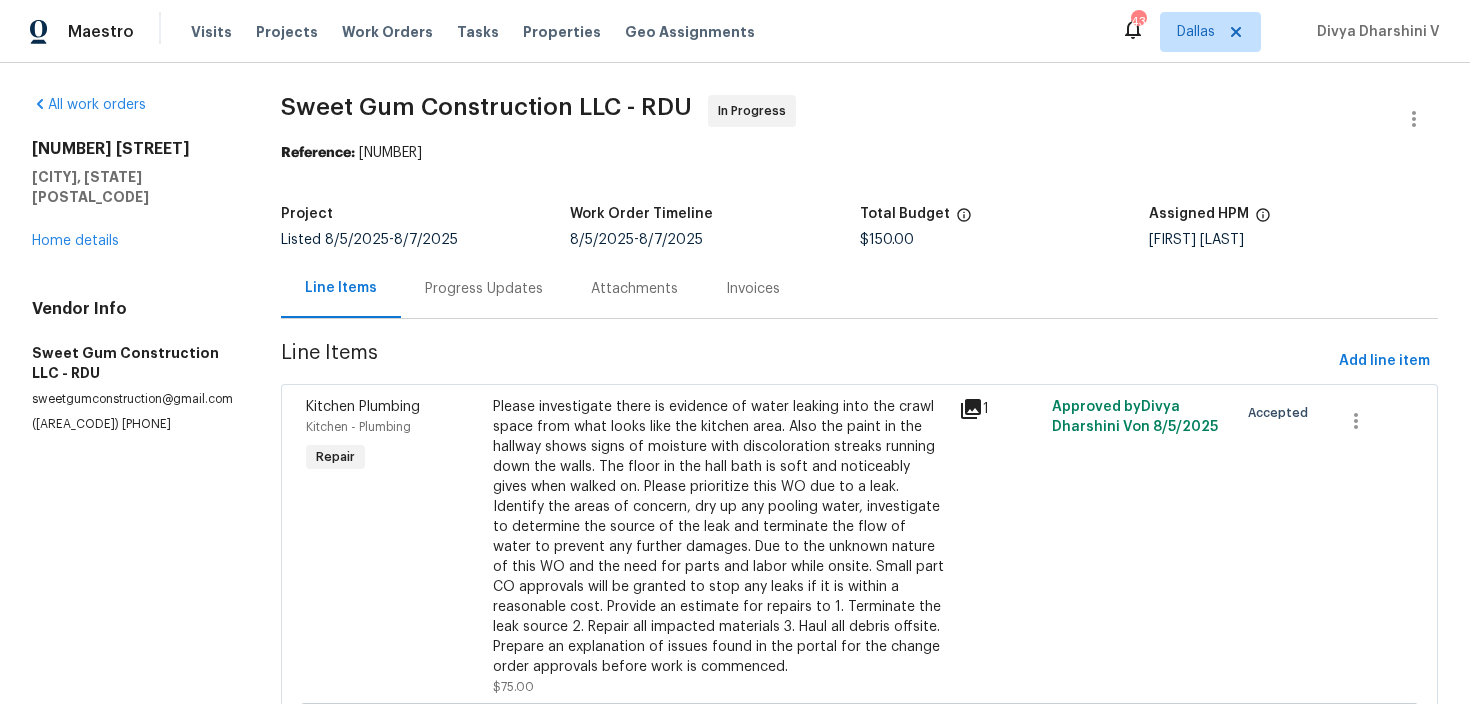 click on "Please investigate there is evidence of water leaking into the crawl space from what looks like the kitchen area. Also the paint in the hallway shows signs of moisture with discoloration streaks running down the walls. The floor in the hall bath is soft and noticeably gives when walked on.
Please prioritize this WO due to a leak. Identify the areas of concern, dry up any pooling water, investigate to determine the source of the leak and terminate the flow of water to prevent any further damages. Due to the unknown nature of this WO and the need for parts and labor while onsite. Small part CO approvals will be granted to stop any leaks if it is within a reasonable cost. Provide an estimate for repairs to 1. Terminate the leak source 2. Repair all impacted materials 3. Haul all debris offsite. Prepare an explanation of issues found in the portal for the change order approvals before work is commenced." at bounding box center (720, 537) 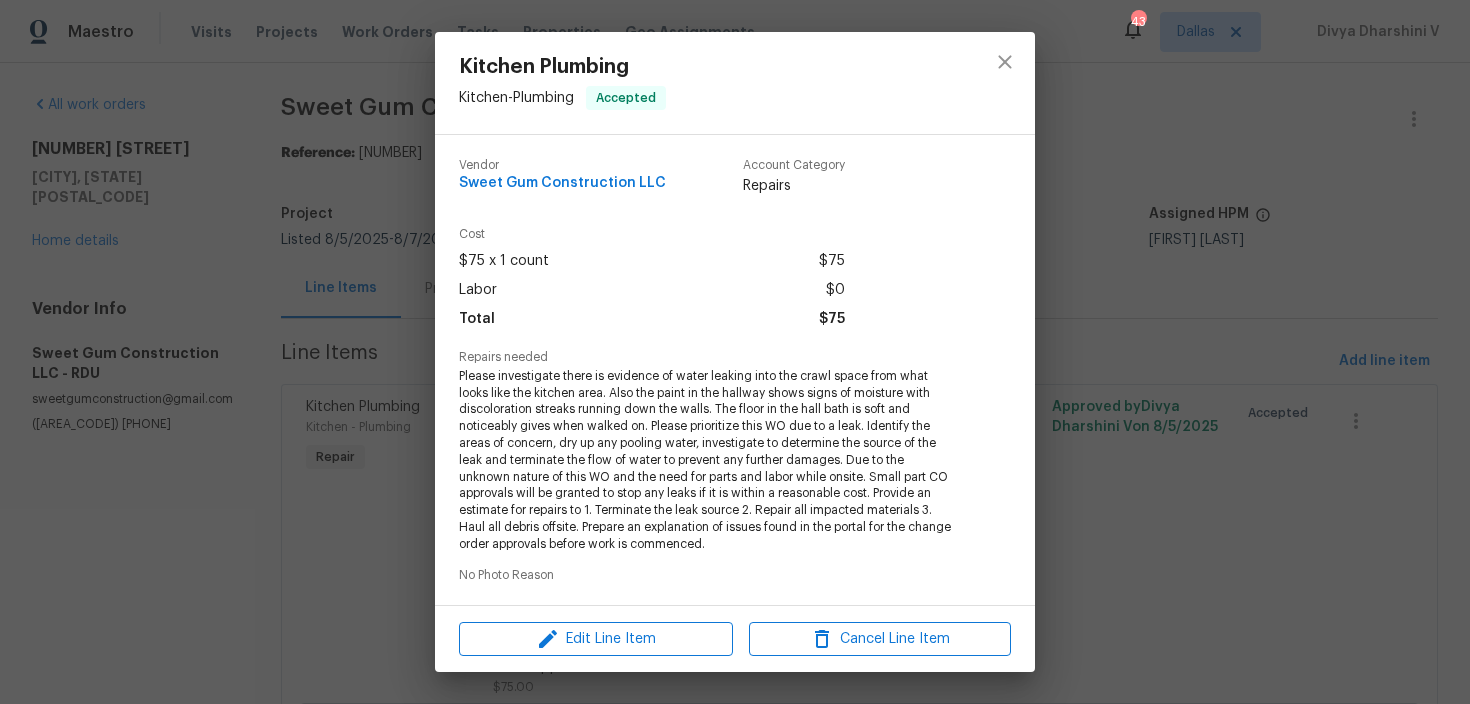 click on "Please investigate there is evidence of water leaking into the crawl space from what looks like the kitchen area. Also the paint in the hallway shows signs of moisture with discoloration streaks running down the walls. The floor in the hall bath is soft and noticeably gives when walked on.
Please prioritize this WO due to a leak. Identify the areas of concern, dry up any pooling water, investigate to determine the source of the leak and terminate the flow of water to prevent any further damages. Due to the unknown nature of this WO and the need for parts and labor while onsite. Small part CO approvals will be granted to stop any leaks if it is within a reasonable cost. Provide an estimate for repairs to 1. Terminate the leak source 2. Repair all impacted materials 3. Haul all debris offsite. Prepare an explanation of issues found in the portal for the change order approvals before work is commenced." at bounding box center [707, 460] 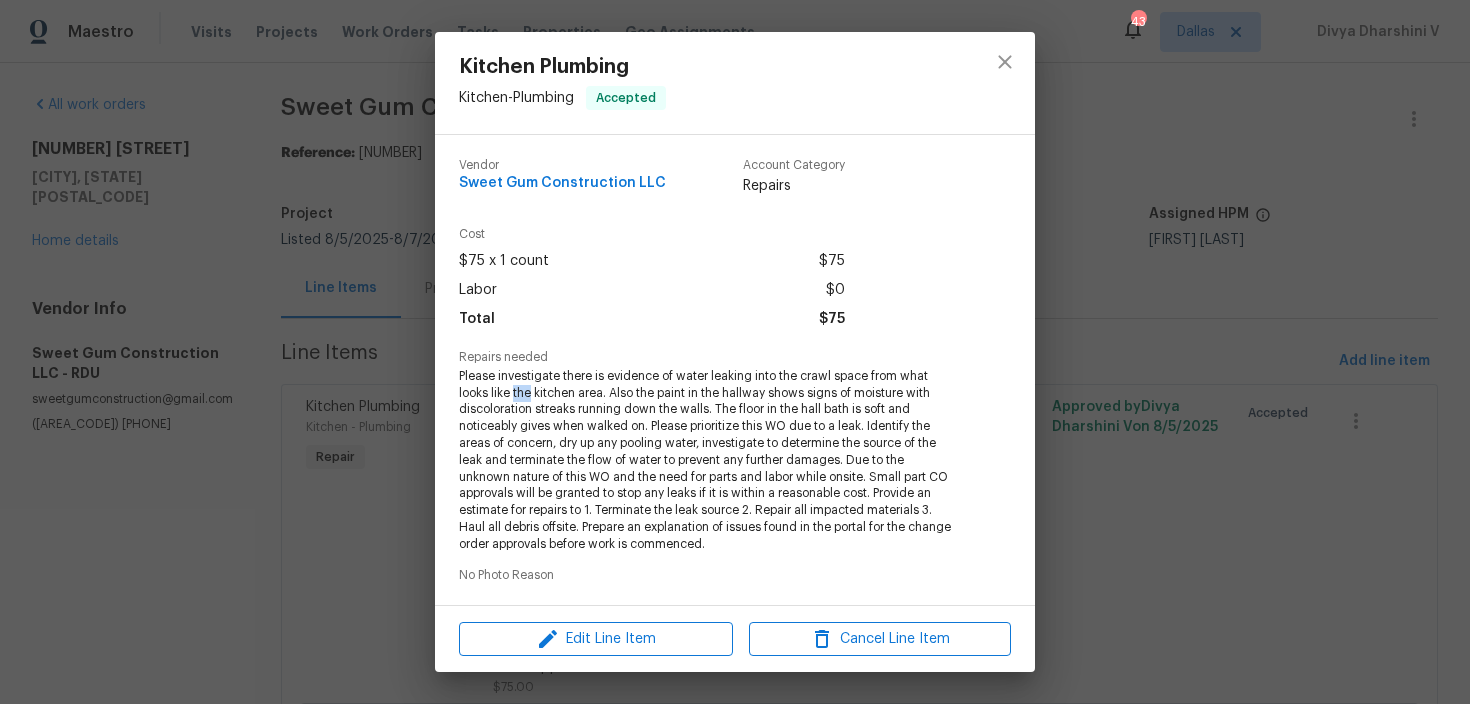 click on "Please investigate there is evidence of water leaking into the crawl space from what looks like the kitchen area. Also the paint in the hallway shows signs of moisture with discoloration streaks running down the walls. The floor in the hall bath is soft and noticeably gives when walked on.
Please prioritize this WO due to a leak. Identify the areas of concern, dry up any pooling water, investigate to determine the source of the leak and terminate the flow of water to prevent any further damages. Due to the unknown nature of this WO and the need for parts and labor while onsite. Small part CO approvals will be granted to stop any leaks if it is within a reasonable cost. Provide an estimate for repairs to 1. Terminate the leak source 2. Repair all impacted materials 3. Haul all debris offsite. Prepare an explanation of issues found in the portal for the change order approvals before work is commenced." at bounding box center (707, 460) 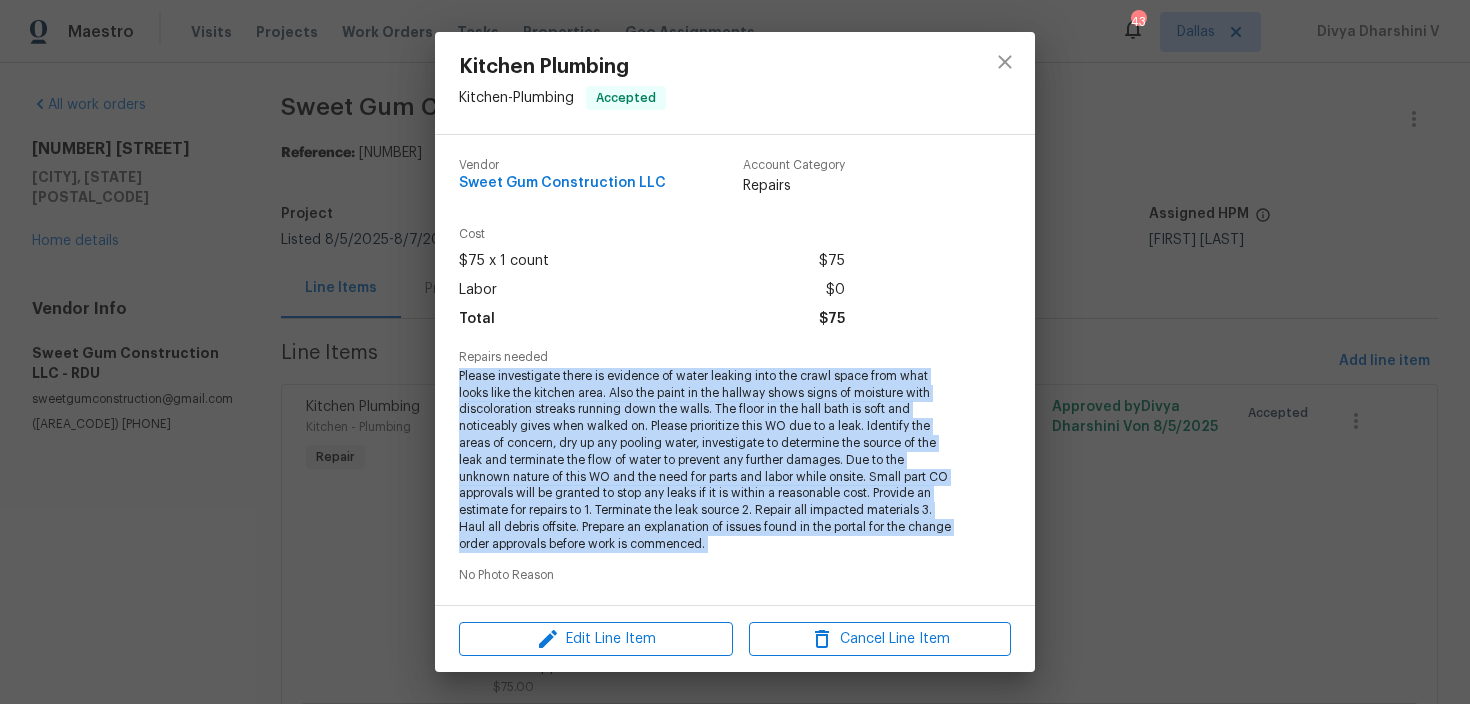 copy on "Please investigate there is evidence of water leaking into the crawl space from what looks like the kitchen area. Also the paint in the hallway shows signs of moisture with discoloration streaks running down the walls. The floor in the hall bath is soft and noticeably gives when walked on.
Please prioritize this WO due to a leak. Identify the areas of concern, dry up any pooling water, investigate to determine the source of the leak and terminate the flow of water to prevent any further damages. Due to the unknown nature of this WO and the need for parts and labor while onsite. Small part CO approvals will be granted to stop any leaks if it is within a reasonable cost. Provide an estimate for repairs to 1. Terminate the leak source 2. Repair all impacted materials 3. Haul all debris offsite. Prepare an explanation of issues found in the portal for the change order approvals before work is commenced." 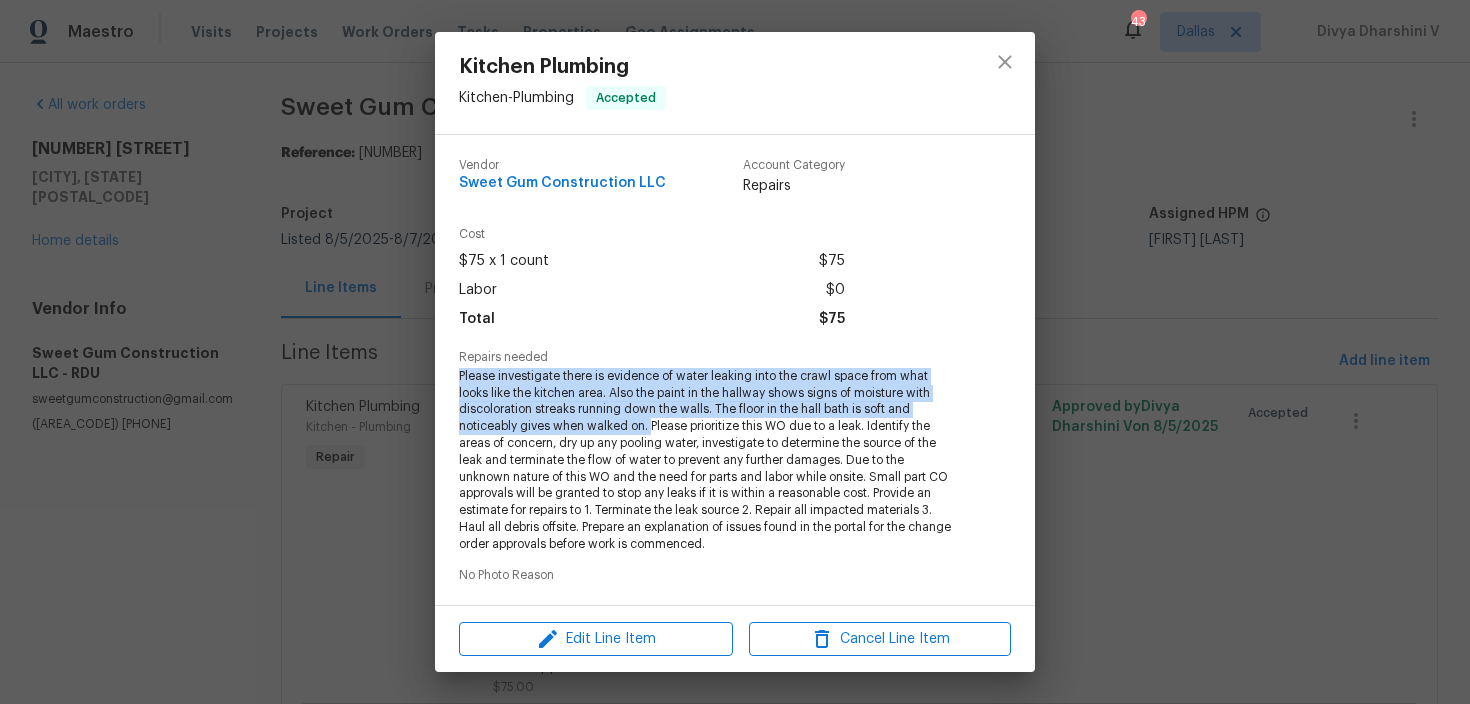 drag, startPoint x: 456, startPoint y: 367, endPoint x: 651, endPoint y: 425, distance: 203.44287 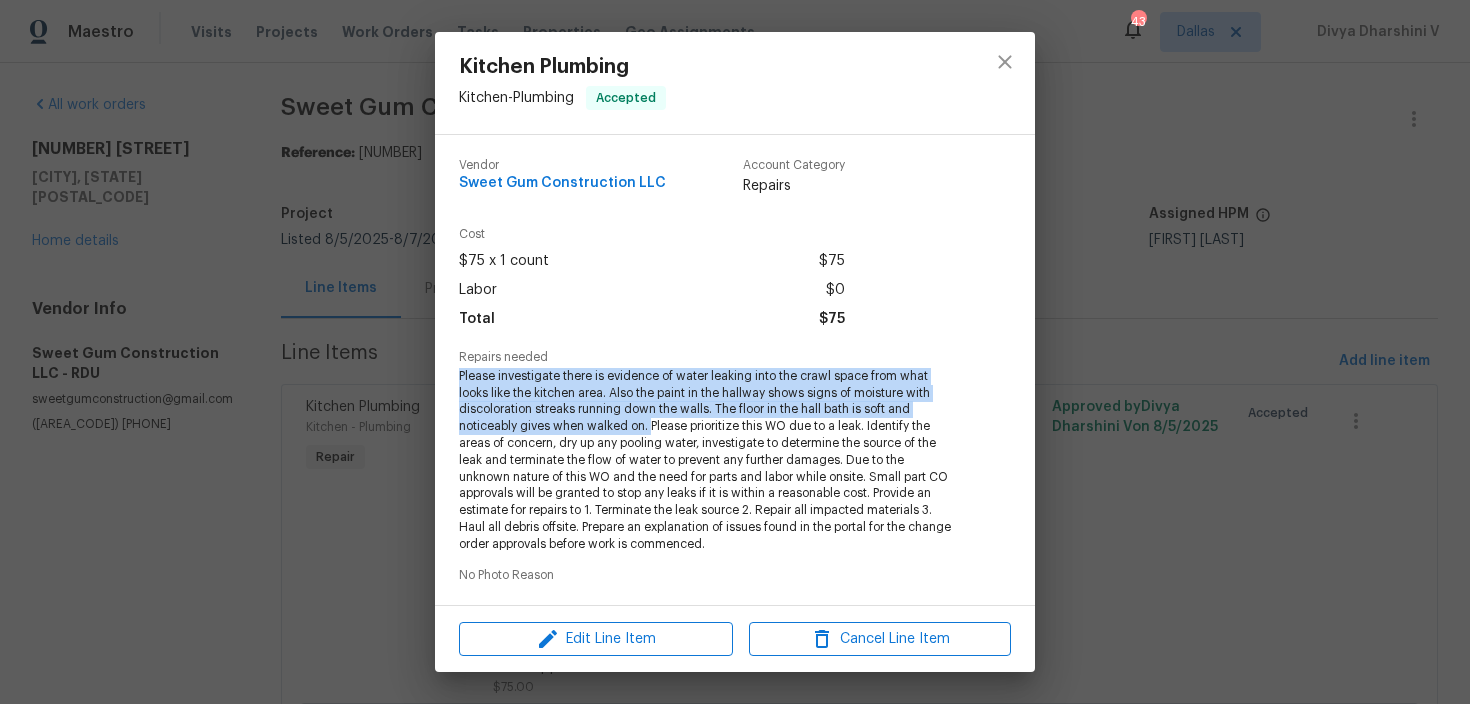 click on "Kitchen Plumbing Kitchen  -  Plumbing Accepted Vendor Sweet Gum Construction LLC Account Category Repairs Cost $75 x 1 count $75 Labor $0 Total $75 Repairs needed No Photo Reason   Photos Before After  Edit Line Item  Cancel Line Item" at bounding box center [735, 352] 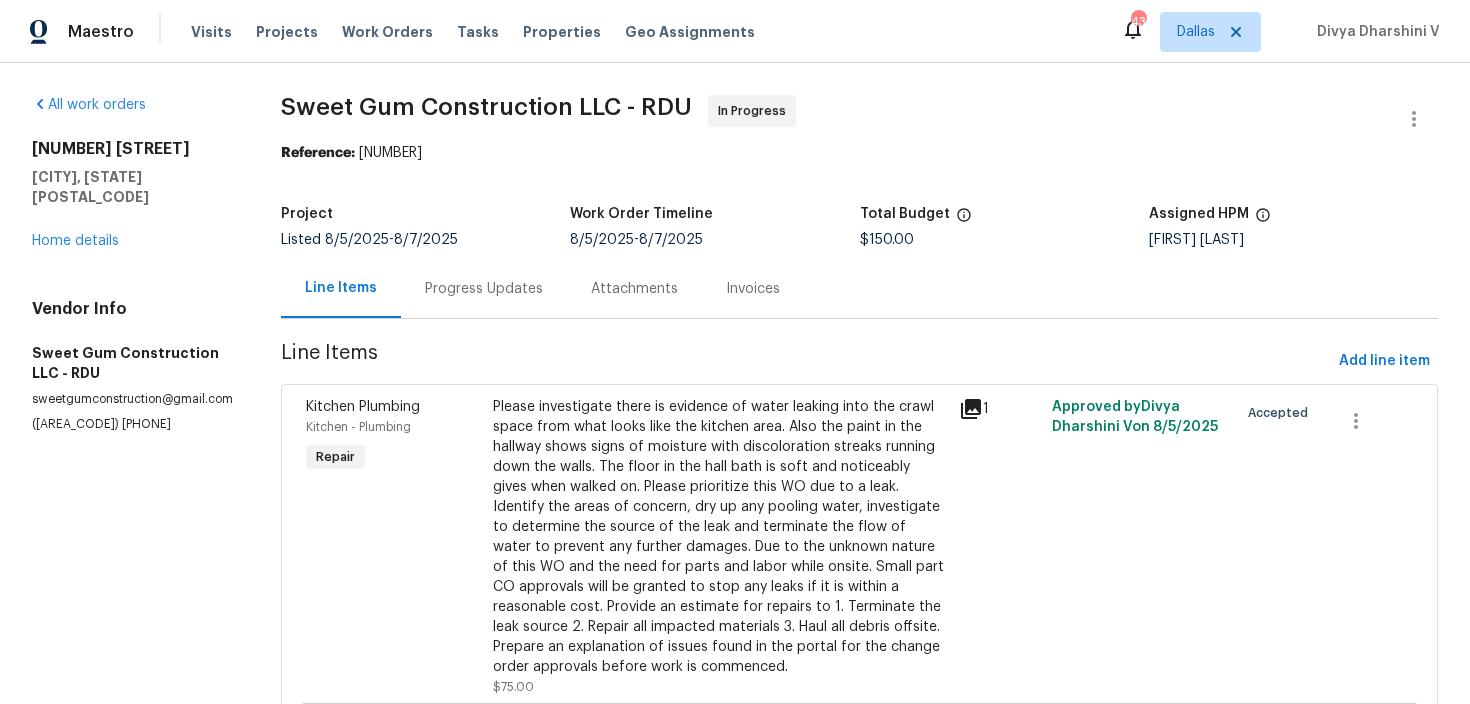 click on "Progress Updates" at bounding box center [484, 289] 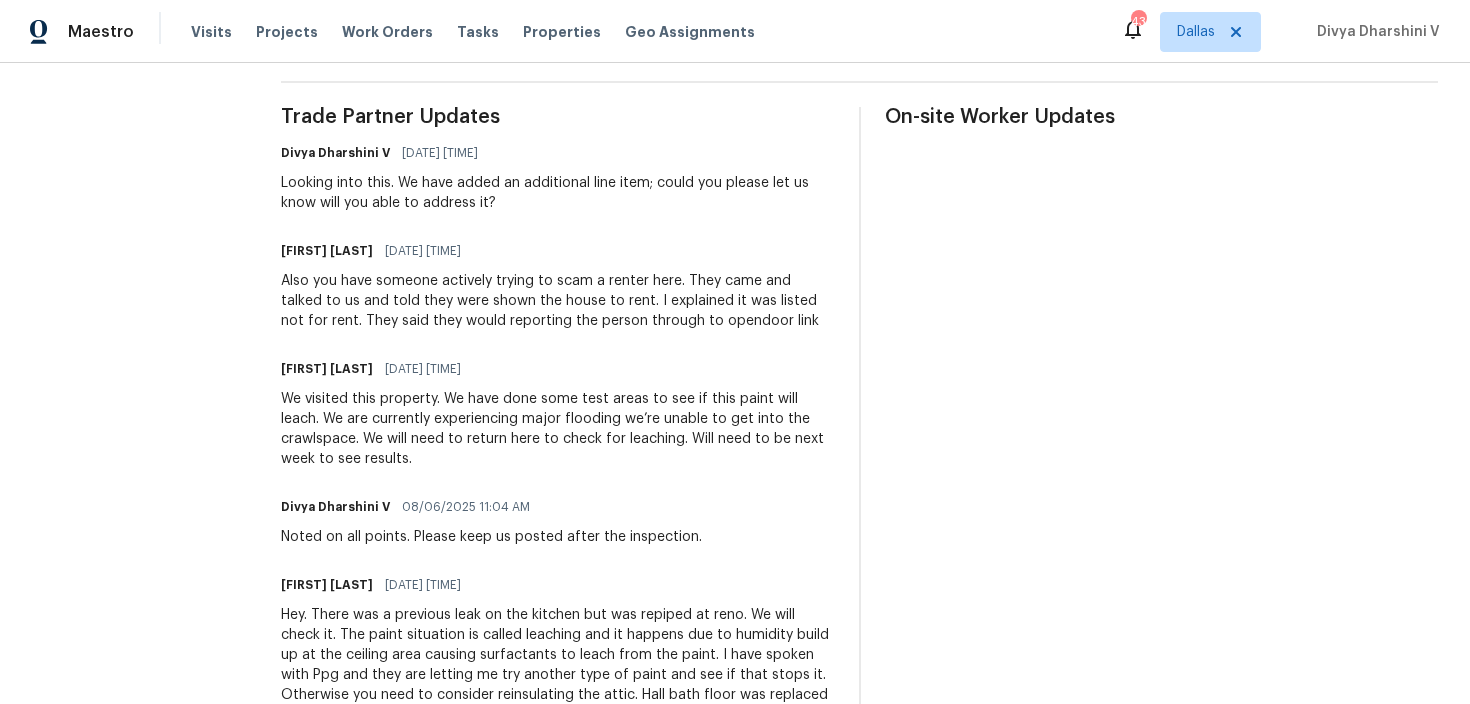 scroll, scrollTop: 614, scrollLeft: 0, axis: vertical 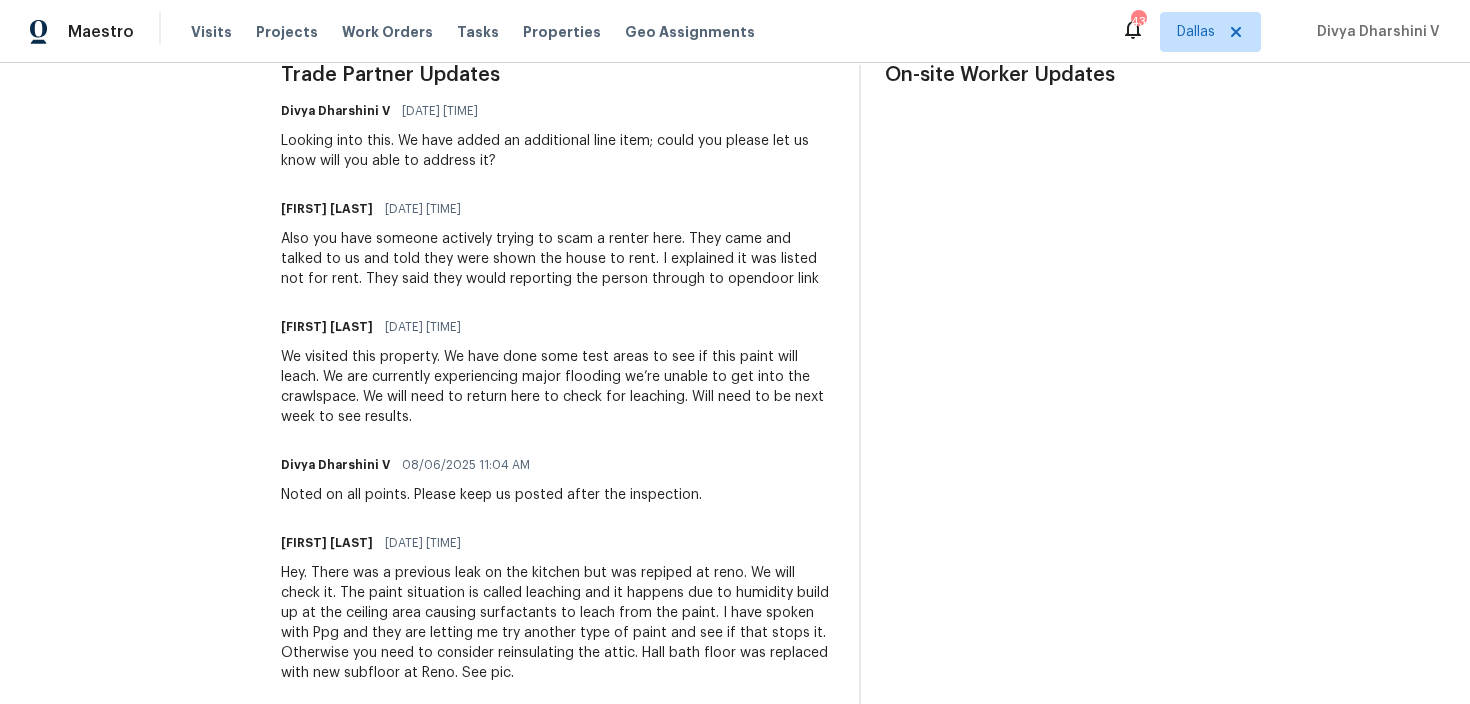 click on "We visited this property. We have done some test areas to see if this paint  will leach. We are currently experiencing major flooding we’re unable to get into the crawlspace.
We will need to return here to check for leaching. Will need to be next week to see results." at bounding box center [558, 387] 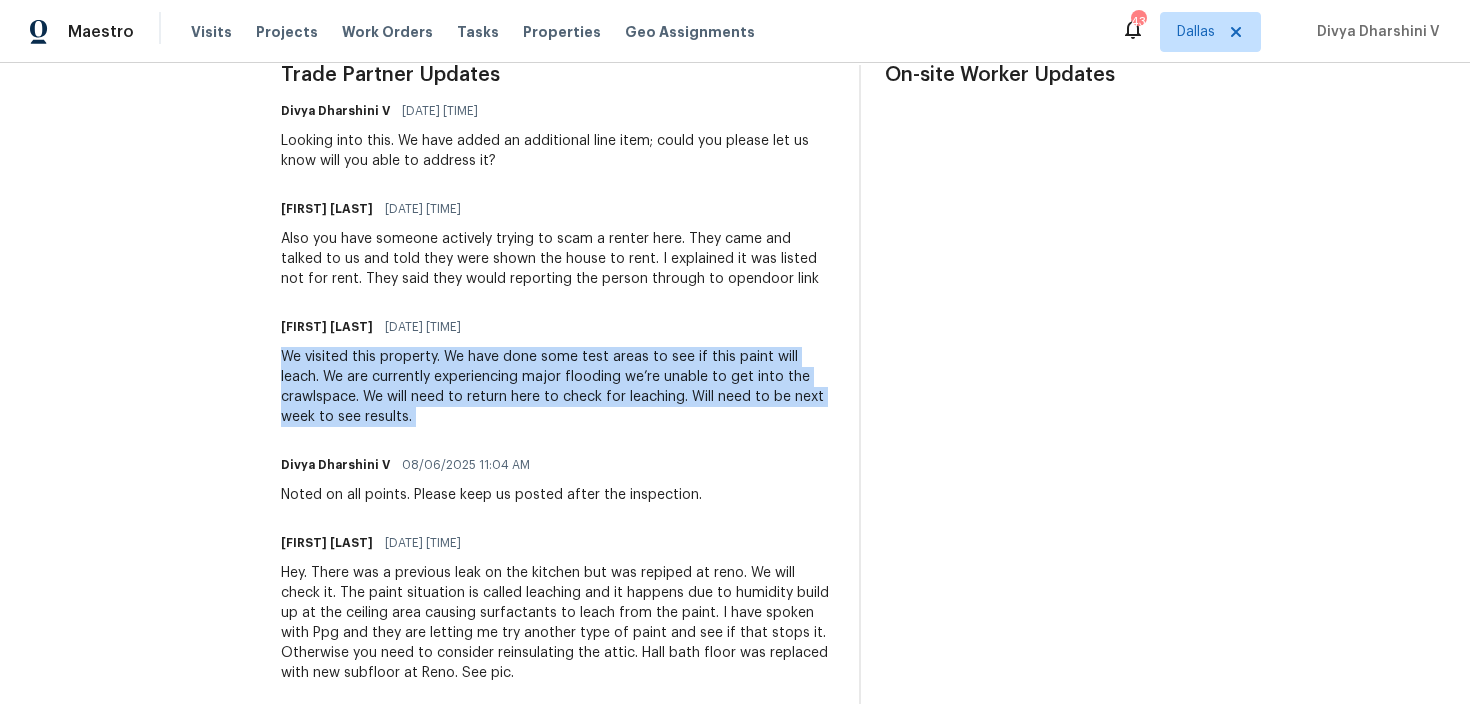 click on "We visited this property. We have done some test areas to see if this paint  will leach. We are currently experiencing major flooding we’re unable to get into the crawlspace.
We will need to return here to check for leaching. Will need to be next week to see results." at bounding box center [558, 387] 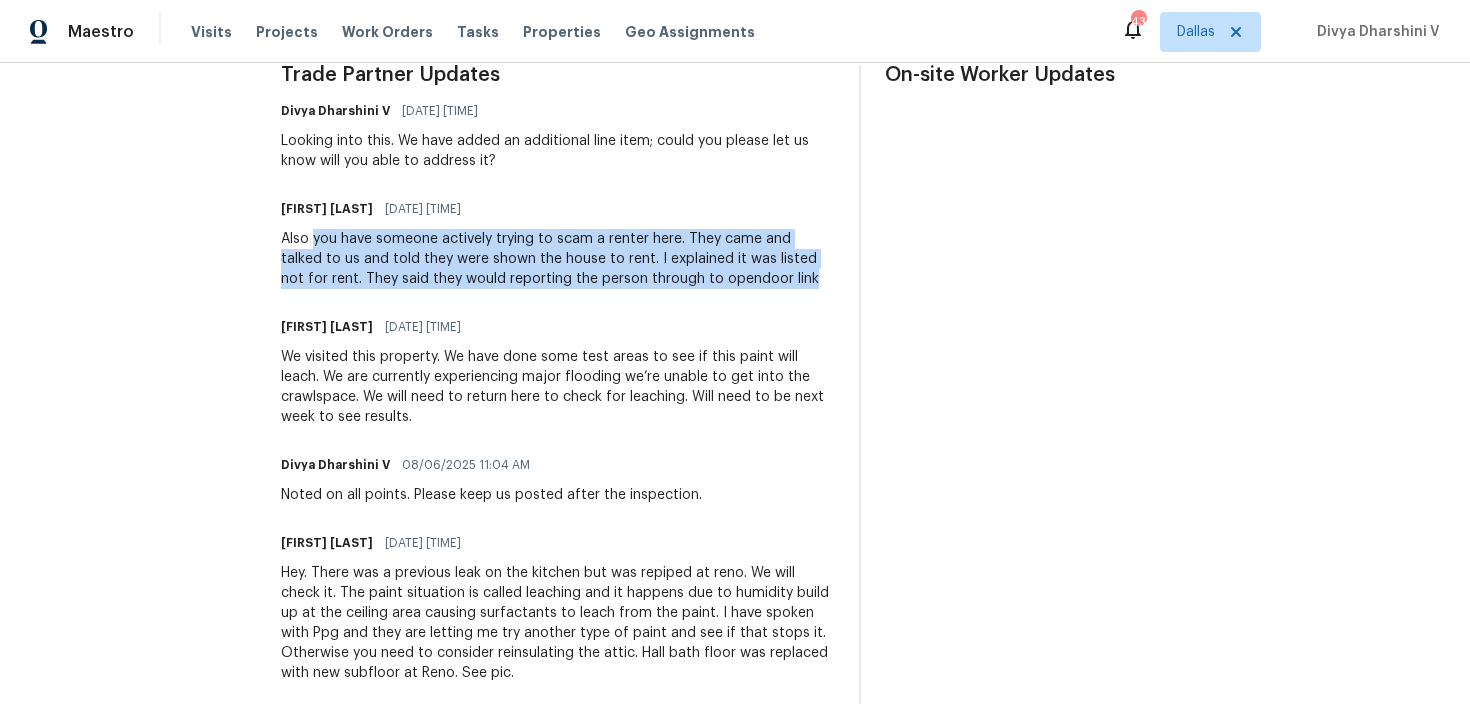 drag, startPoint x: 368, startPoint y: 242, endPoint x: 798, endPoint y: 283, distance: 431.95023 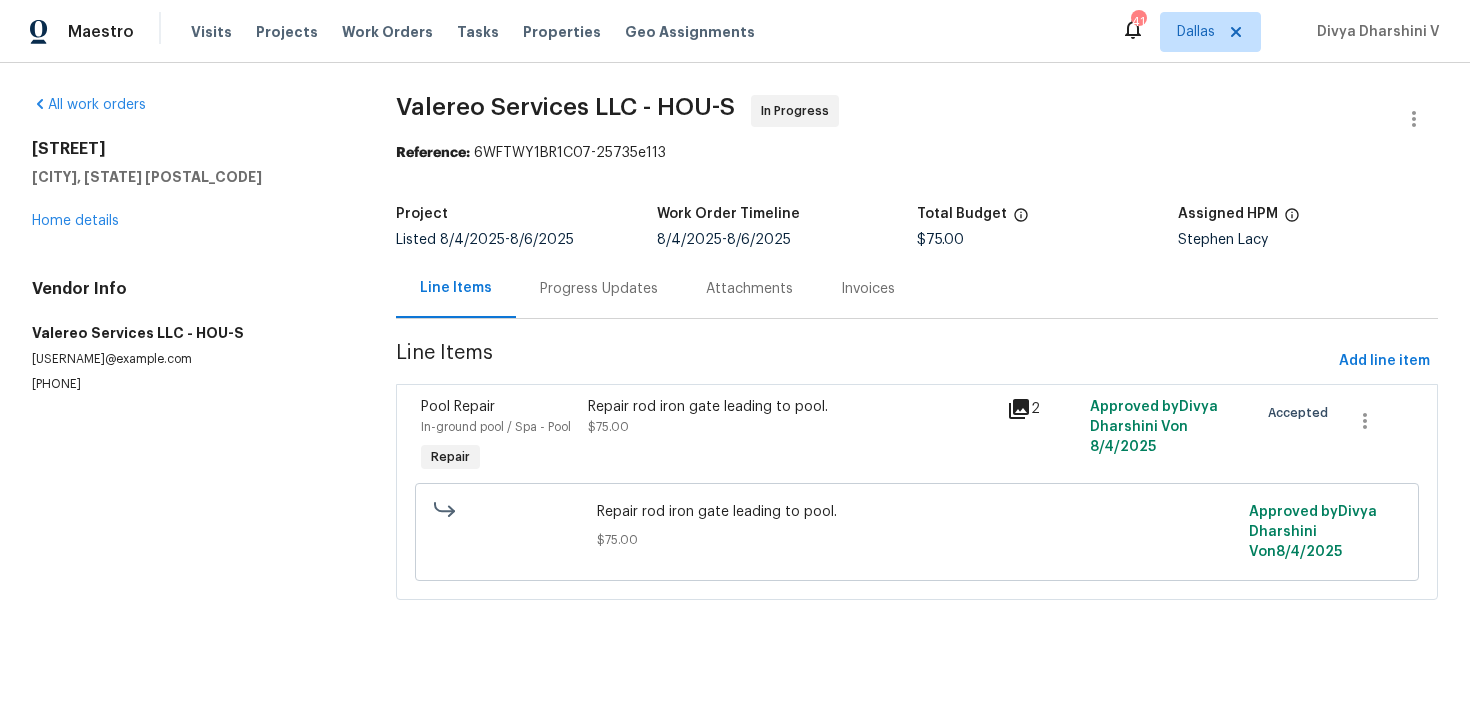 scroll, scrollTop: 0, scrollLeft: 0, axis: both 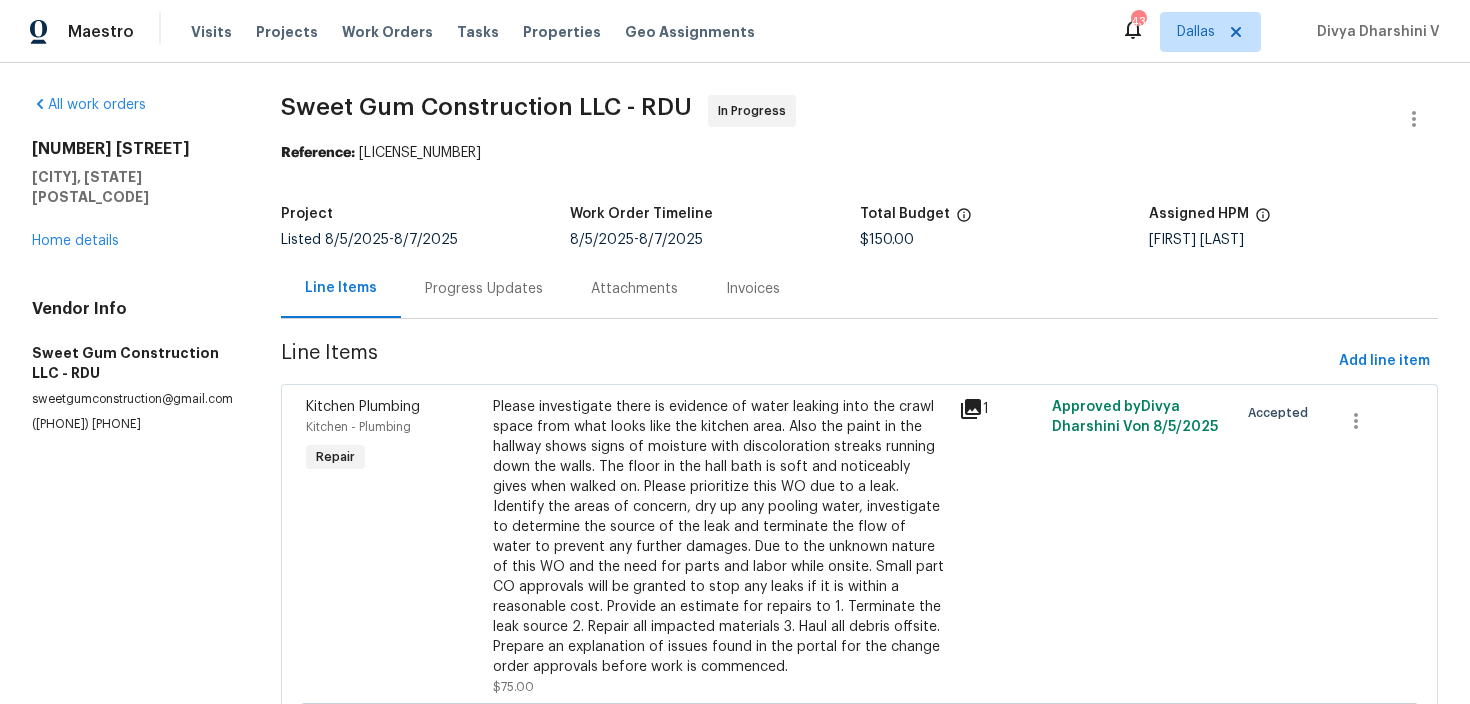 click on "Please investigate there is evidence of water leaking into the crawl space from what looks like the kitchen area. Also the paint in the hallway shows signs of moisture with discoloration streaks running down the walls. The floor in the hall bath is soft and noticeably gives when walked on.
Please prioritize this WO due to a leak. Identify the areas of concern, dry up any pooling water, investigate to determine the source of the leak and terminate the flow of water to prevent any further damages. Due to the unknown nature of this WO and the need for parts and labor while onsite. Small part CO approvals will be granted to stop any leaks if it is within a reasonable cost. Provide an estimate for repairs to 1. Terminate the leak source 2. Repair all impacted materials 3. Haul all debris offsite. Prepare an explanation of issues found in the portal for the change order approvals before work is commenced." at bounding box center (720, 537) 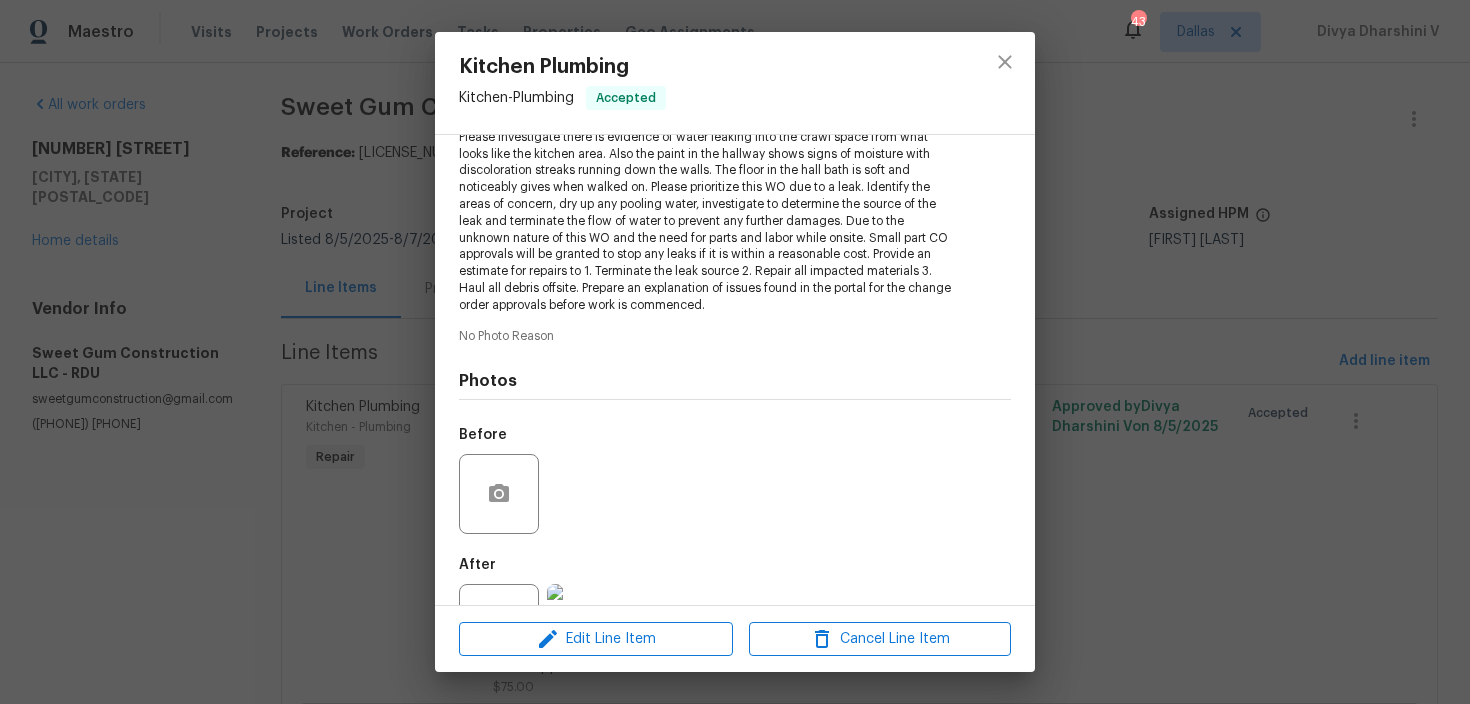 scroll, scrollTop: 317, scrollLeft: 0, axis: vertical 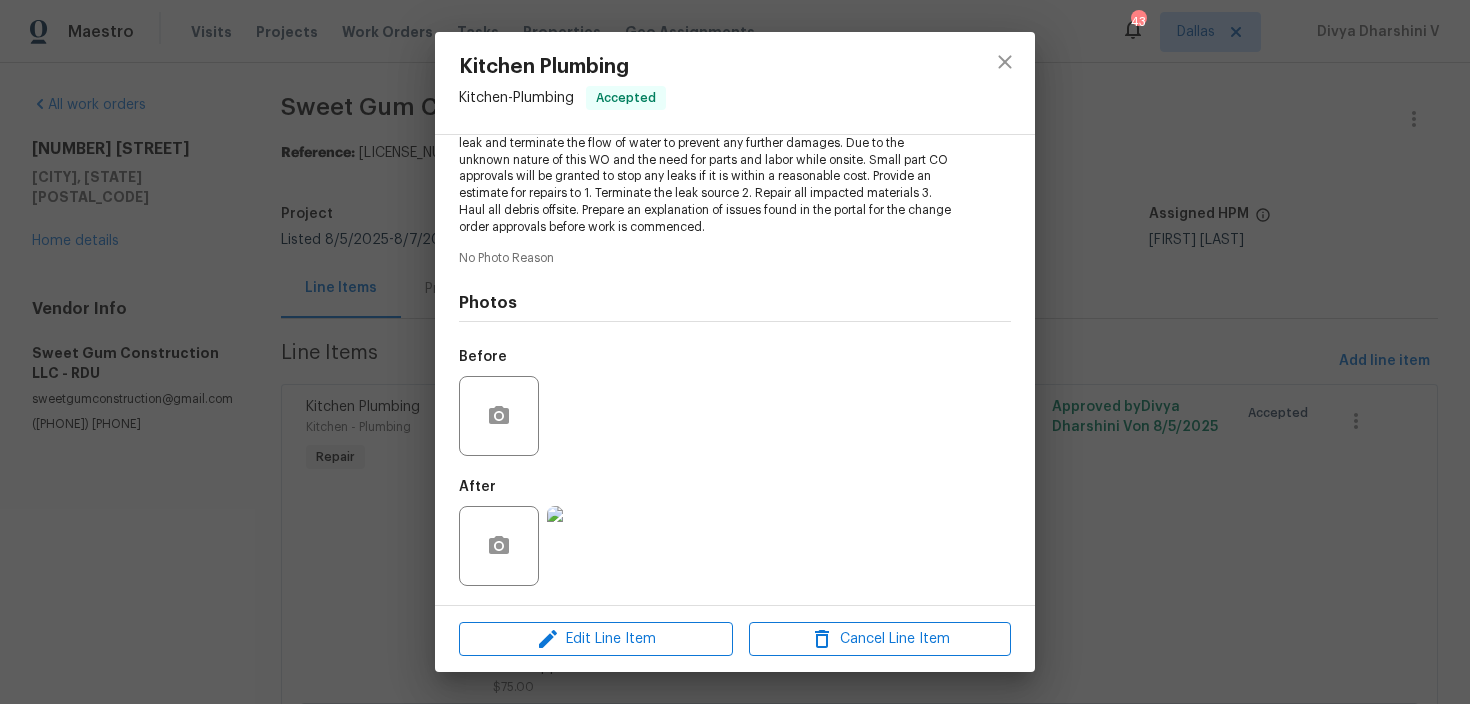 click at bounding box center [587, 546] 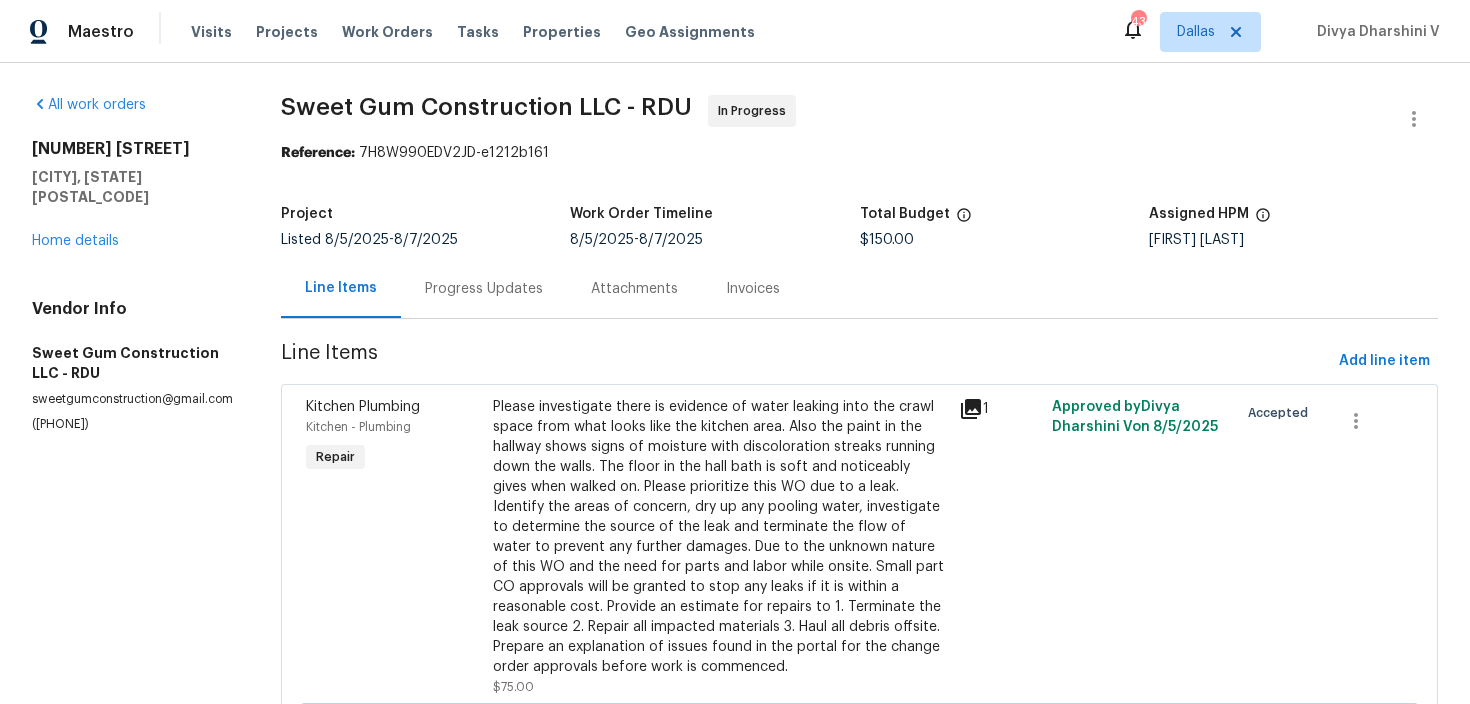 scroll, scrollTop: 0, scrollLeft: 0, axis: both 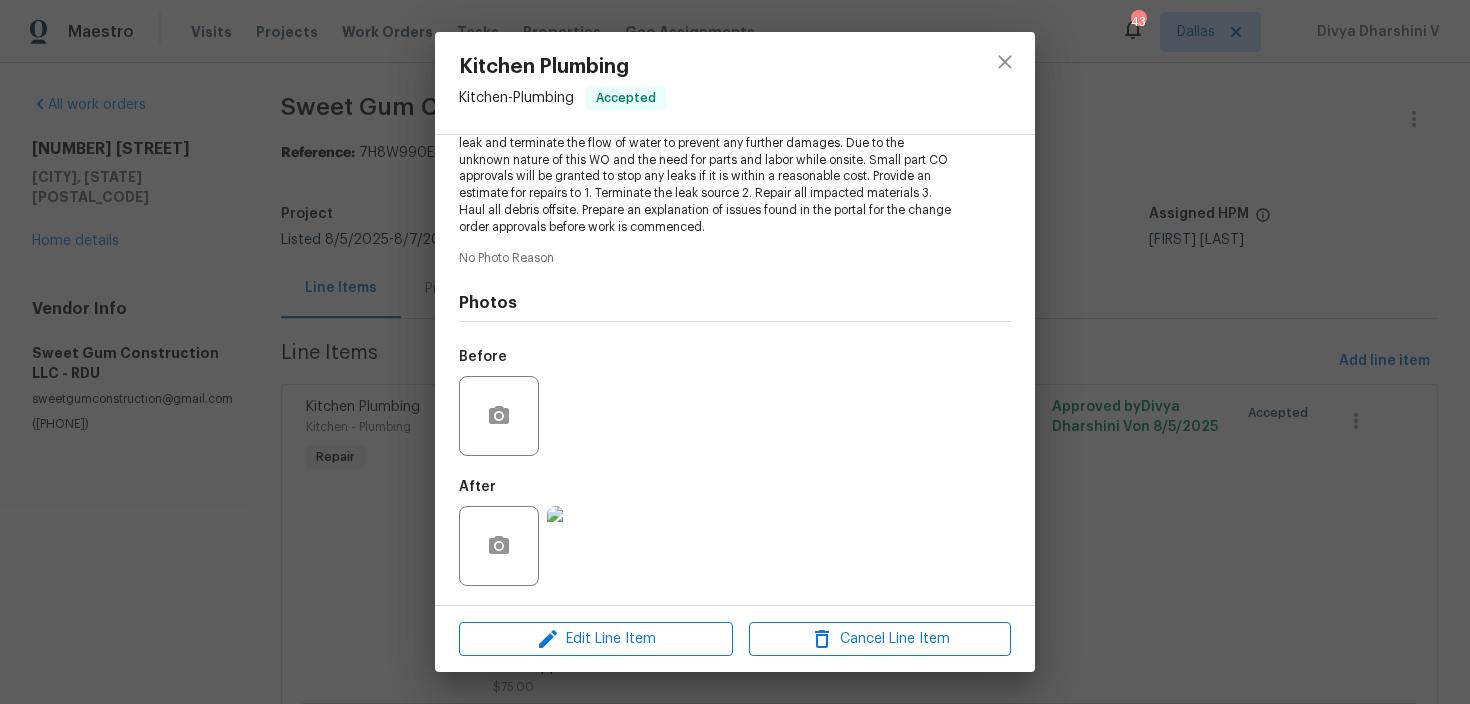 click at bounding box center (587, 546) 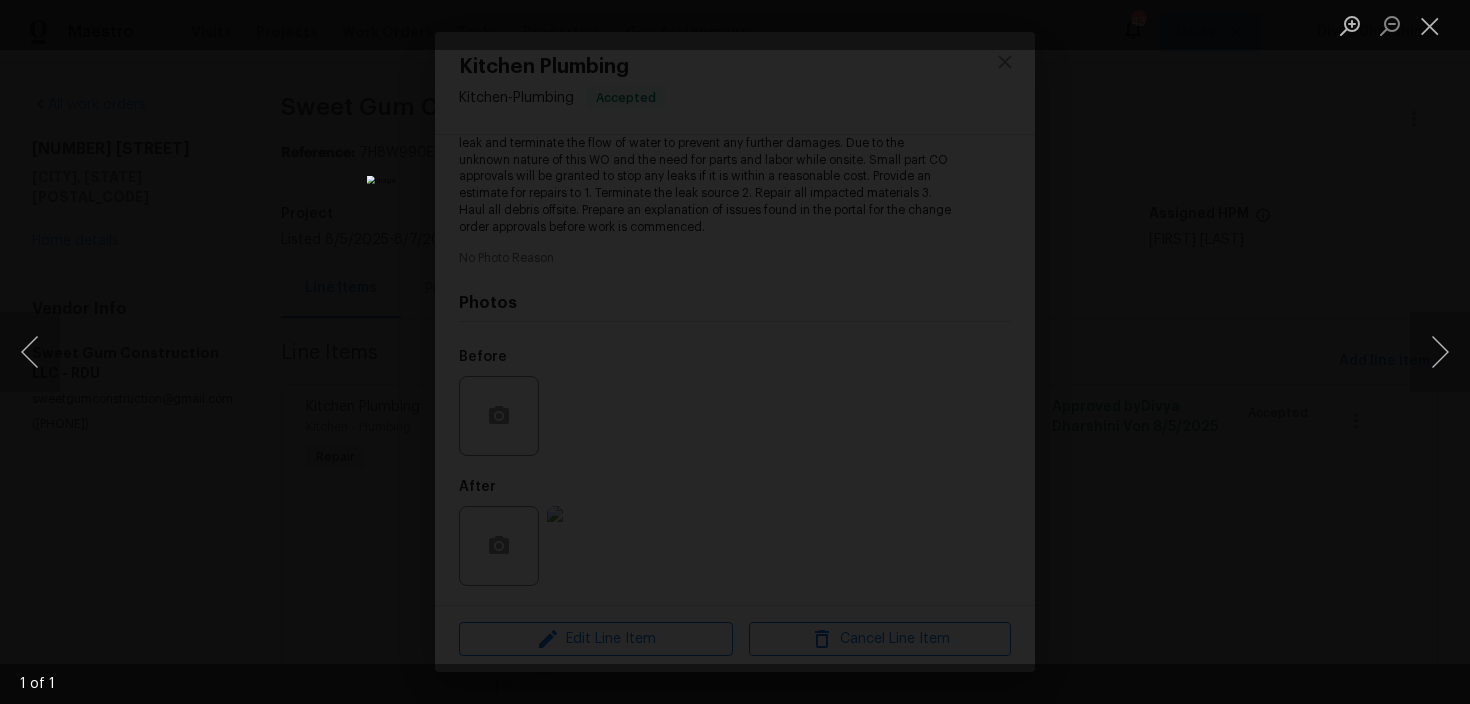 click at bounding box center [735, 352] 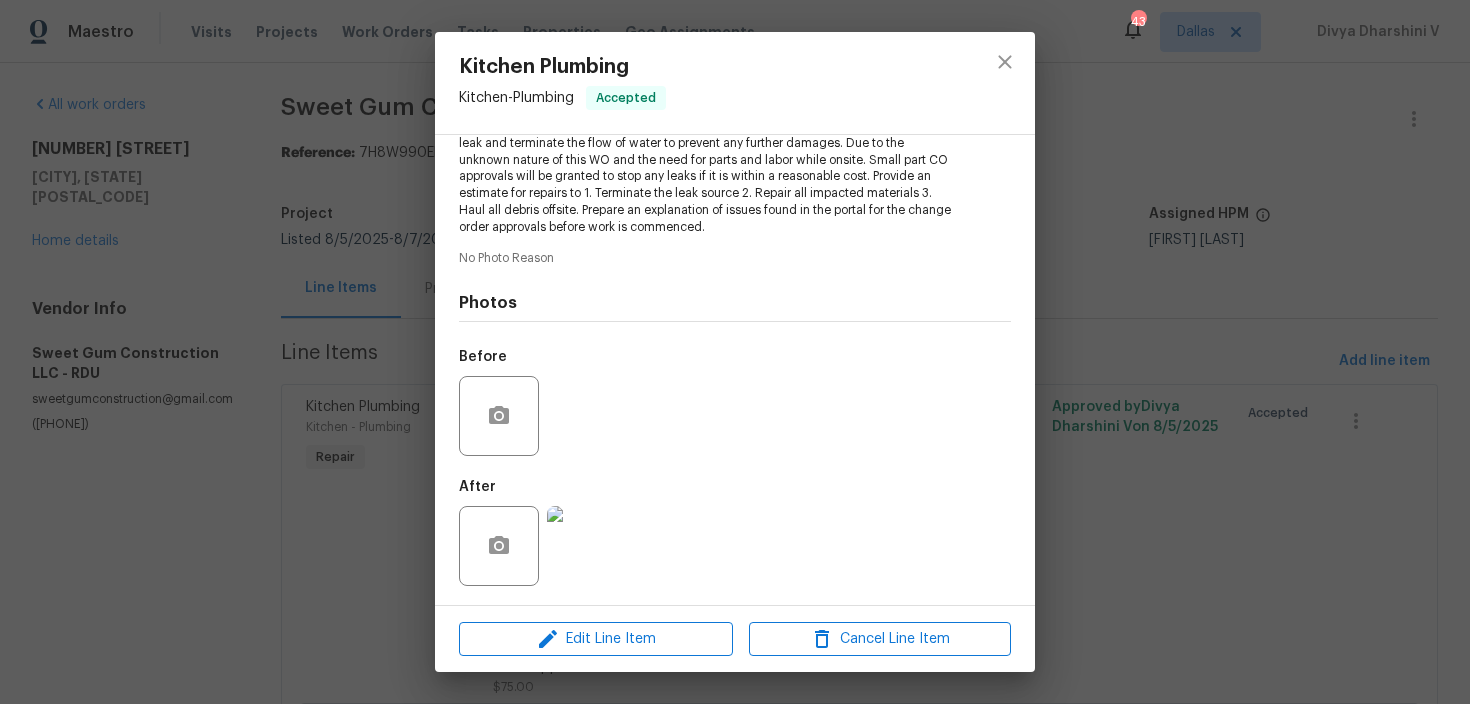 click at bounding box center [735, 352] 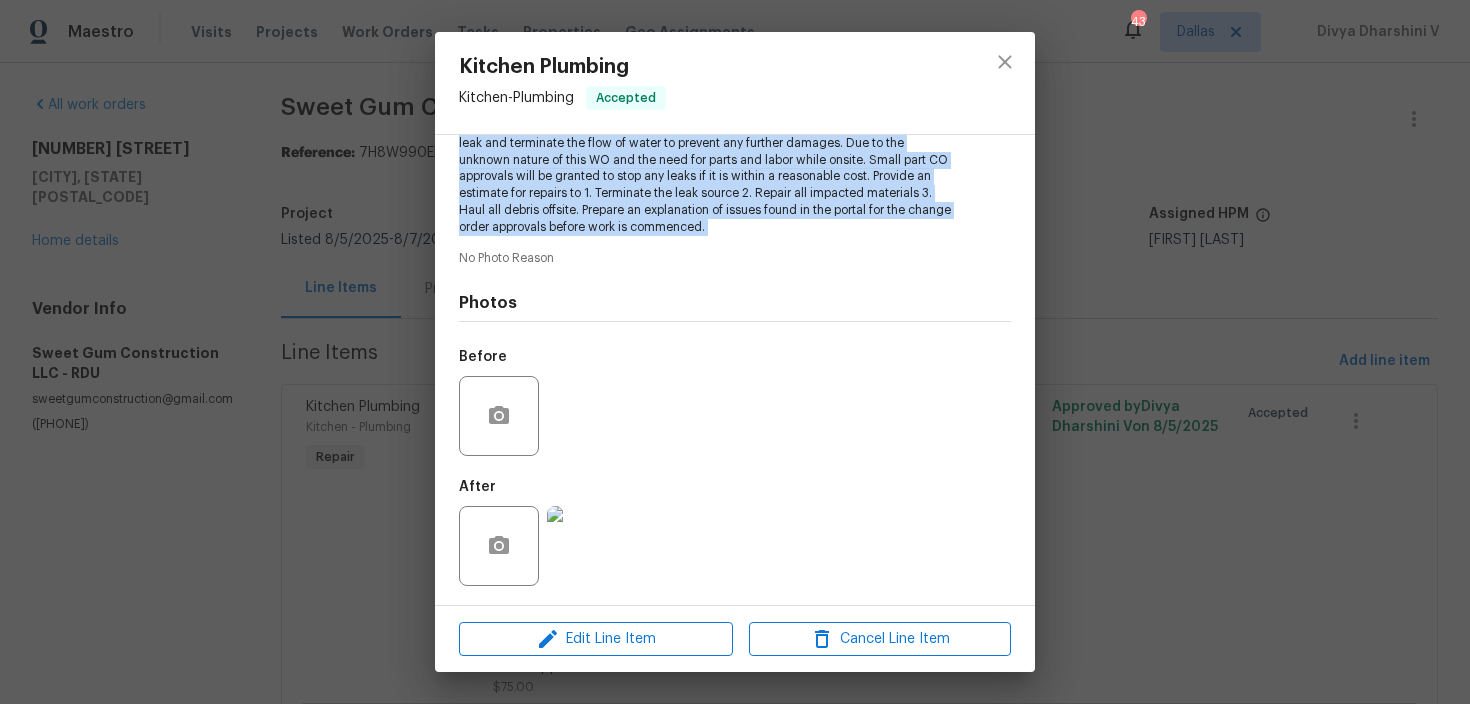 click on "Kitchen Plumbing Kitchen  -  Plumbing Accepted Vendor Sweet Gum Construction LLC Account Category Repairs Cost $75 x 1 count $75 Labor $0 Total $75 Repairs needed No Photo Reason   Photos Before After  Edit Line Item  Cancel Line Item" at bounding box center (735, 352) 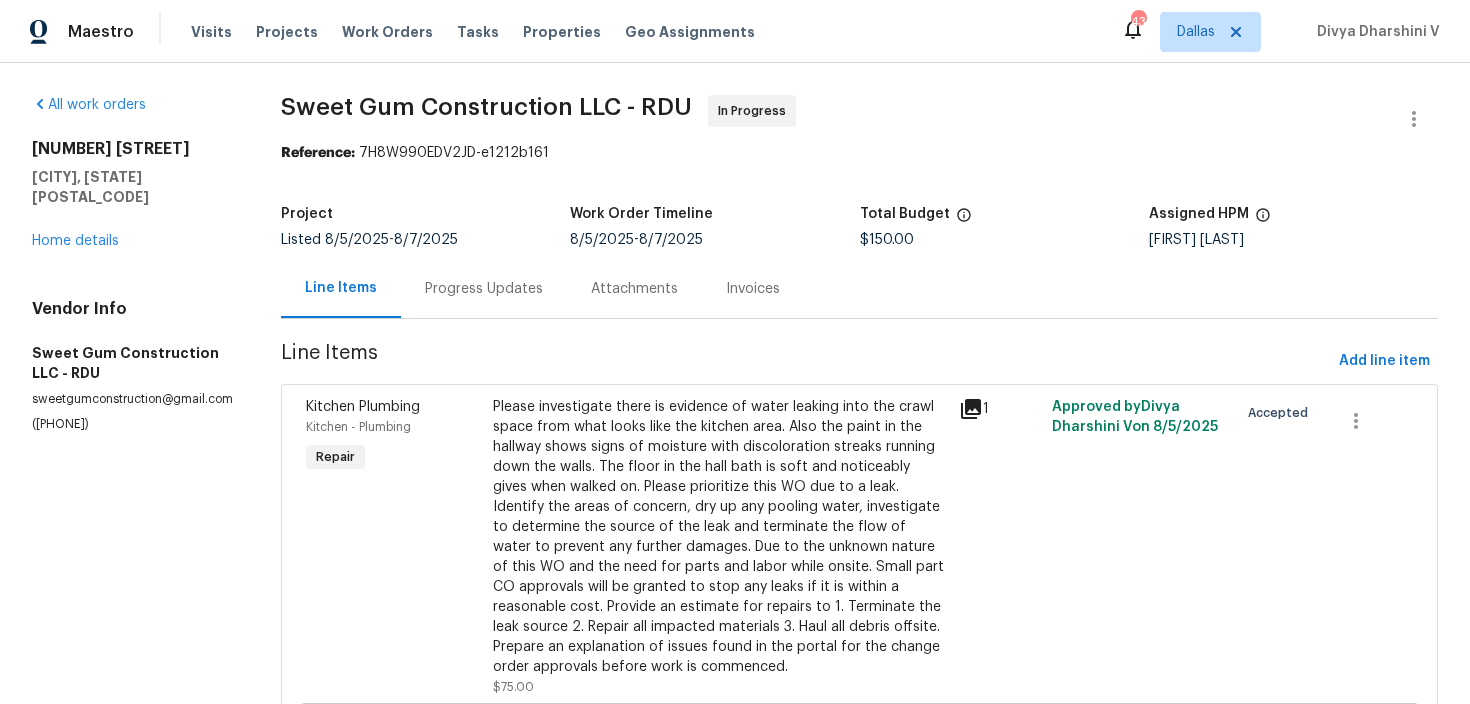 click on "Progress Updates" at bounding box center [484, 289] 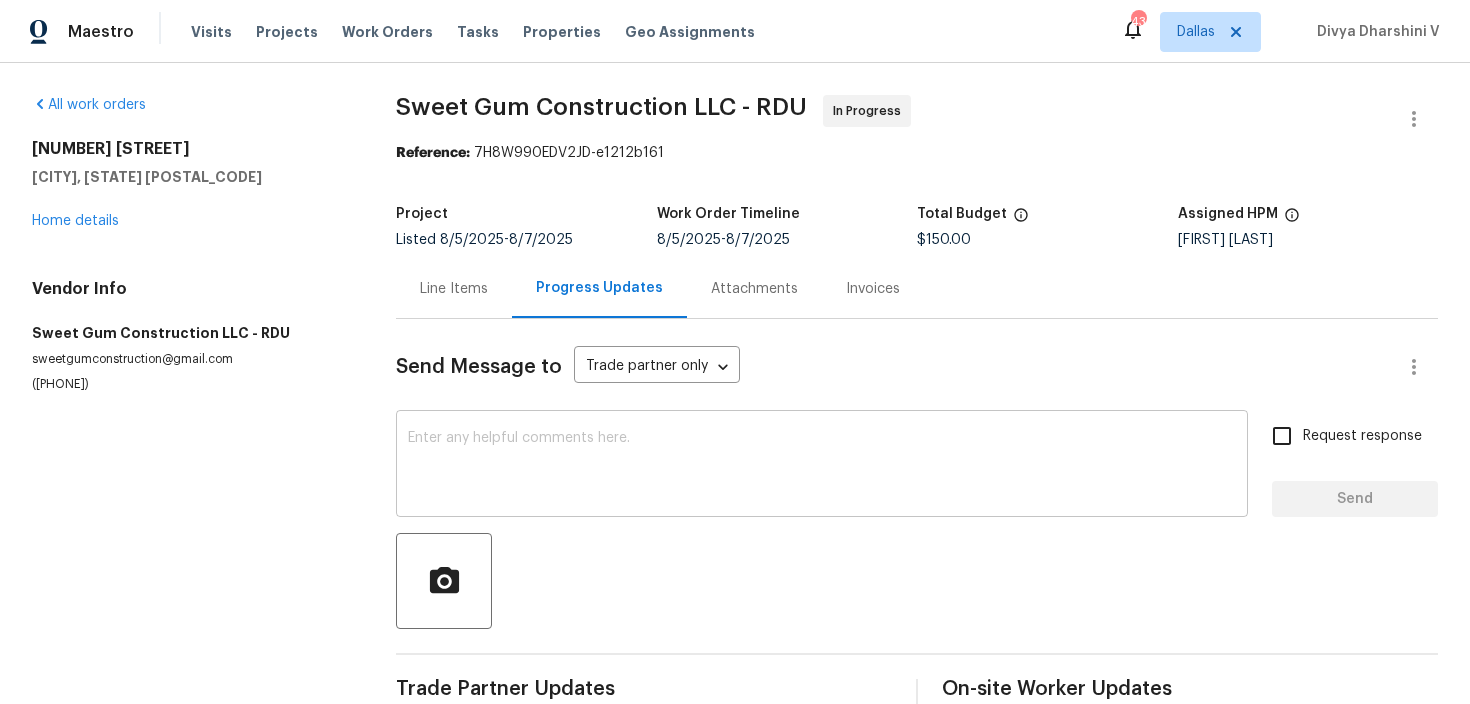 click at bounding box center (822, 466) 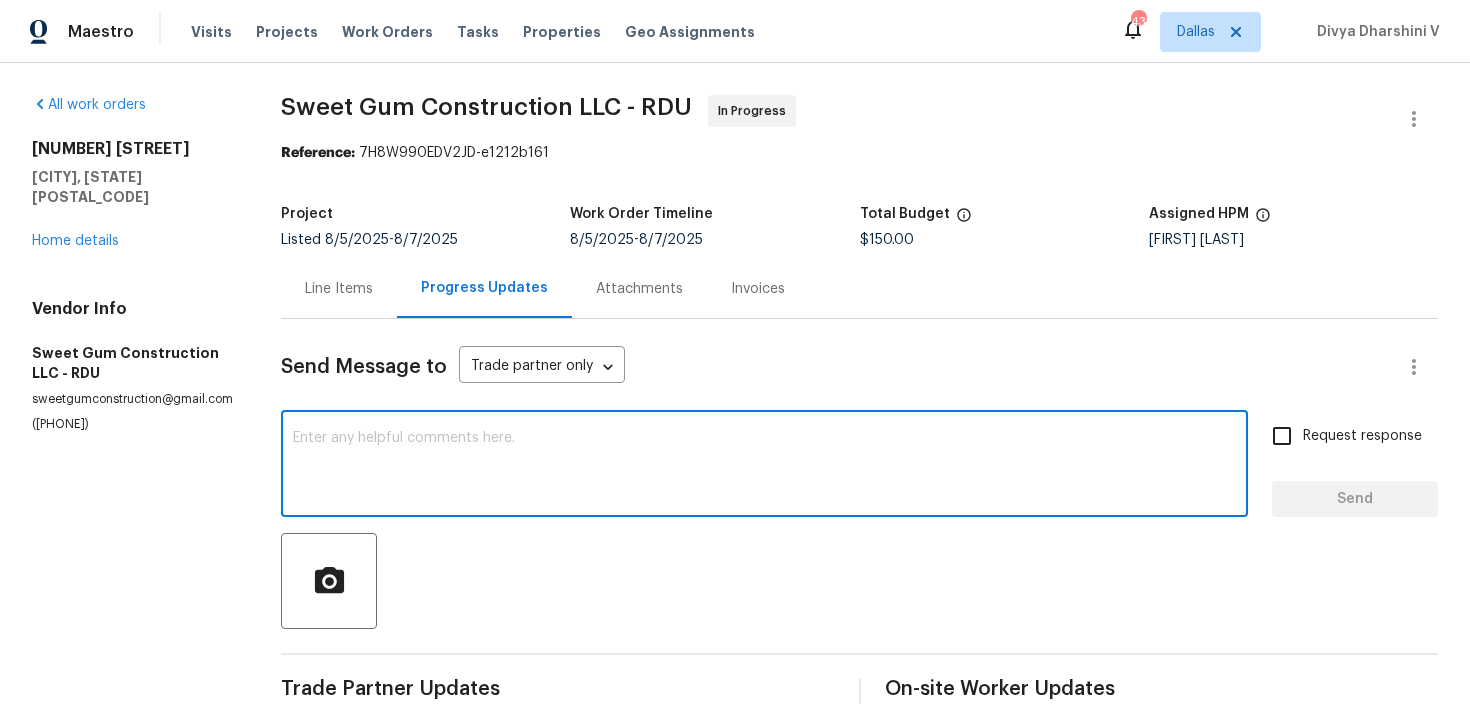 paste on "When you return to the property, please be sure to:
Provide photos of all work done.
Investigate the crawlspace—there appear to be exterior doors near the AC compressor.
Check the hall bath floor for any soft spots, as it’s been reported that it noticeably gives when walked on.
Let us know what you find and upload all photos to the portal." 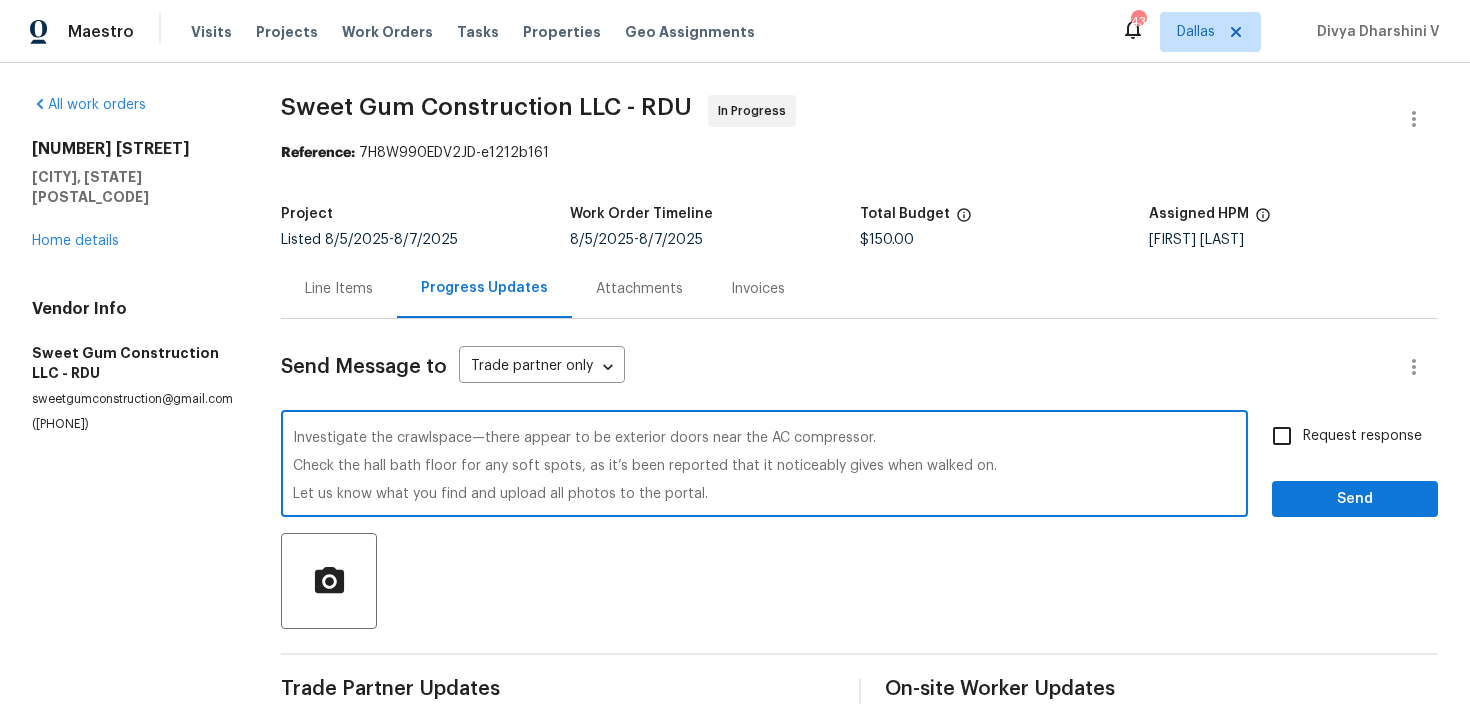scroll, scrollTop: 0, scrollLeft: 0, axis: both 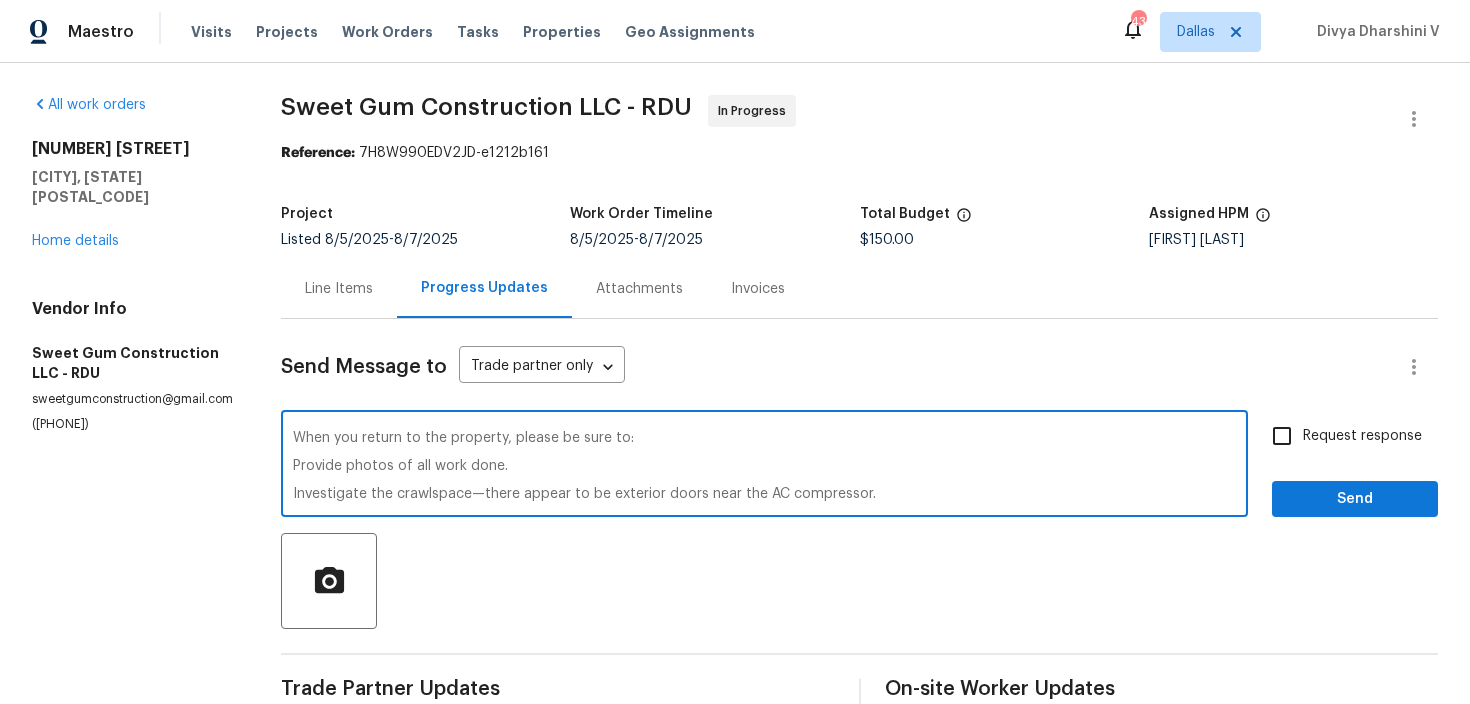 click on "When you return to the property, please be sure to:
Provide photos of all work done.
Investigate the crawlspace—there appear to be exterior doors near the AC compressor.
Check the hall bath floor for any soft spots, as it’s been reported that it noticeably gives when walked on.
Let us know what you find and upload all photos to the portal. x ​" at bounding box center (764, 466) 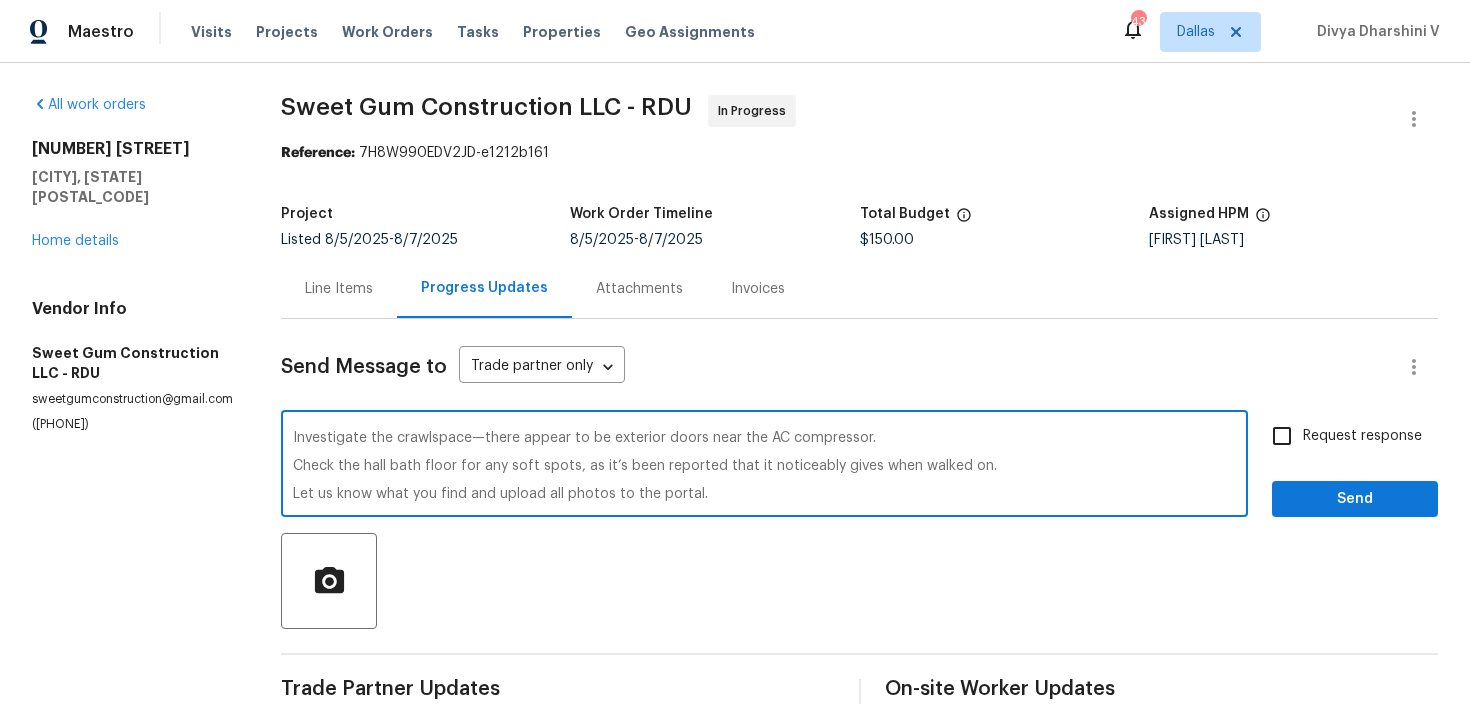 scroll, scrollTop: 0, scrollLeft: 0, axis: both 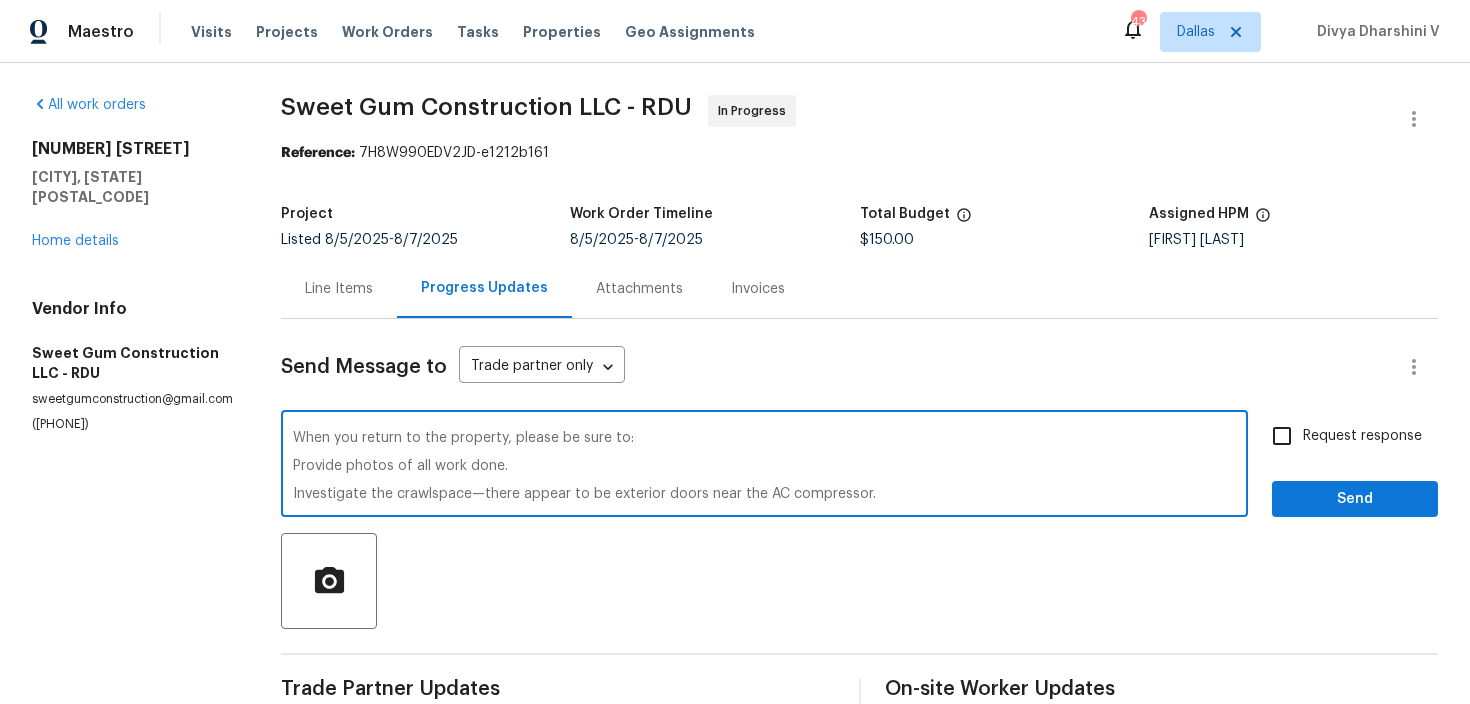 click on "When you return to the property, please be sure to:
Provide photos of all work done.
Investigate the crawlspace—there appear to be exterior doors near the AC compressor.
Check the hall bath floor for any soft spots, as it’s been reported that it noticeably gives when walked on.
Let us know what you find and upload all photos to the portal." at bounding box center [764, 466] 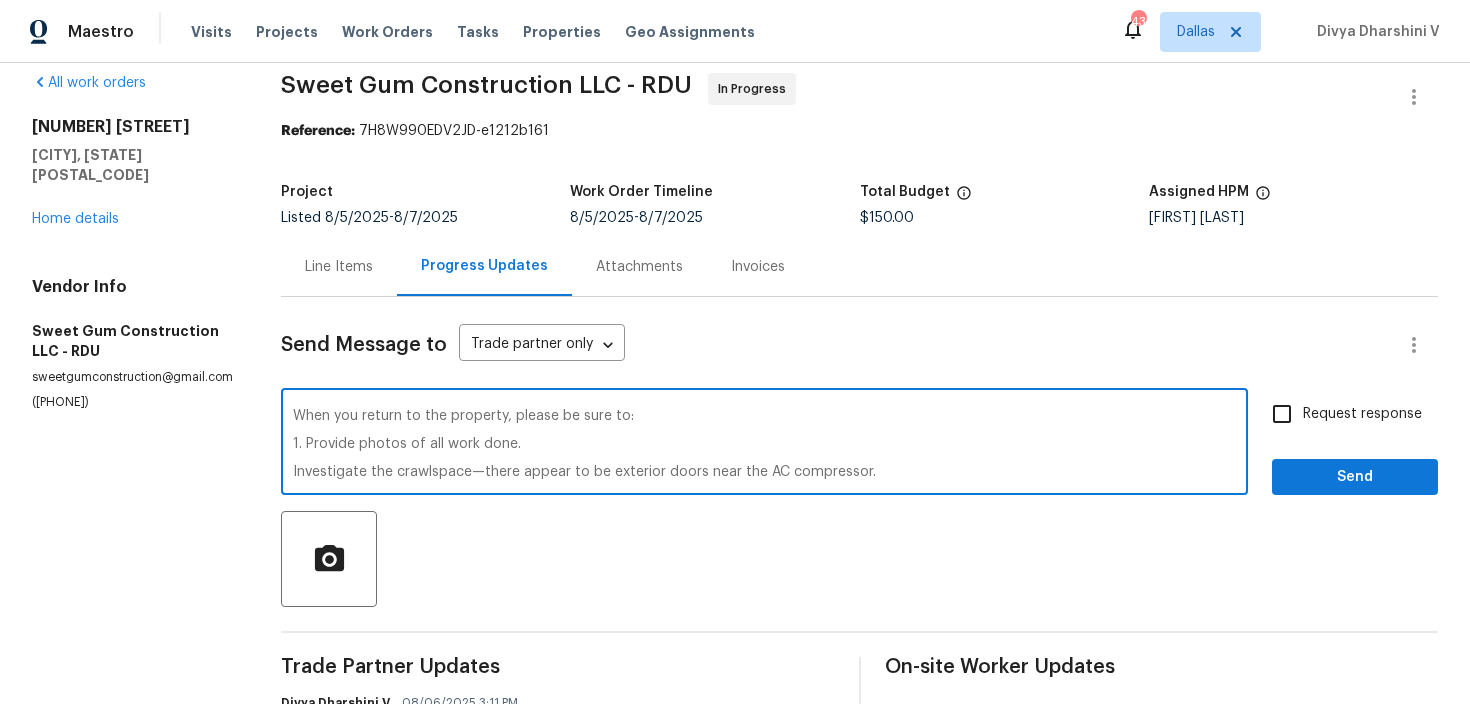 scroll, scrollTop: 23, scrollLeft: 0, axis: vertical 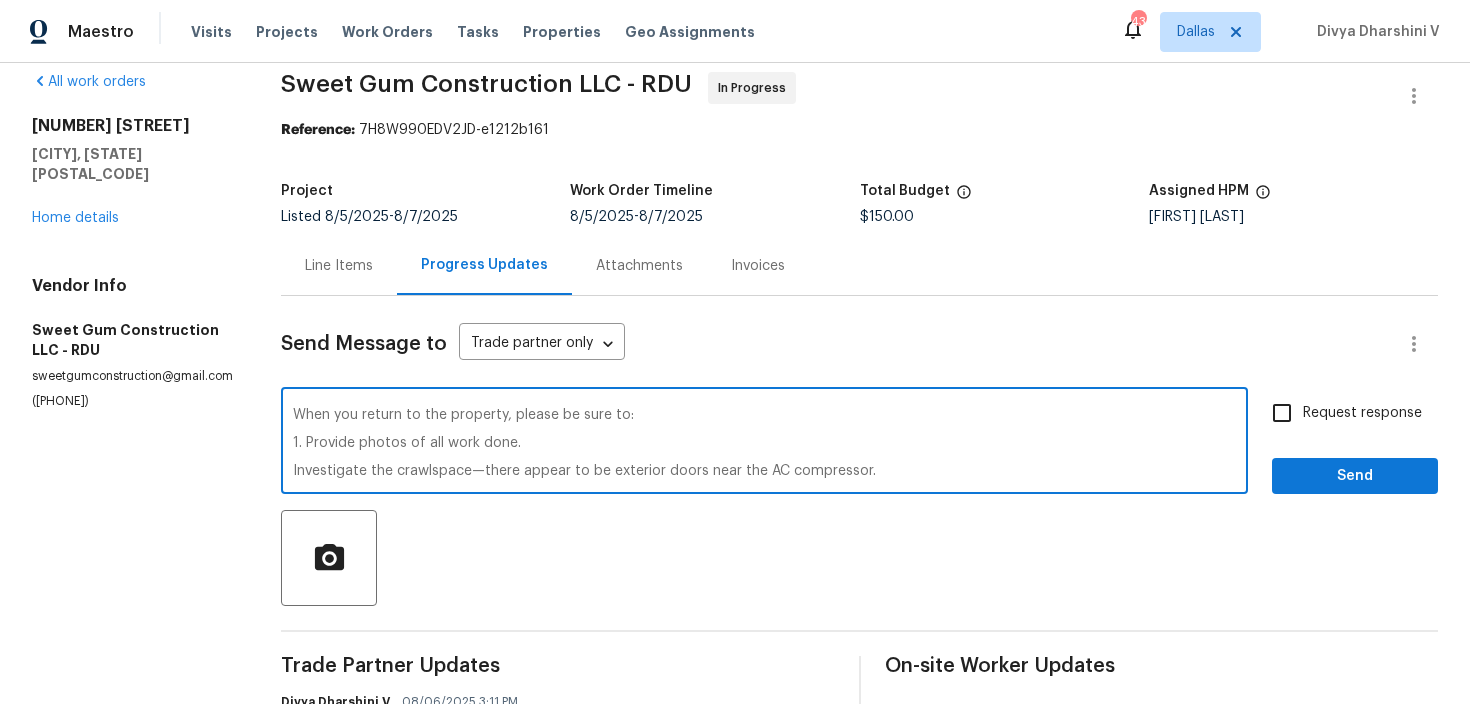 click on "When you return to the property, please be sure to:
1. Provide photos of all work done.
Investigate the crawlspace—there appear to be exterior doors near the AC compressor.
Check the hall bath floor for any soft spots, as it’s been reported that it noticeably gives when walked on.
Let us know what you find and upload all photos to the portal. x ​" at bounding box center (764, 443) 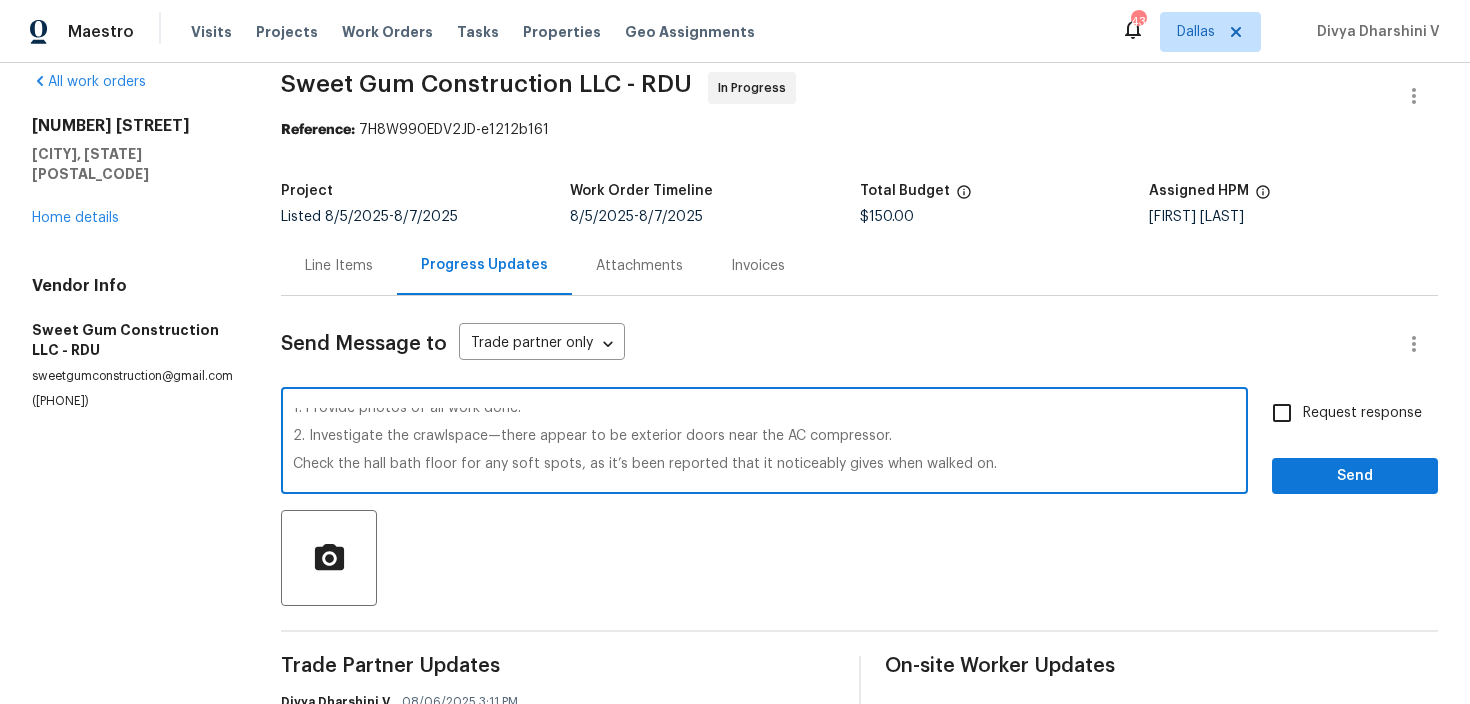 scroll, scrollTop: 52, scrollLeft: 0, axis: vertical 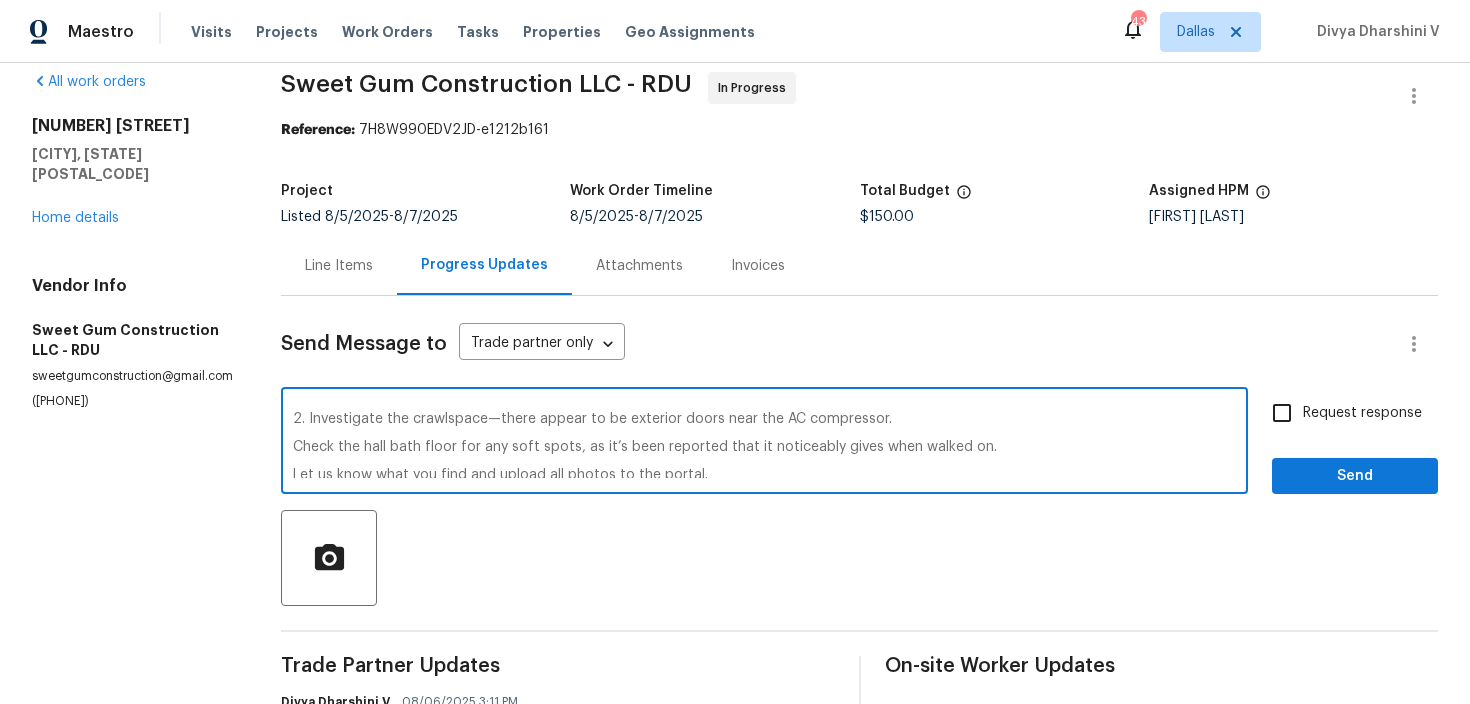 click on "When you return to the property, please be sure to:
1. Provide photos of all work done.
2. Investigate the crawlspace—there appear to be exterior doors near the AC compressor.
Check the hall bath floor for any soft spots, as it’s been reported that it noticeably gives when walked on.
Let us know what you find and upload all photos to the portal." at bounding box center (764, 443) 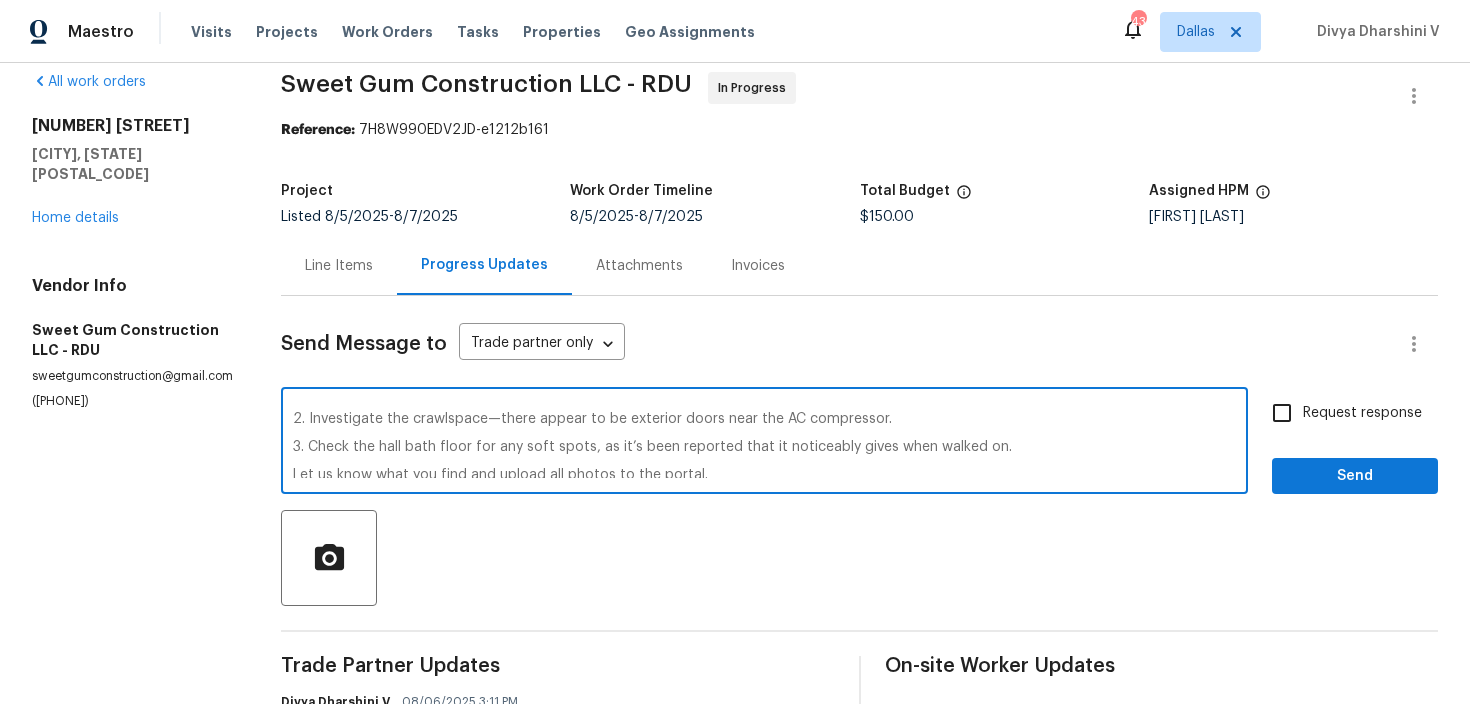 scroll, scrollTop: 56, scrollLeft: 0, axis: vertical 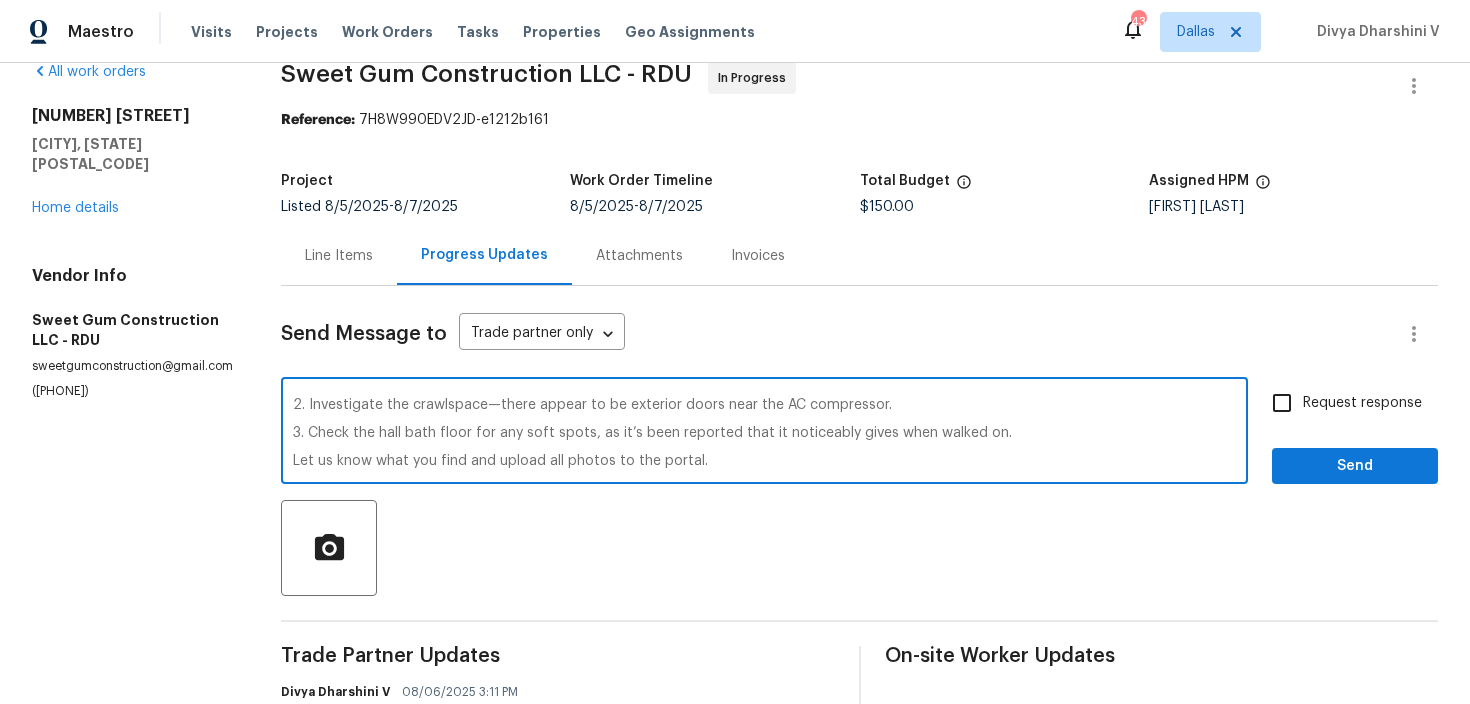 type on "When you return to the property, please be sure to:
1. Provide photos of all work done.
2. Investigate the crawlspace—there appear to be exterior doors near the AC compressor.
3. Check the hall bath floor for any soft spots, as it’s been reported that it noticeably gives when walked on.
Let us know what you find and upload all photos to the portal." 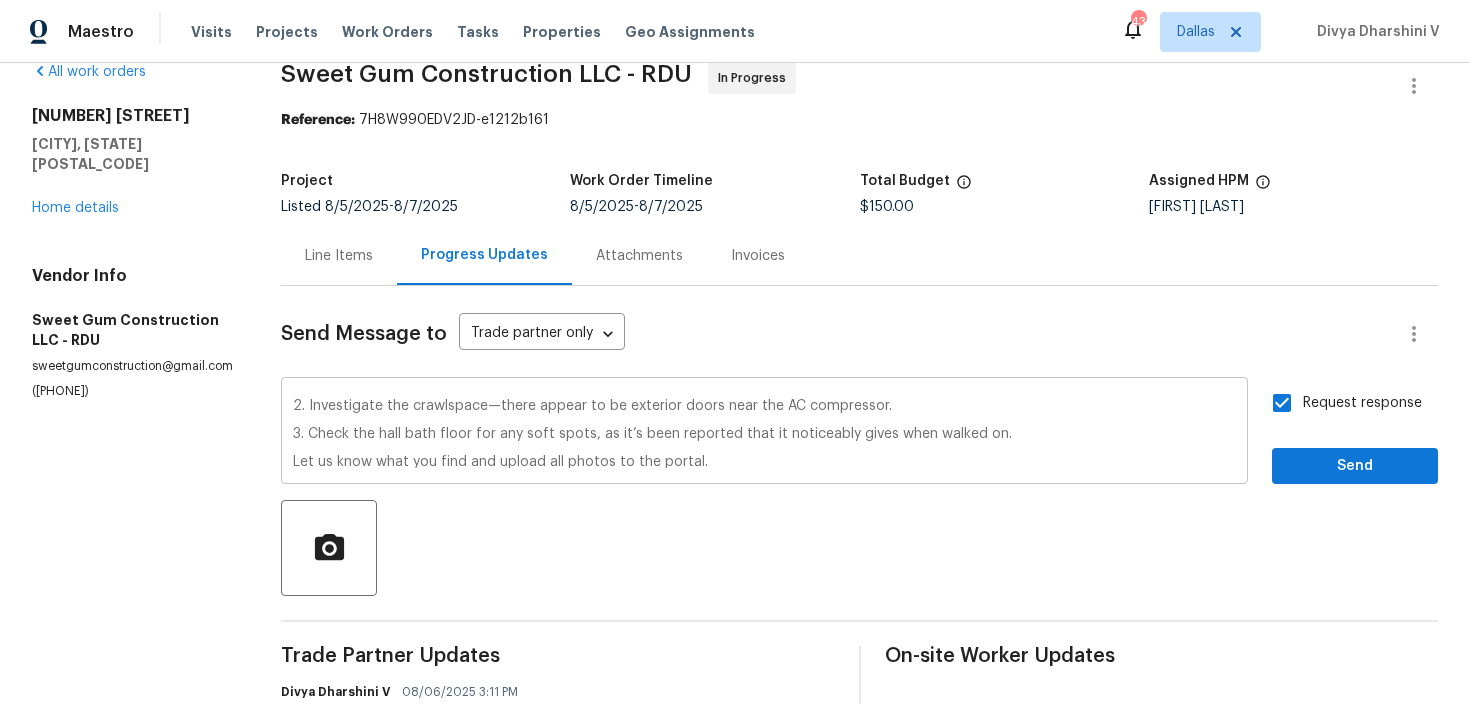 scroll, scrollTop: 56, scrollLeft: 0, axis: vertical 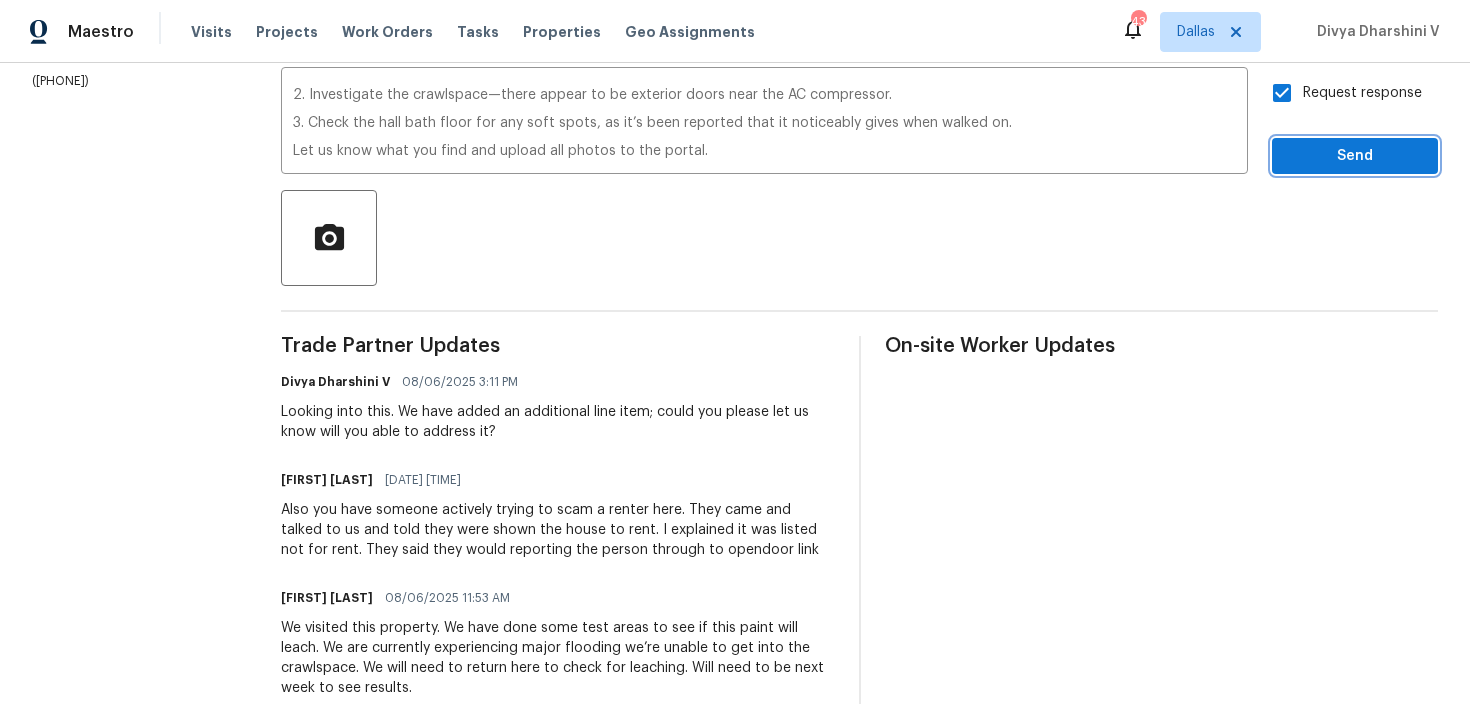 click on "Send" at bounding box center (1355, 156) 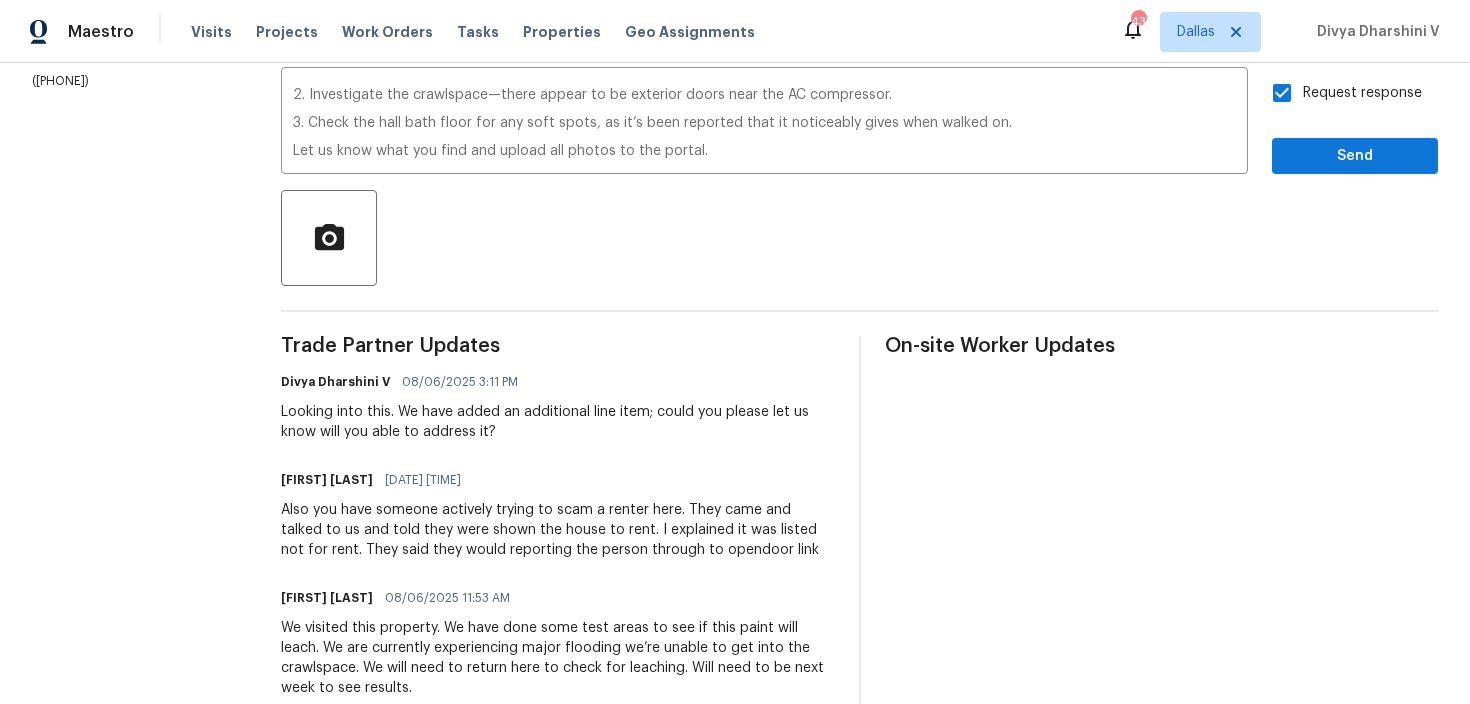 scroll, scrollTop: 43, scrollLeft: 0, axis: vertical 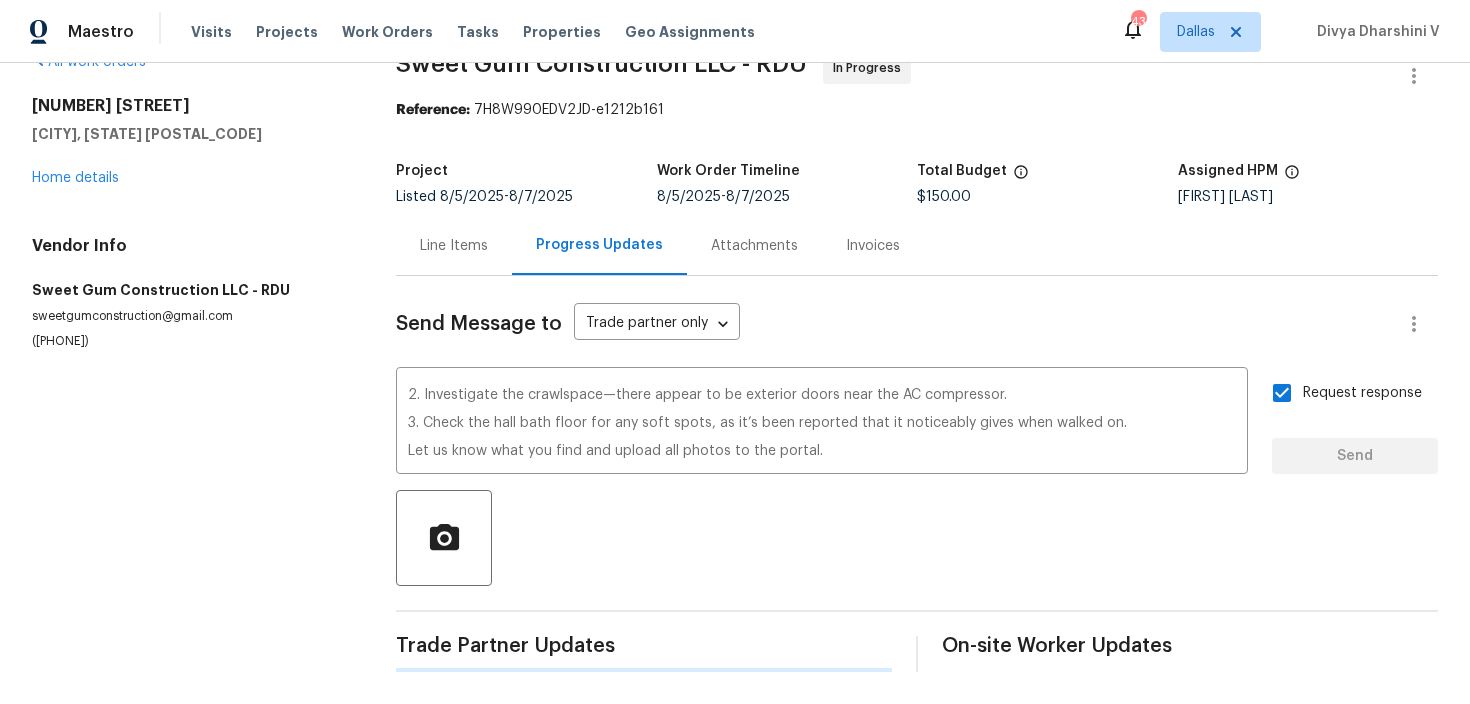 type 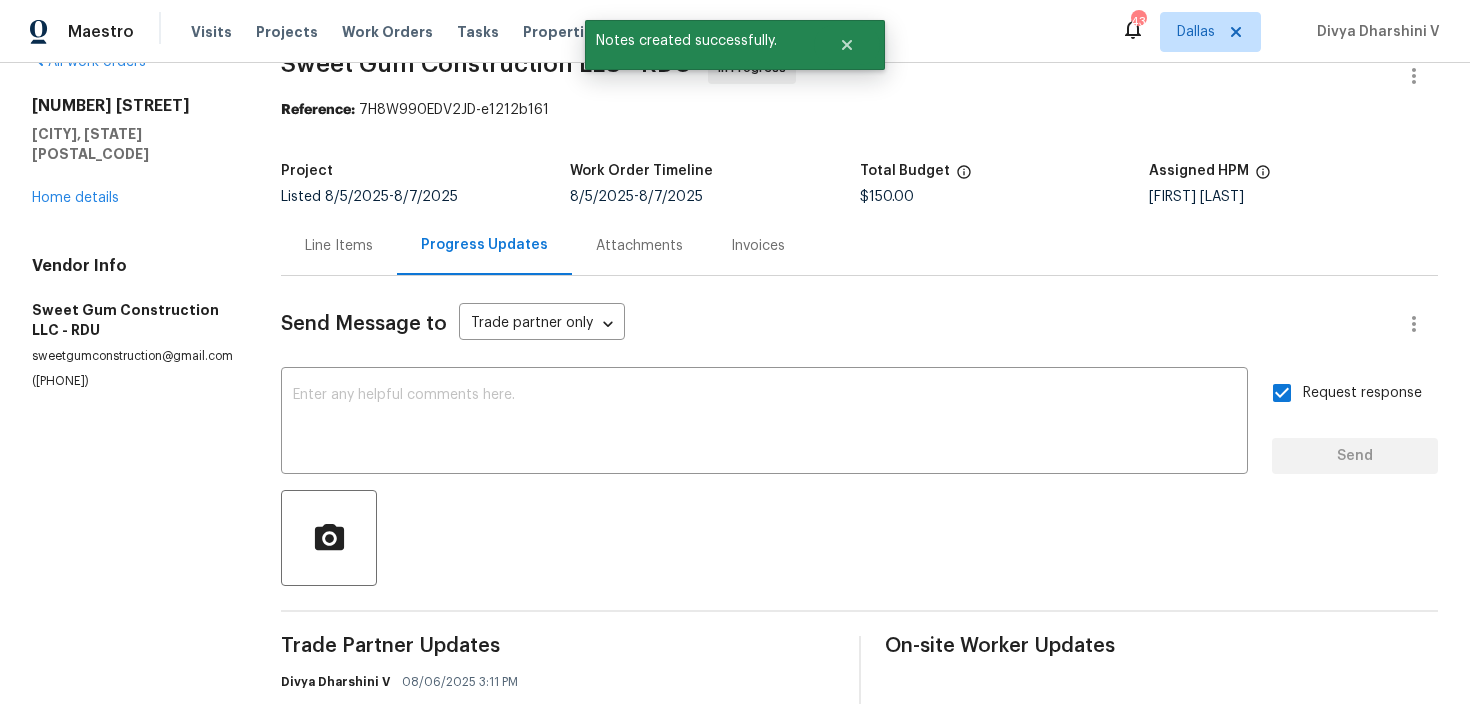 scroll, scrollTop: 0, scrollLeft: 0, axis: both 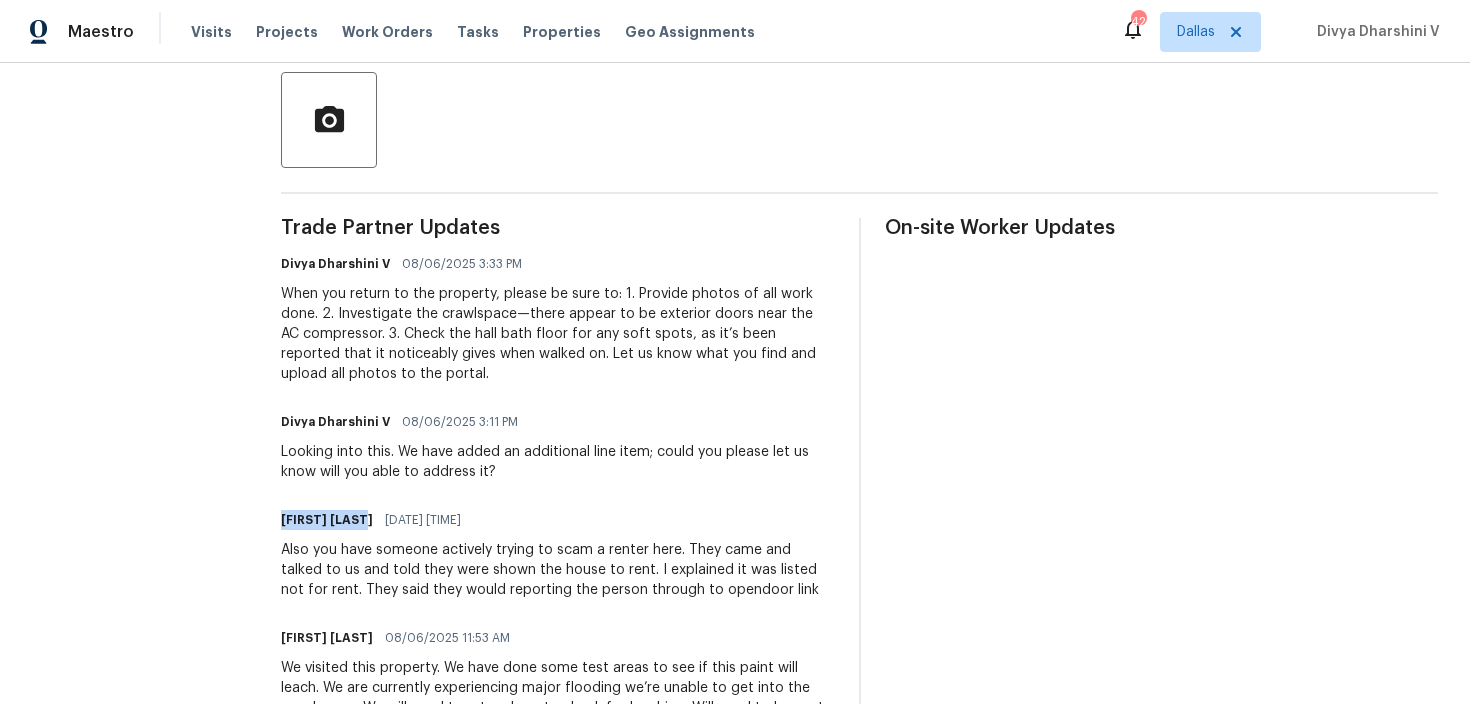 drag, startPoint x: 283, startPoint y: 526, endPoint x: 363, endPoint y: 523, distance: 80.05623 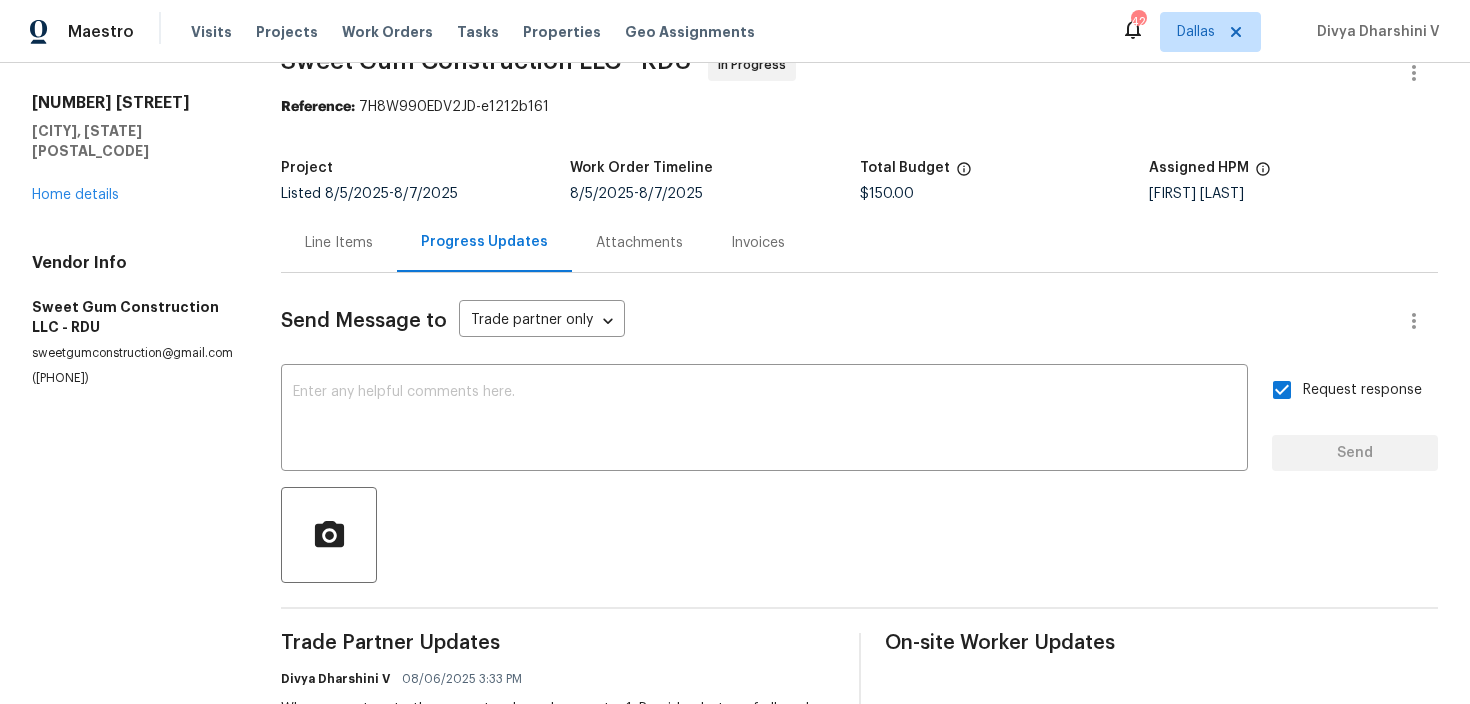 scroll, scrollTop: 0, scrollLeft: 0, axis: both 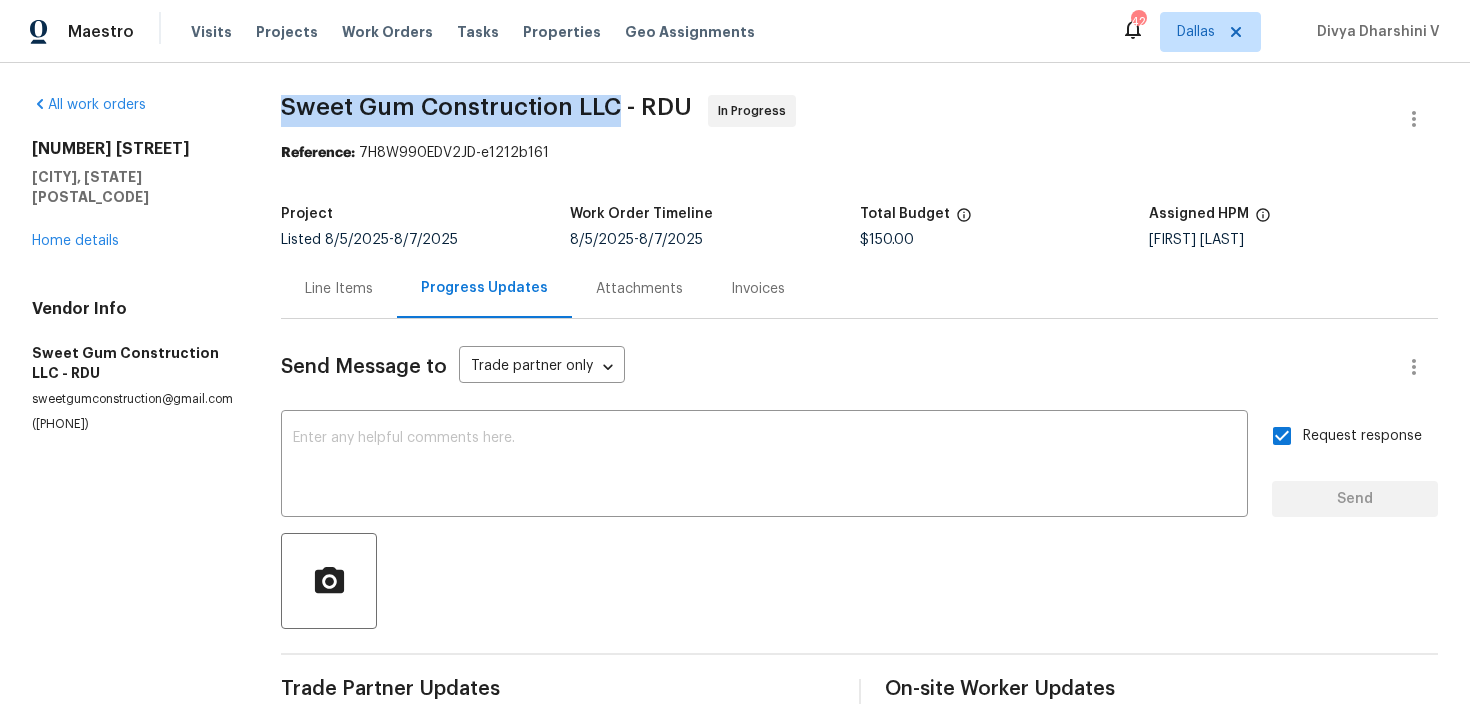 drag, startPoint x: 281, startPoint y: 97, endPoint x: 611, endPoint y: 95, distance: 330.00607 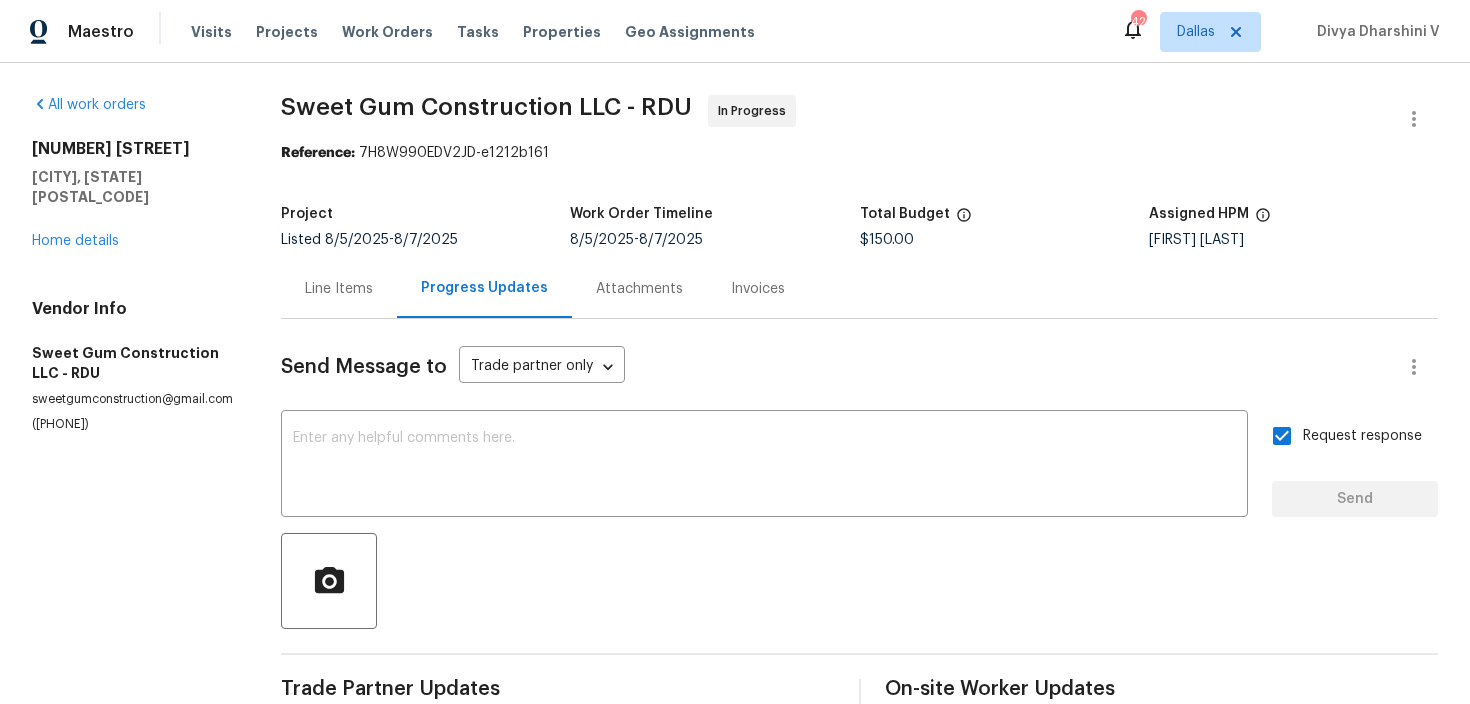 click on "sweetgumconstruction@gmail.com" at bounding box center [132, 399] 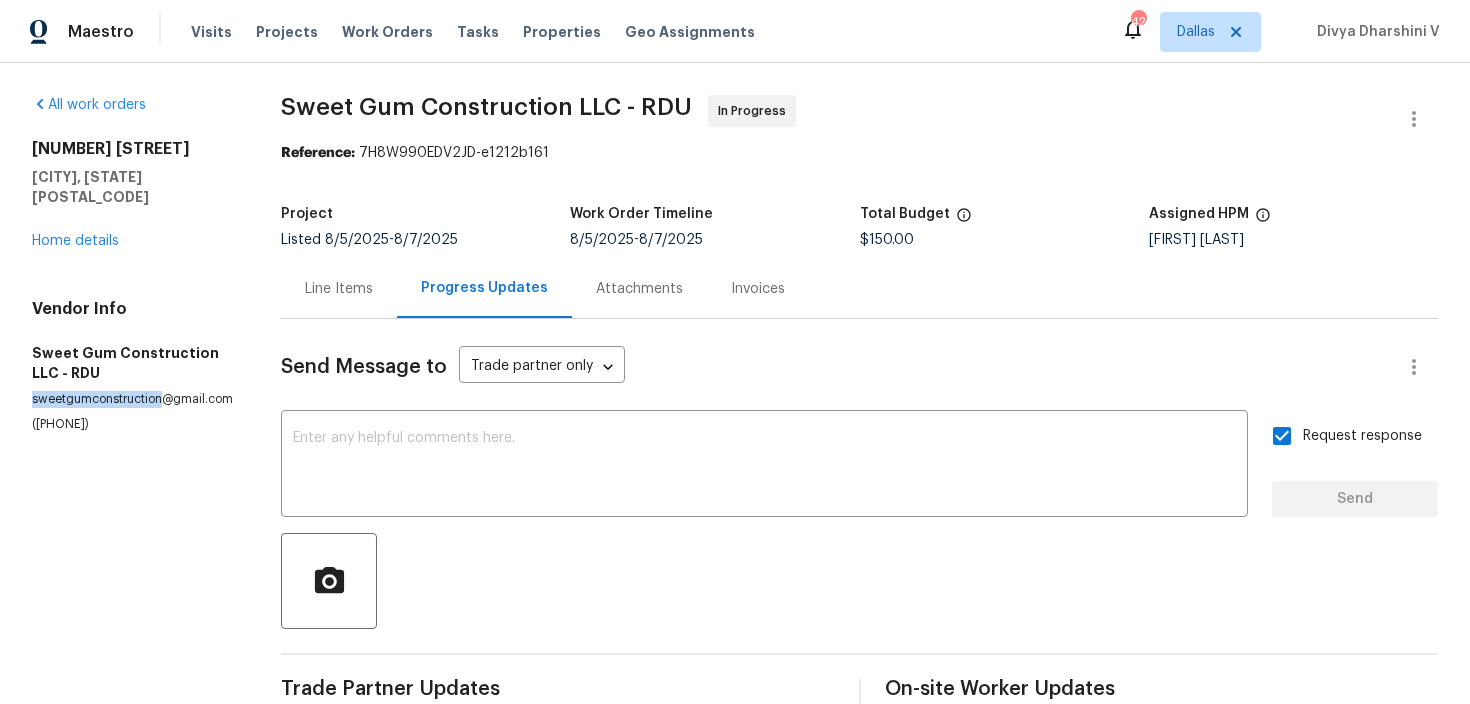 click on "sweetgumconstruction@gmail.com" at bounding box center [132, 399] 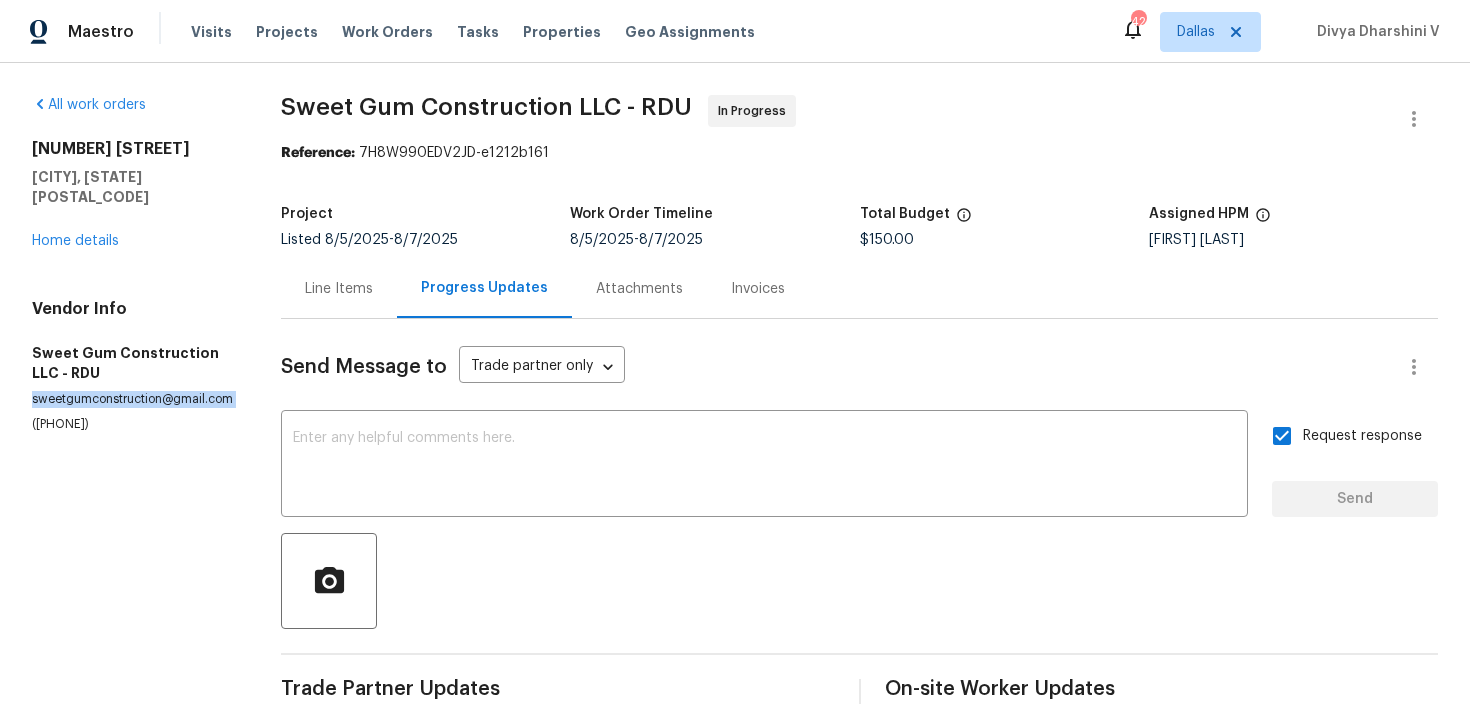 copy on "sweetgumconstruction@gmail.com" 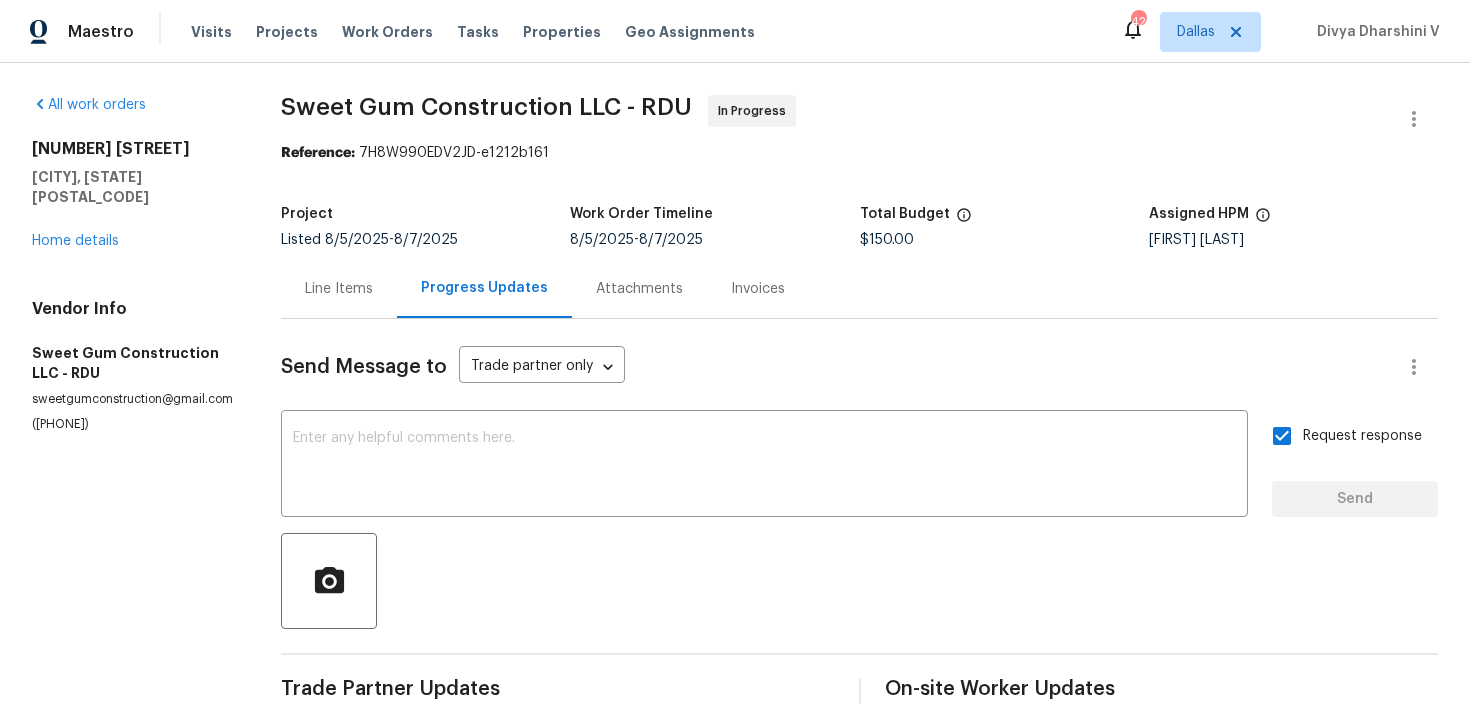 click on "(336) 592-5848" at bounding box center (132, 424) 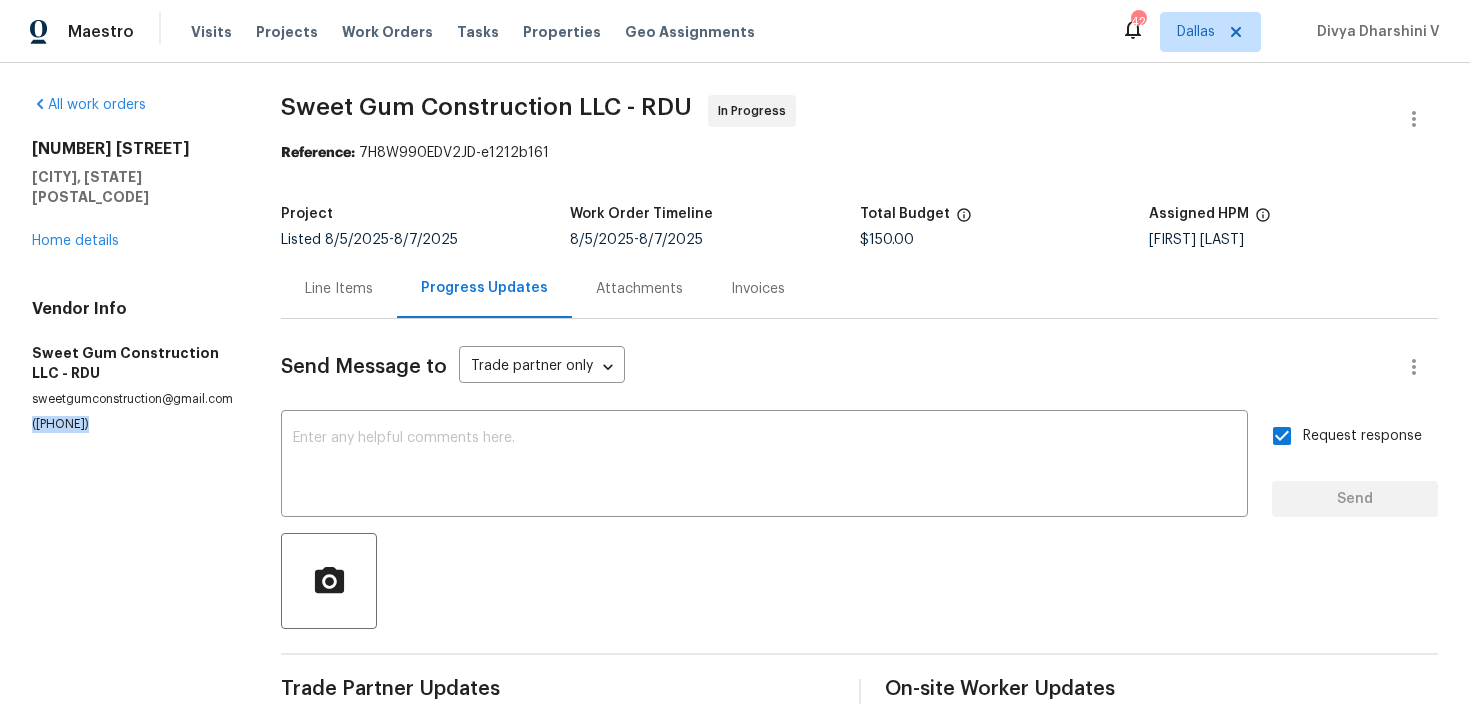 copy on "(336) 592-5848" 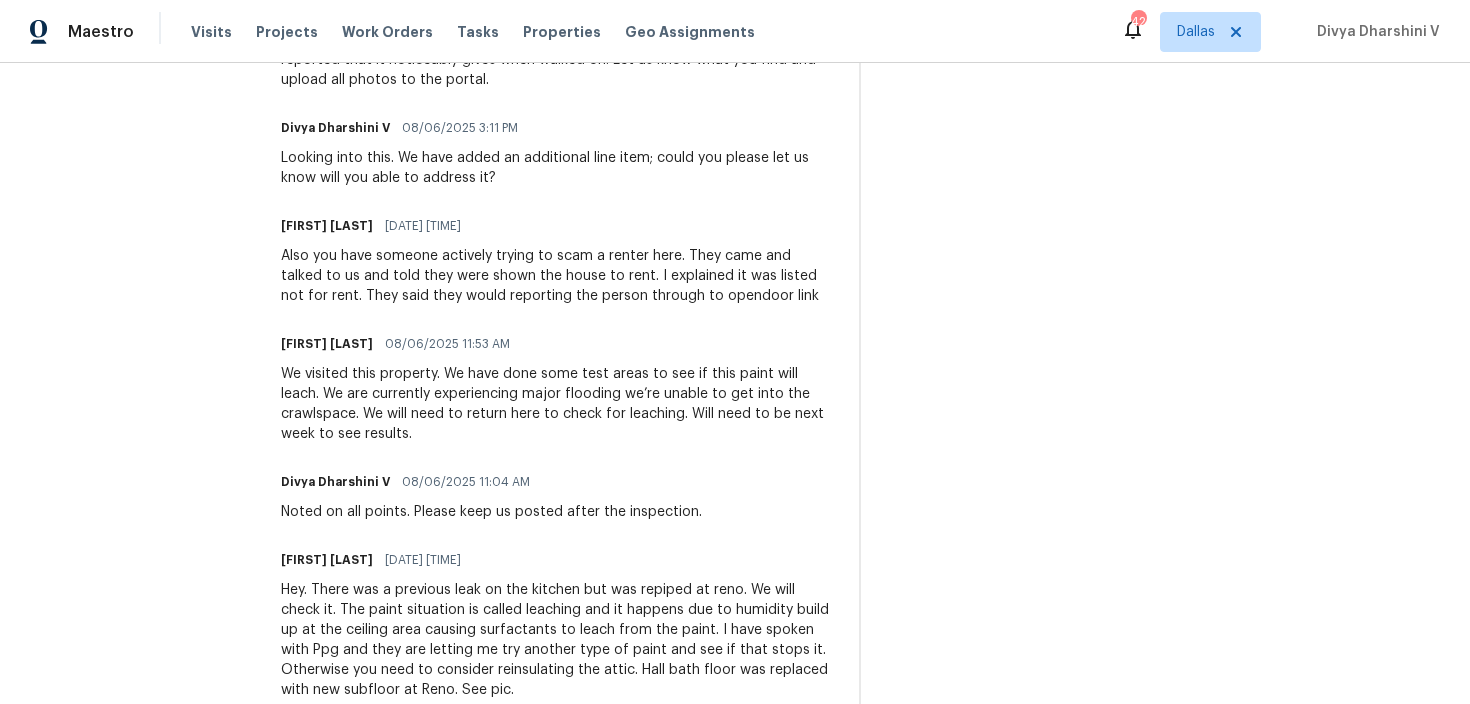 scroll, scrollTop: 448, scrollLeft: 0, axis: vertical 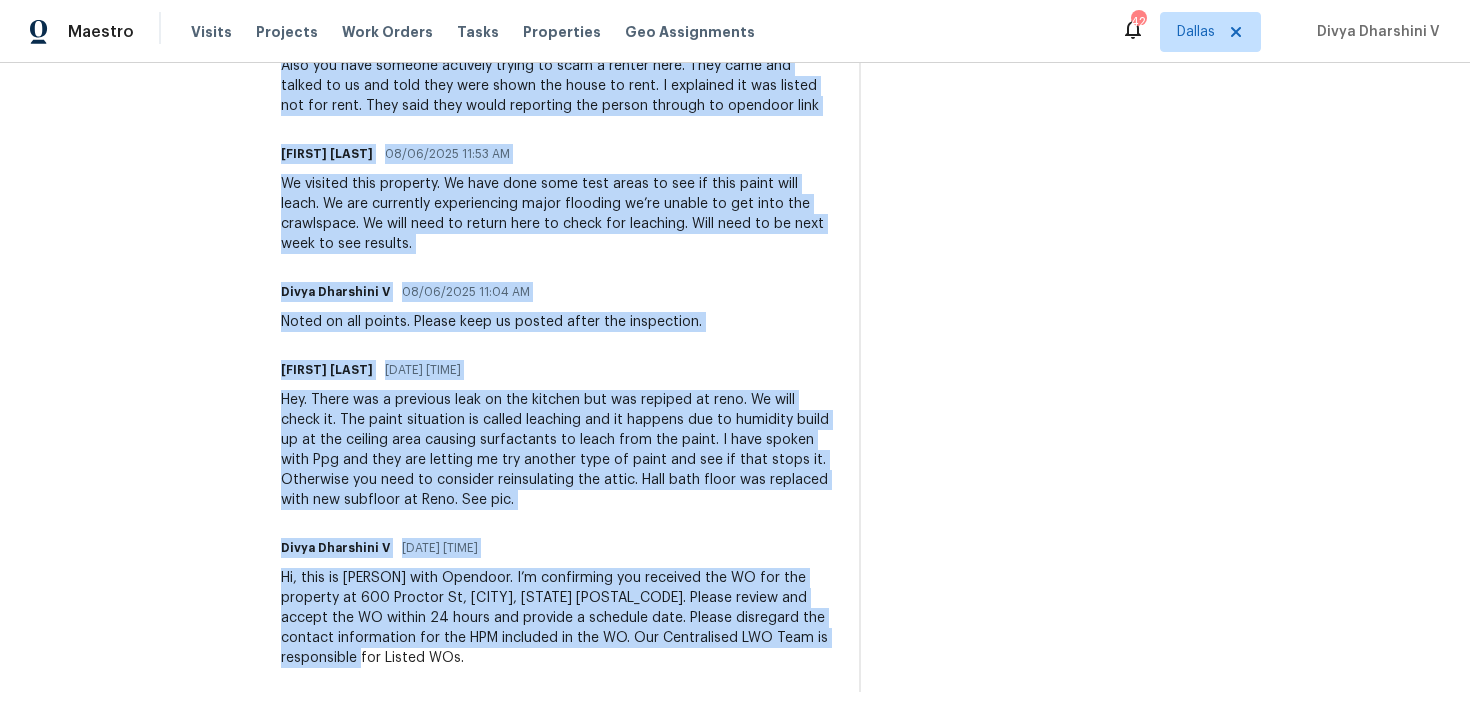 drag, startPoint x: 275, startPoint y: 236, endPoint x: 301, endPoint y: 797, distance: 561.6022 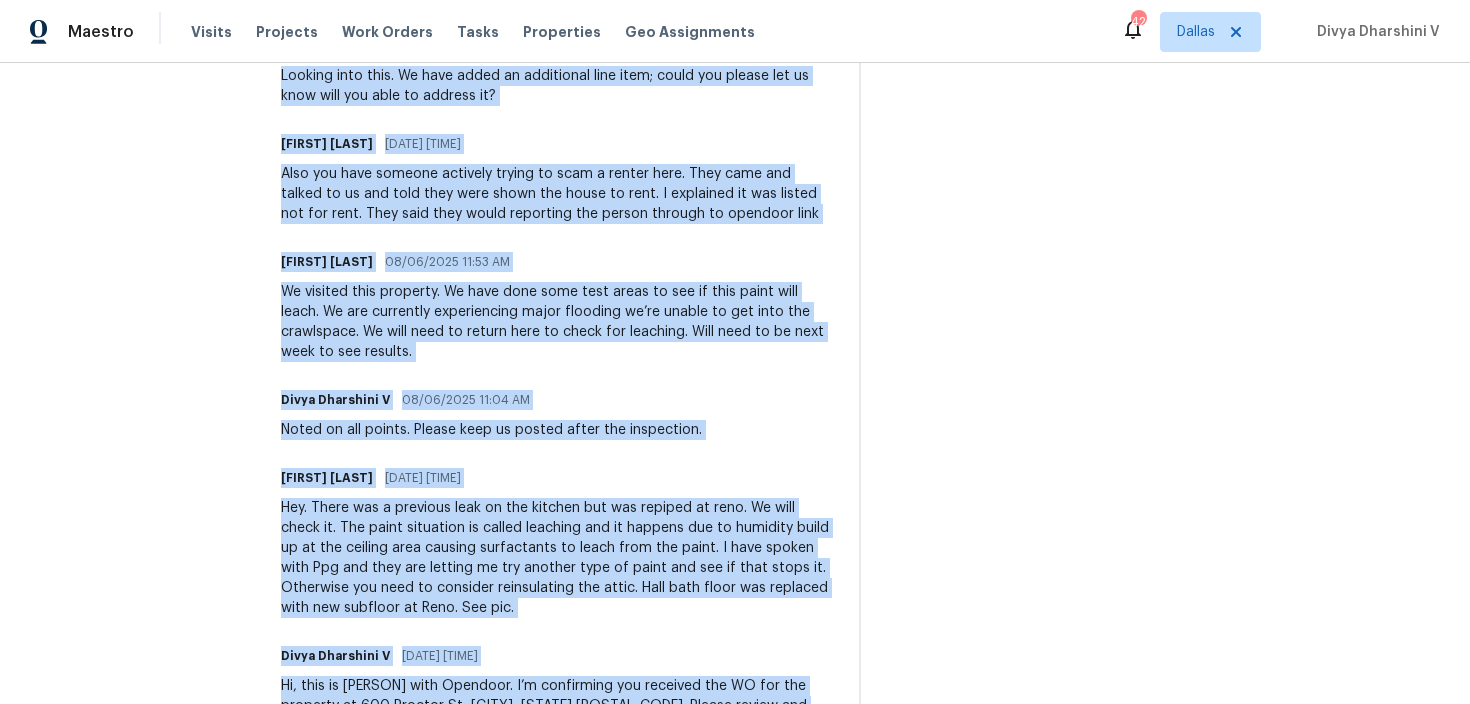 scroll, scrollTop: 669, scrollLeft: 0, axis: vertical 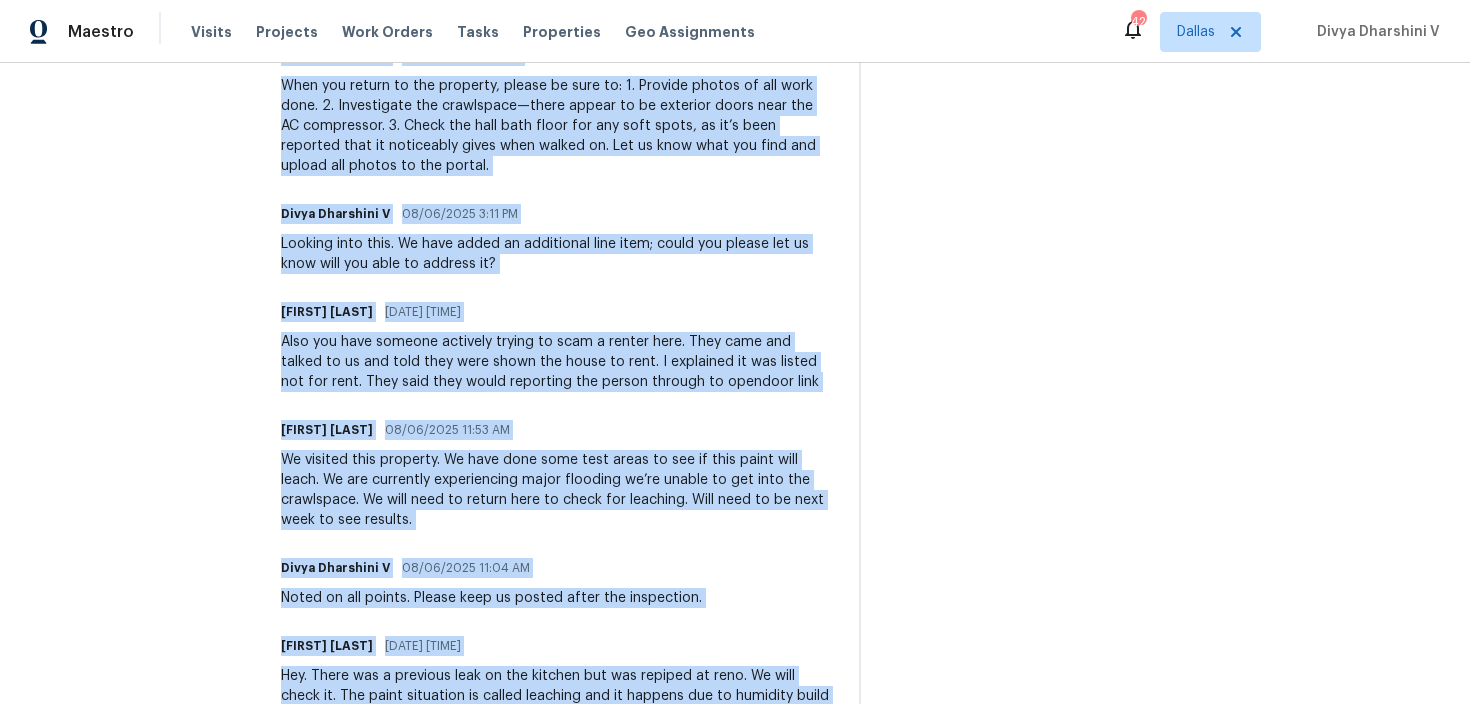 click on "Stacey Beakes 08/06/2025 11:53 AM We visited this property. We have done some test areas to see if this paint  will leach. We are currently experiencing major flooding we’re unable to get into the crawlspace.
We will need to return here to check for leaching. Will need to be next week to see results." at bounding box center (558, 473) 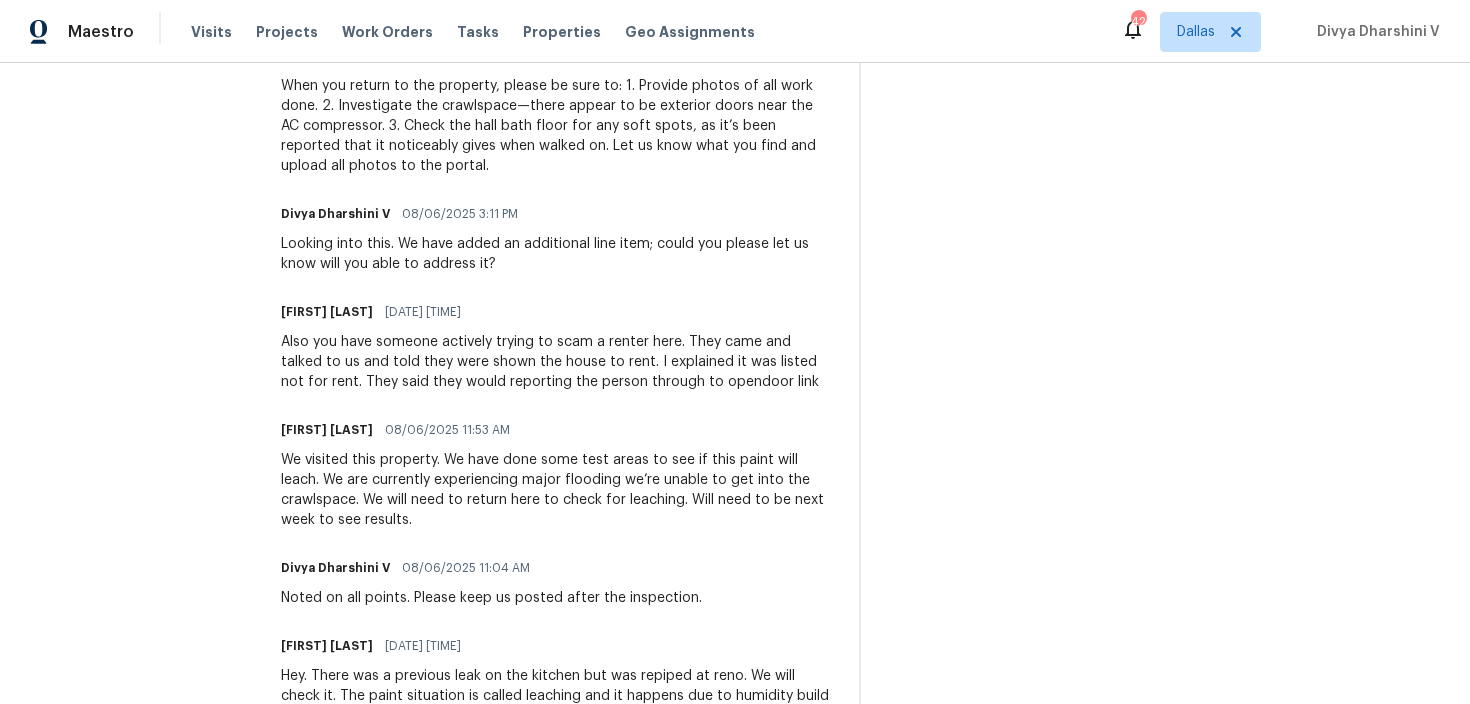 drag, startPoint x: 310, startPoint y: 344, endPoint x: 807, endPoint y: 369, distance: 497.6284 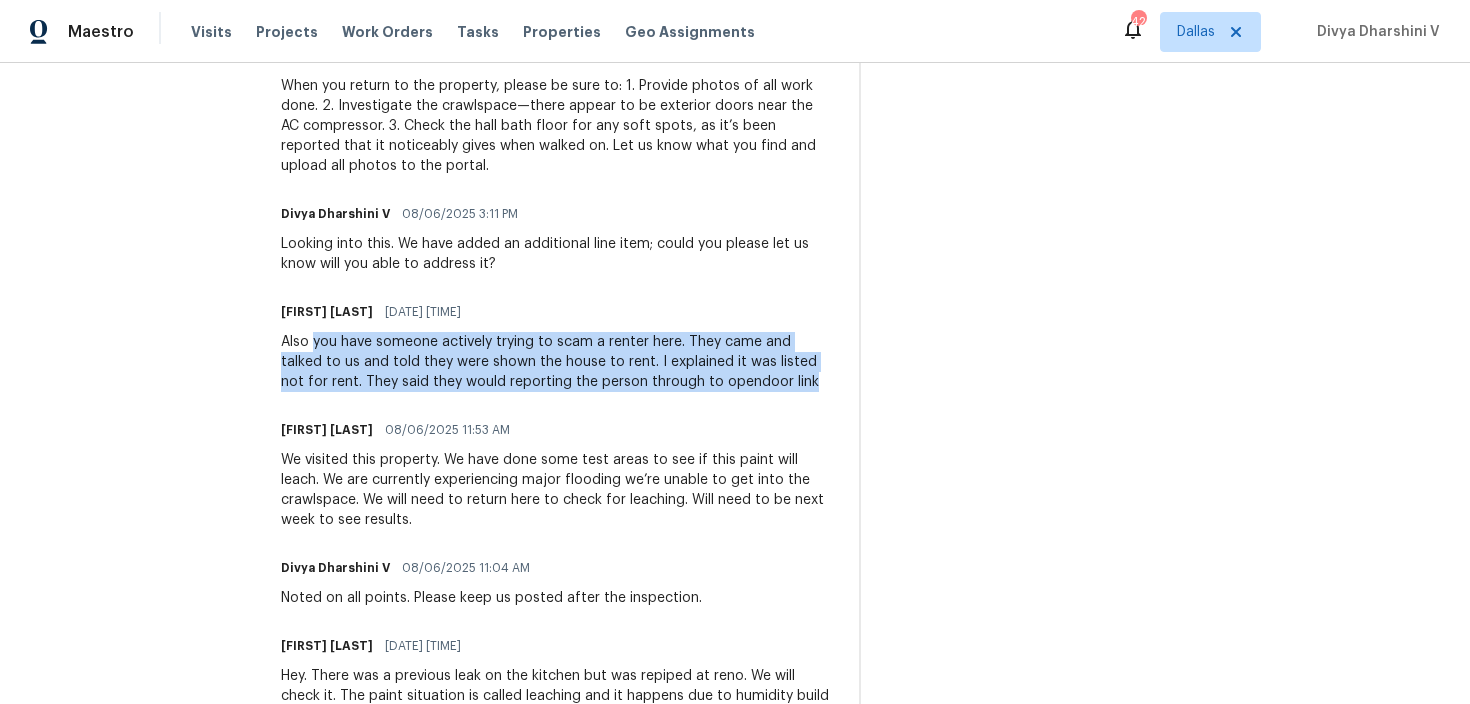 drag, startPoint x: 313, startPoint y: 342, endPoint x: 834, endPoint y: 374, distance: 521.9818 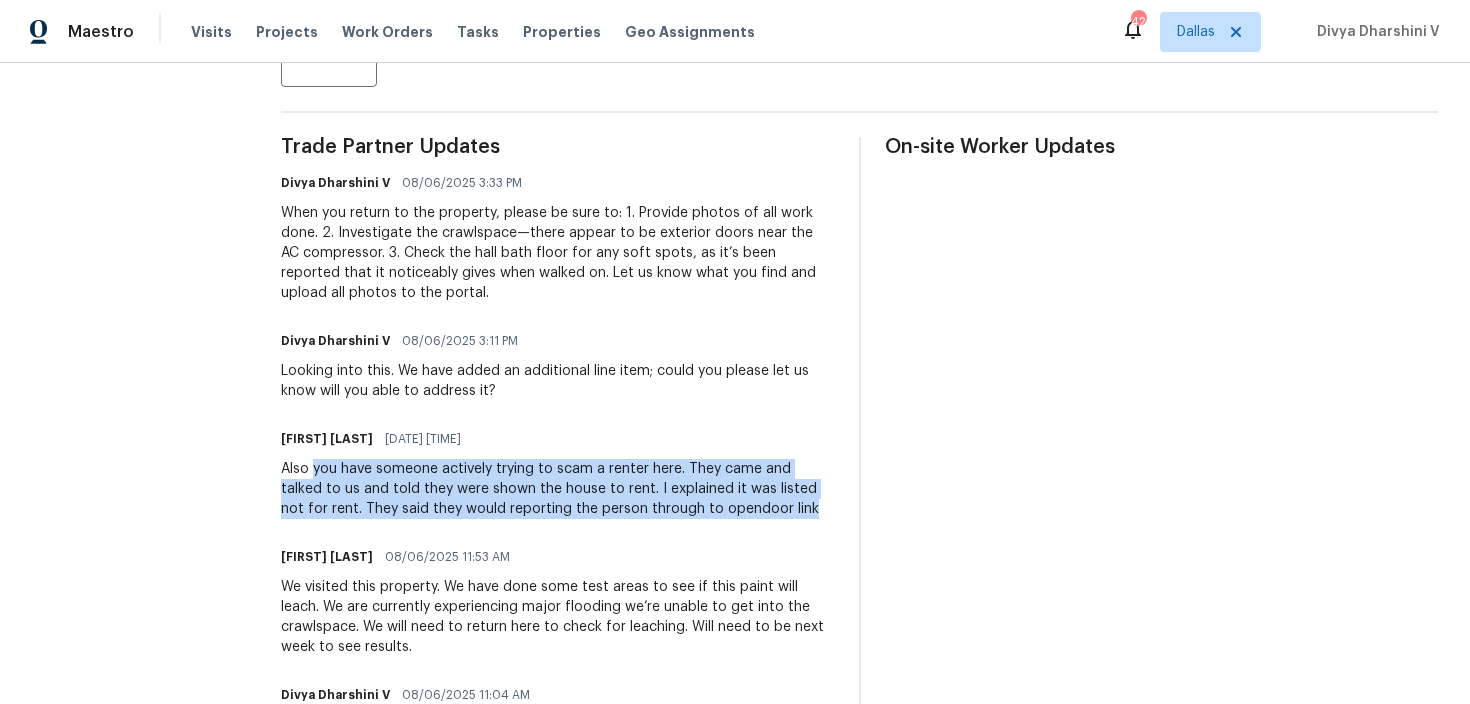 scroll, scrollTop: 530, scrollLeft: 0, axis: vertical 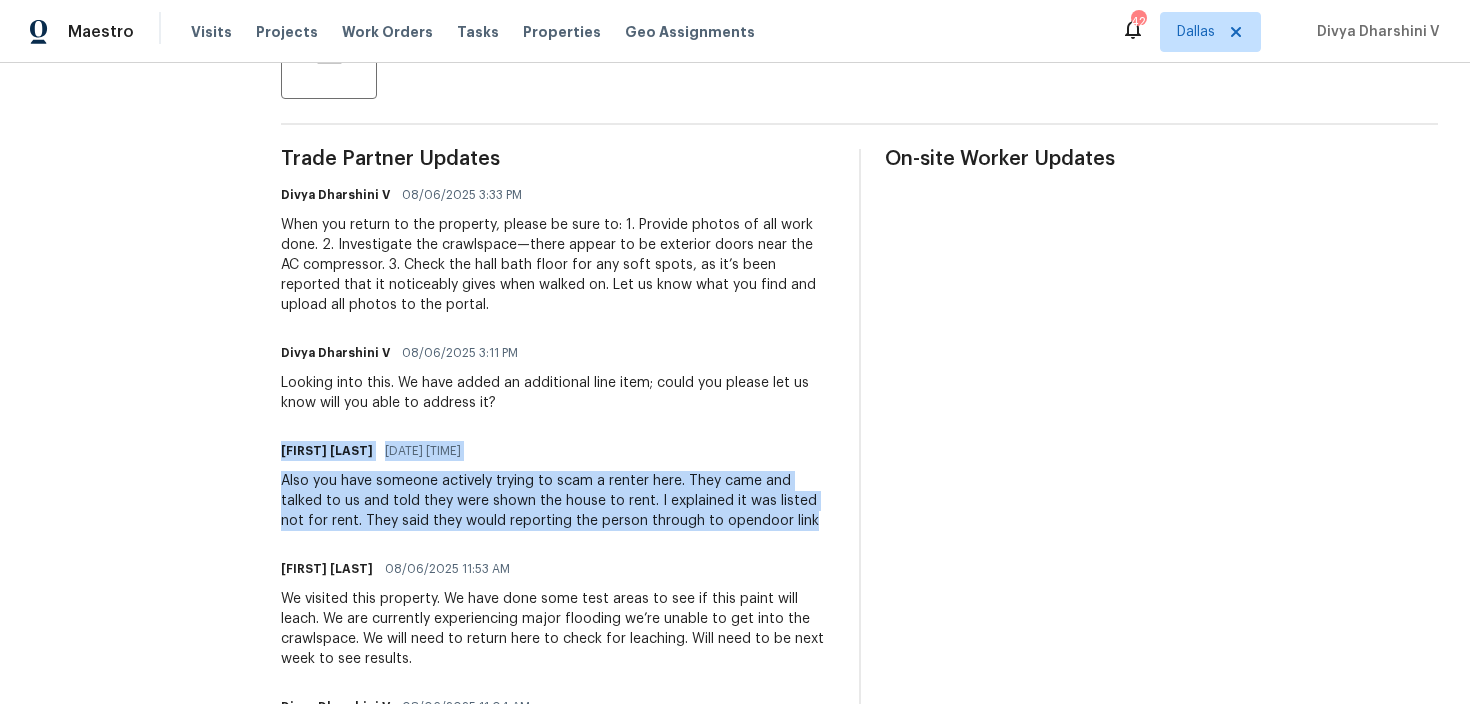 drag, startPoint x: 276, startPoint y: 445, endPoint x: 806, endPoint y: 516, distance: 534.7345 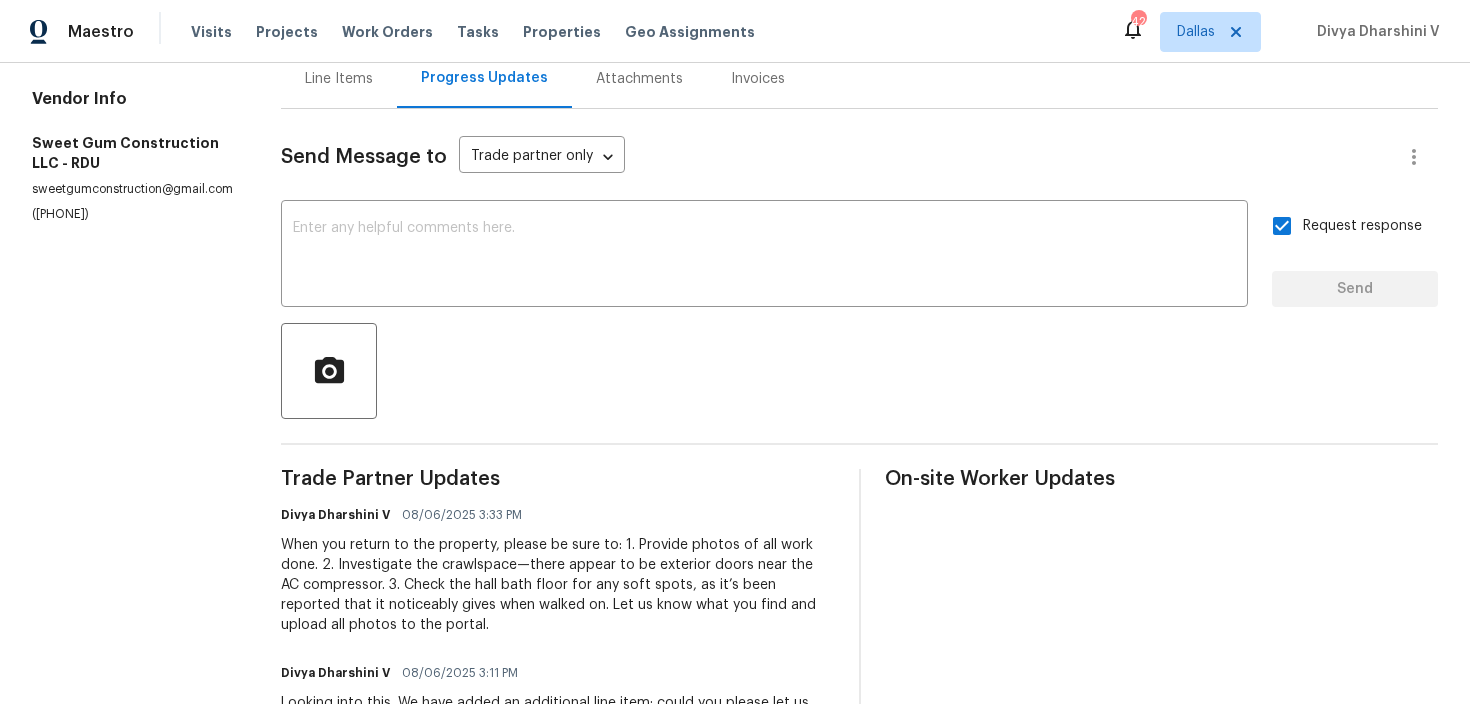 click on "Send Message to Trade partner only Trade partner only ​ x ​ Request response Send Trade Partner Updates Divya Dharshini V 08/06/2025 3:33 PM When you return to the property, please be sure to:
1. Provide photos of all work done.
2. Investigate the crawlspace—there appear to be exterior doors near the AC compressor.
3. Check the hall bath floor for any soft spots, as it’s been reported that it noticeably gives when walked on.
Let us know what you find and upload all photos to the portal. Divya Dharshini V 08/06/2025 3:11 PM Looking into this. We have added an additional line item; could you please let us know will you able to address it? Stacey Beakes 08/06/2025 12:17 PM Also you have someone actively trying to scam a renter here. They came and talked to us and told they were shown the house to rent. I explained it was listed not for rent. They said they would reporting the person through to opendoor link Stacey Beakes 08/06/2025 11:53 AM Divya Dharshini V 08/06/2025 11:04 AM Stacey Beakes" at bounding box center (859, 768) 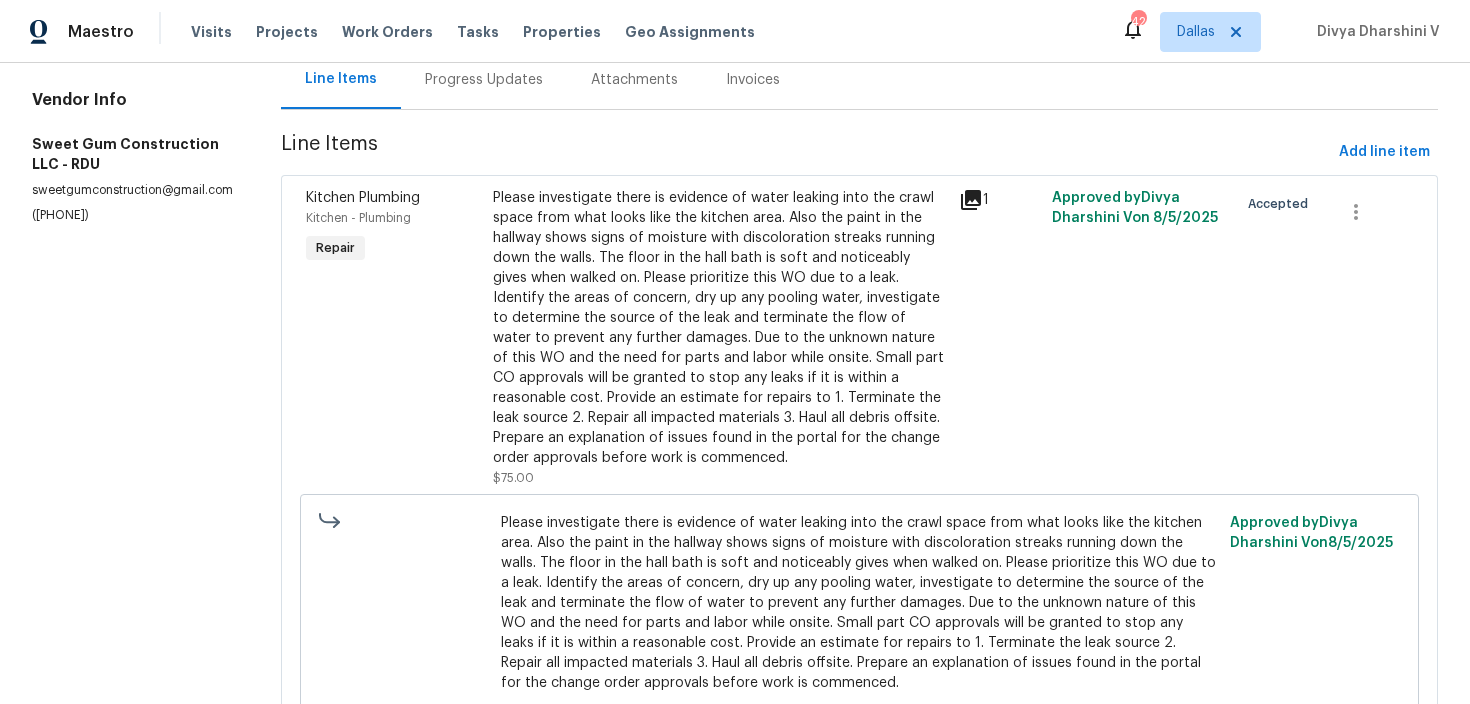 scroll, scrollTop: 149, scrollLeft: 0, axis: vertical 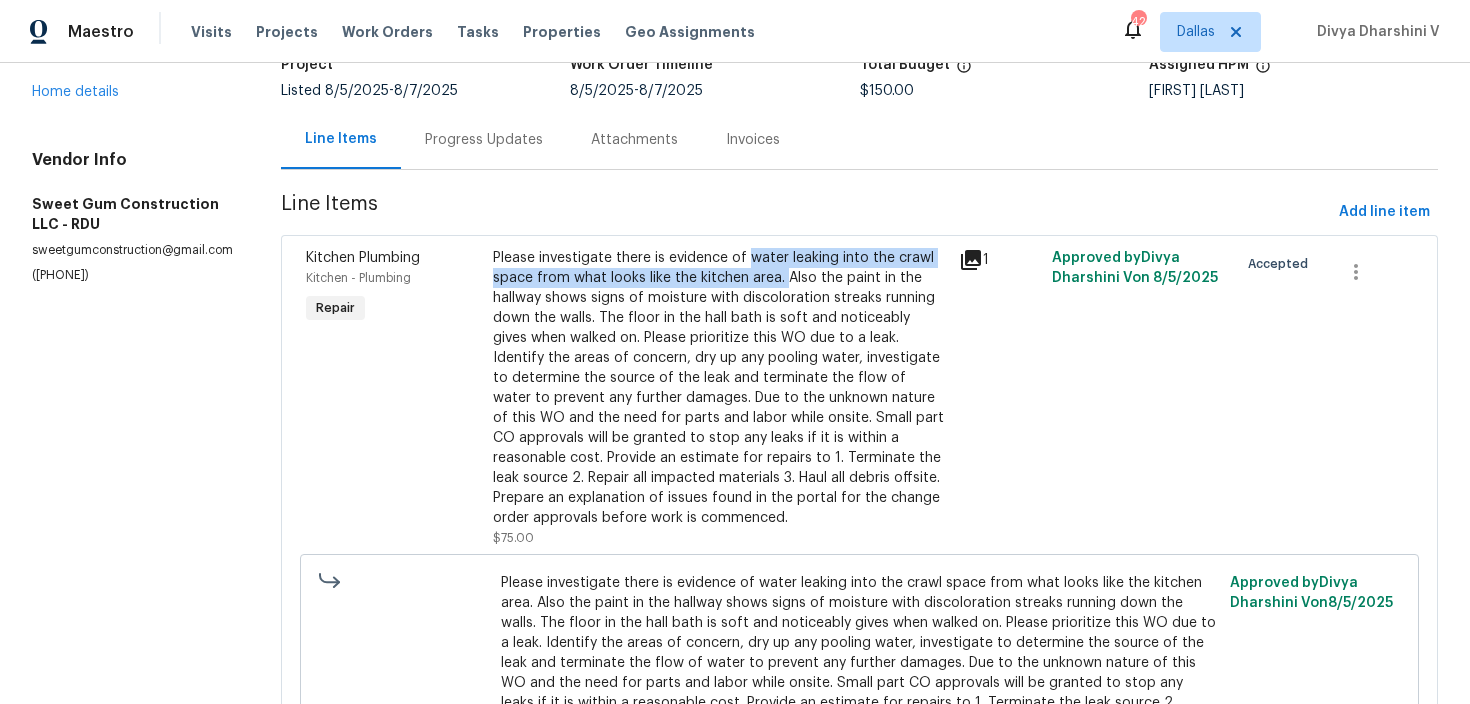 drag, startPoint x: 747, startPoint y: 250, endPoint x: 780, endPoint y: 283, distance: 46.66905 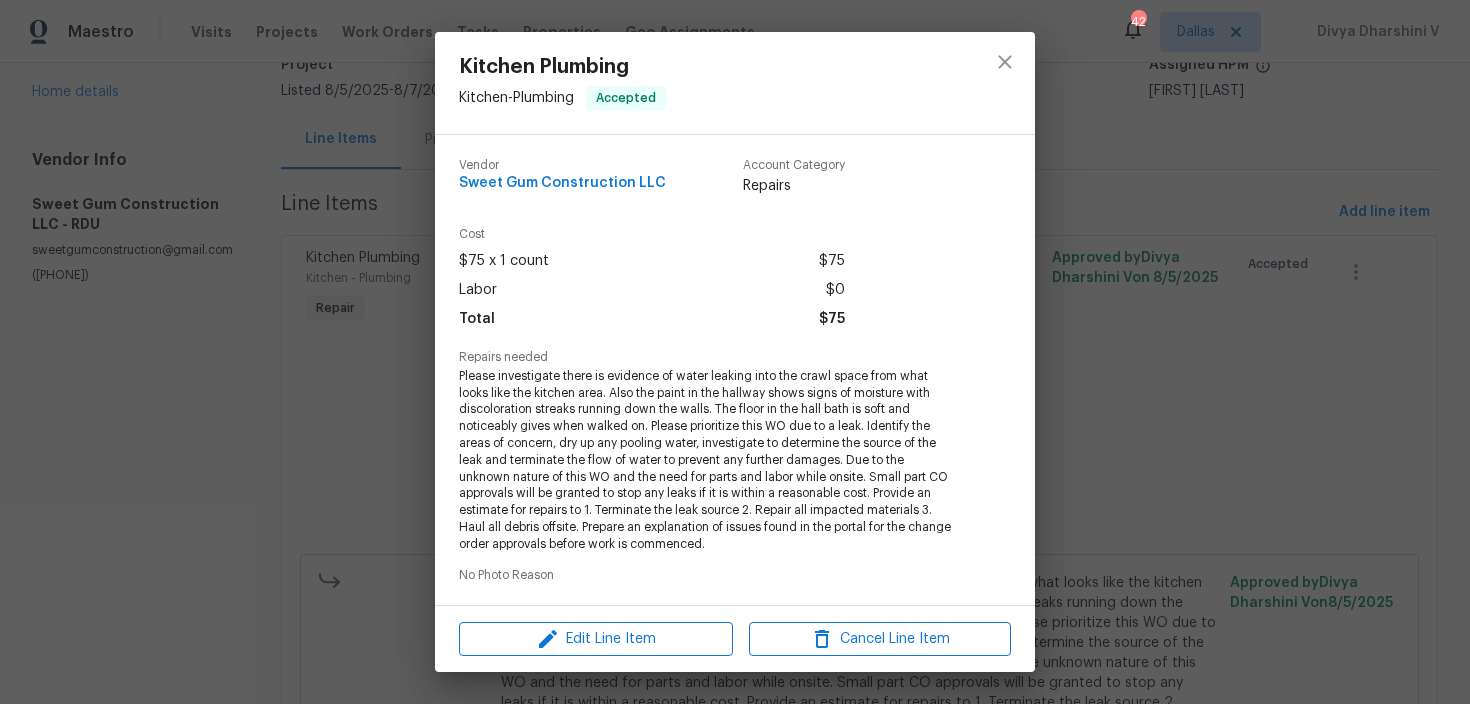 copy on "water leaking into the crawl space from what looks like the kitchen area." 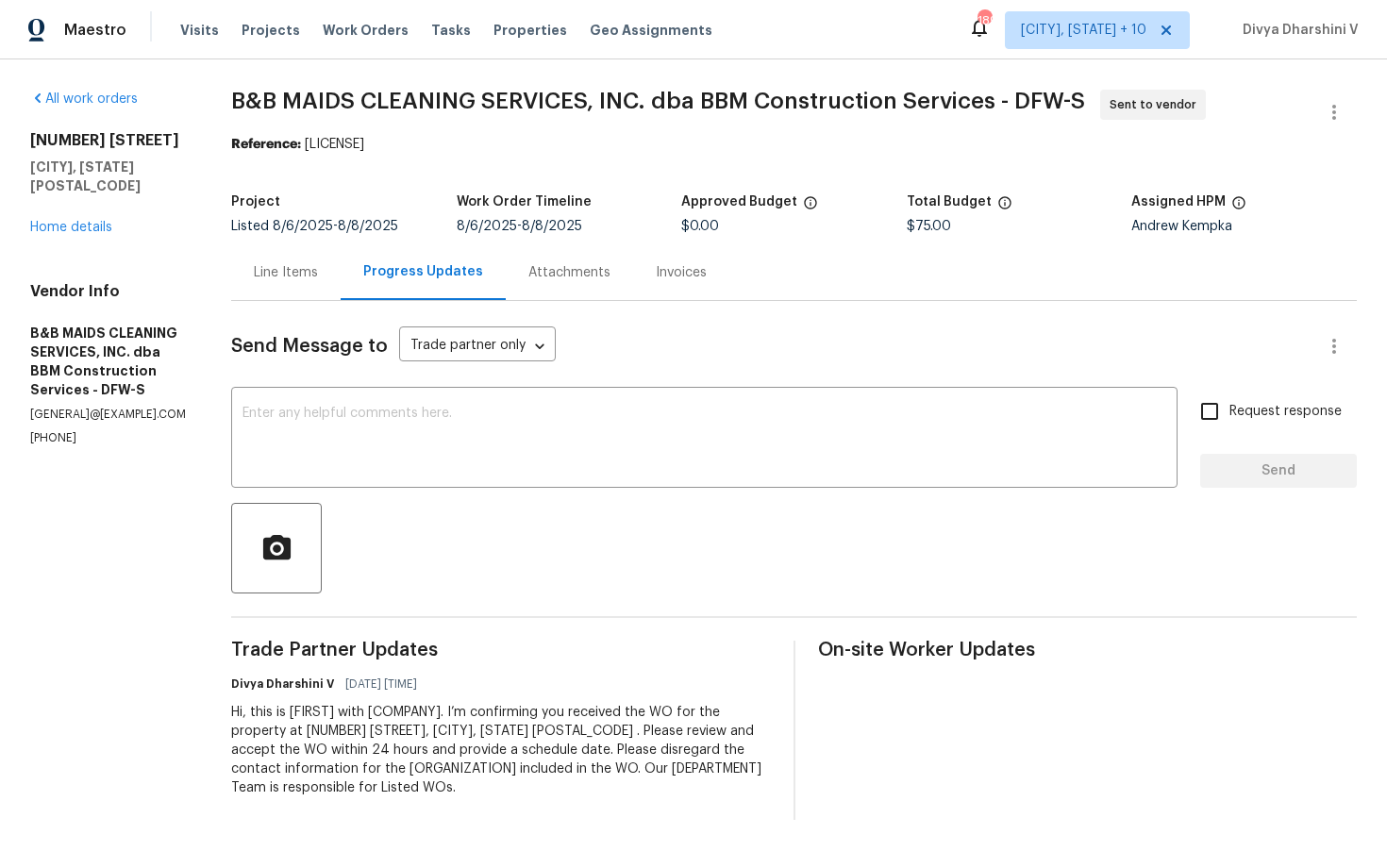 scroll, scrollTop: 0, scrollLeft: 0, axis: both 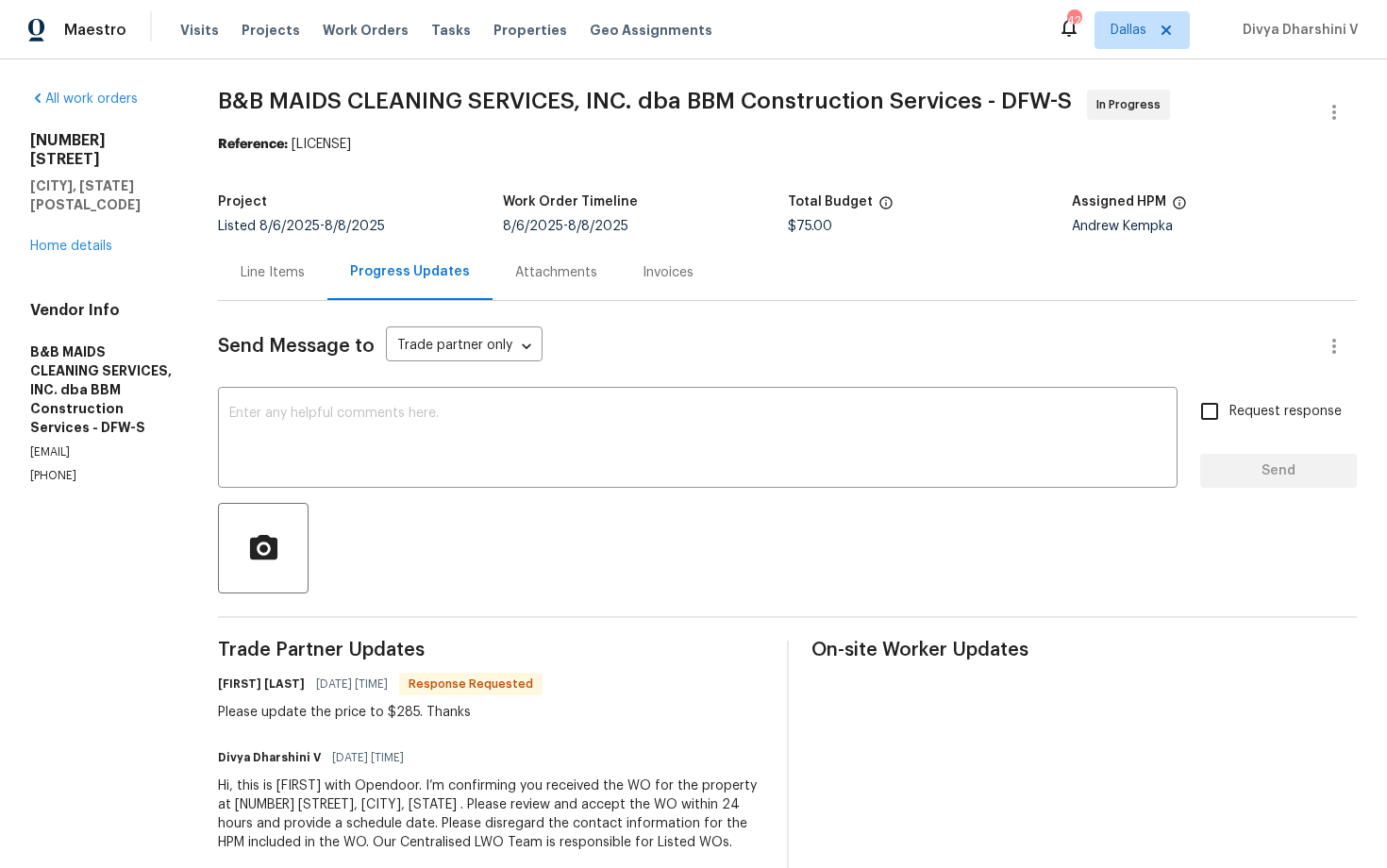 click on "Line Items" at bounding box center [273, 272] 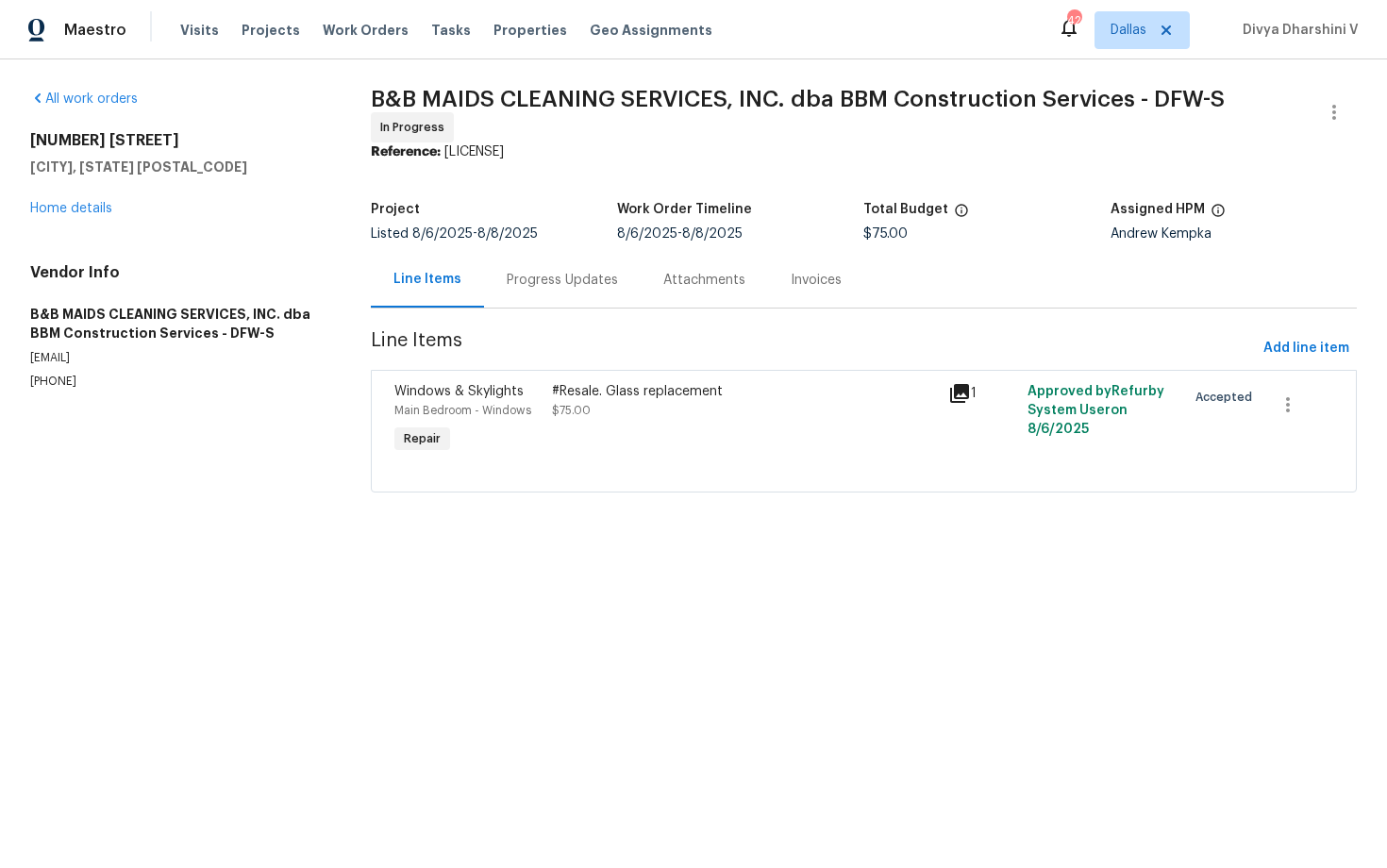click on "#Resale. Glass replacement $75.00" at bounding box center (744, 420) 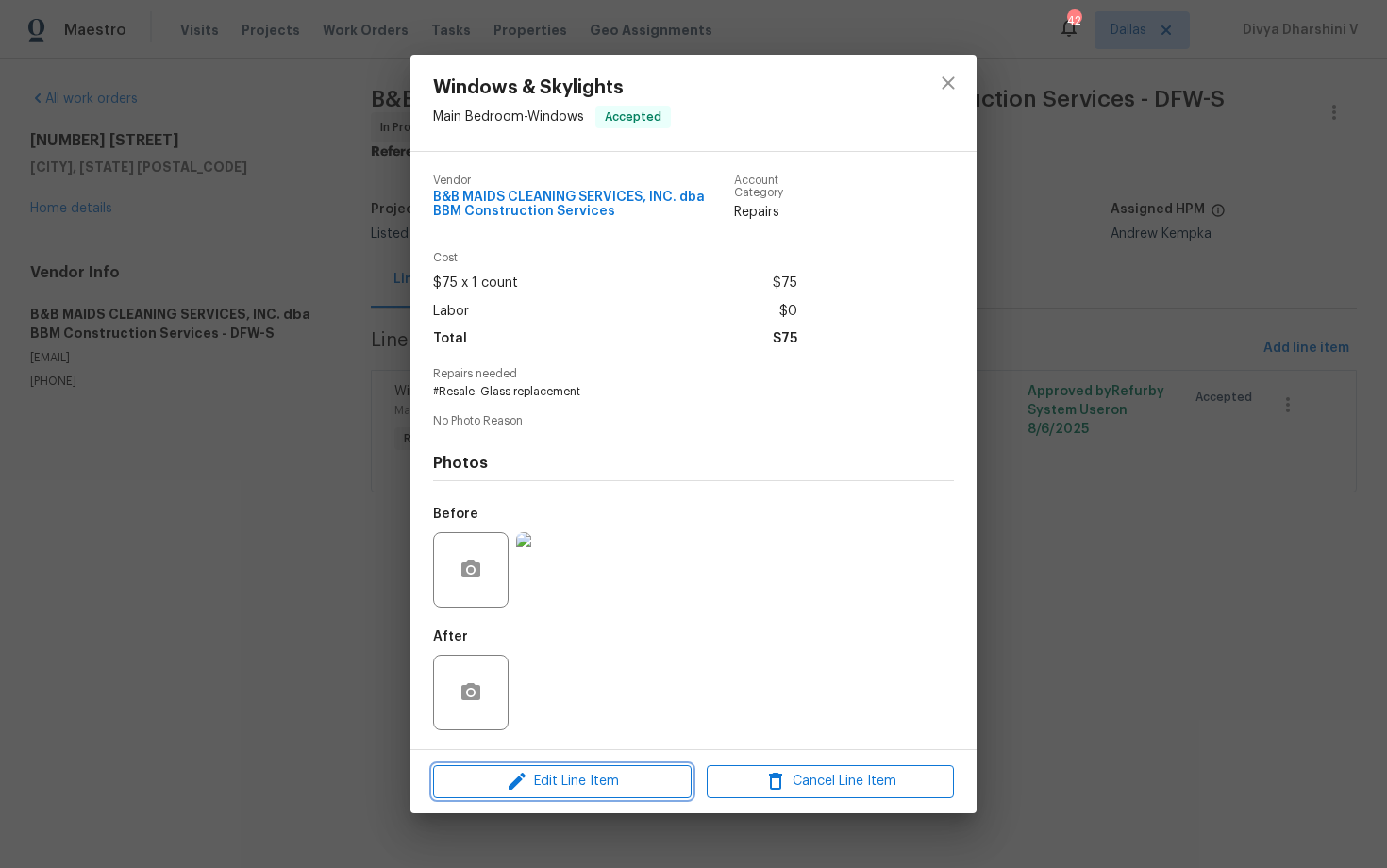 click on "Edit Line Item" at bounding box center (562, 781) 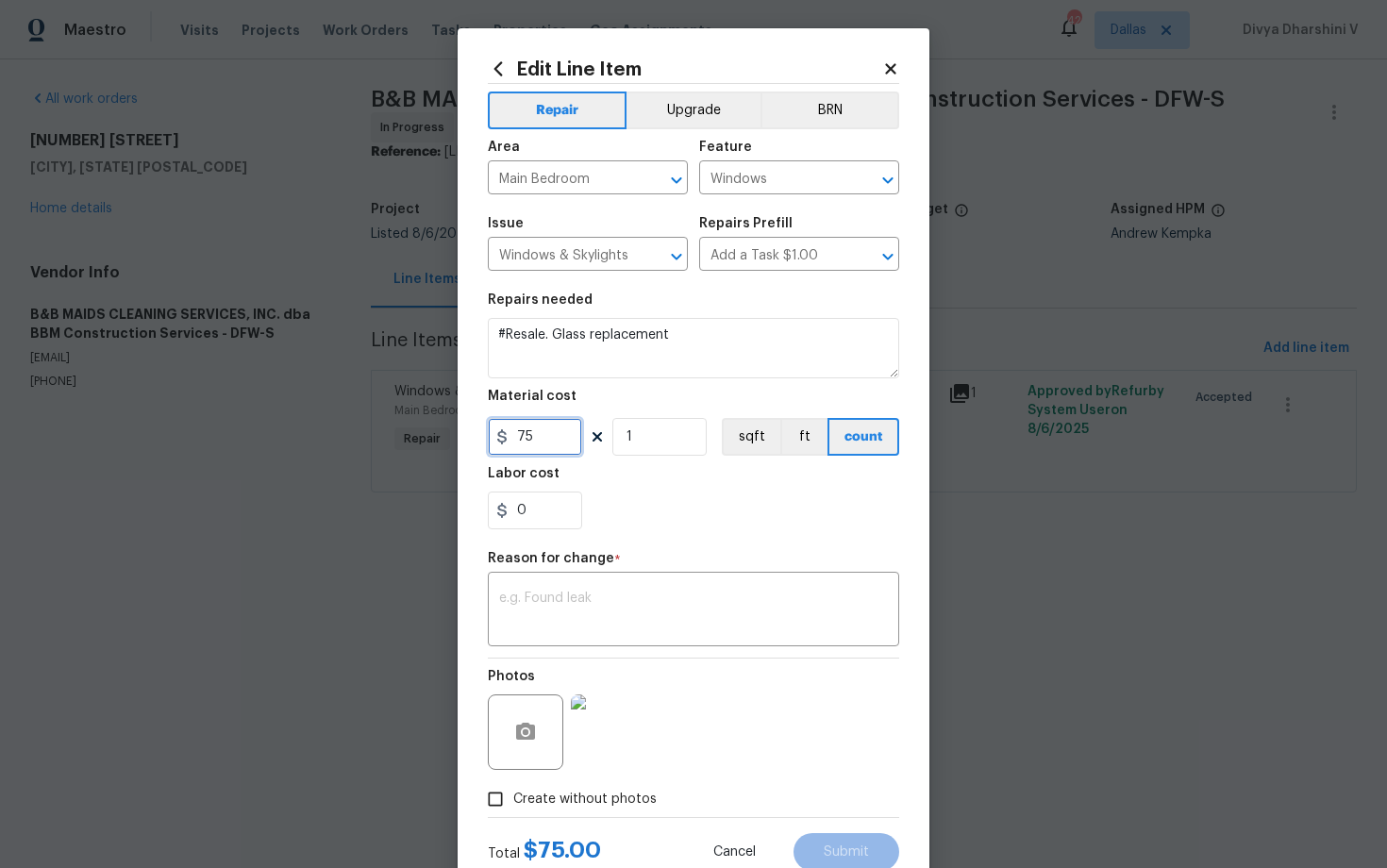 click on "75" at bounding box center [535, 437] 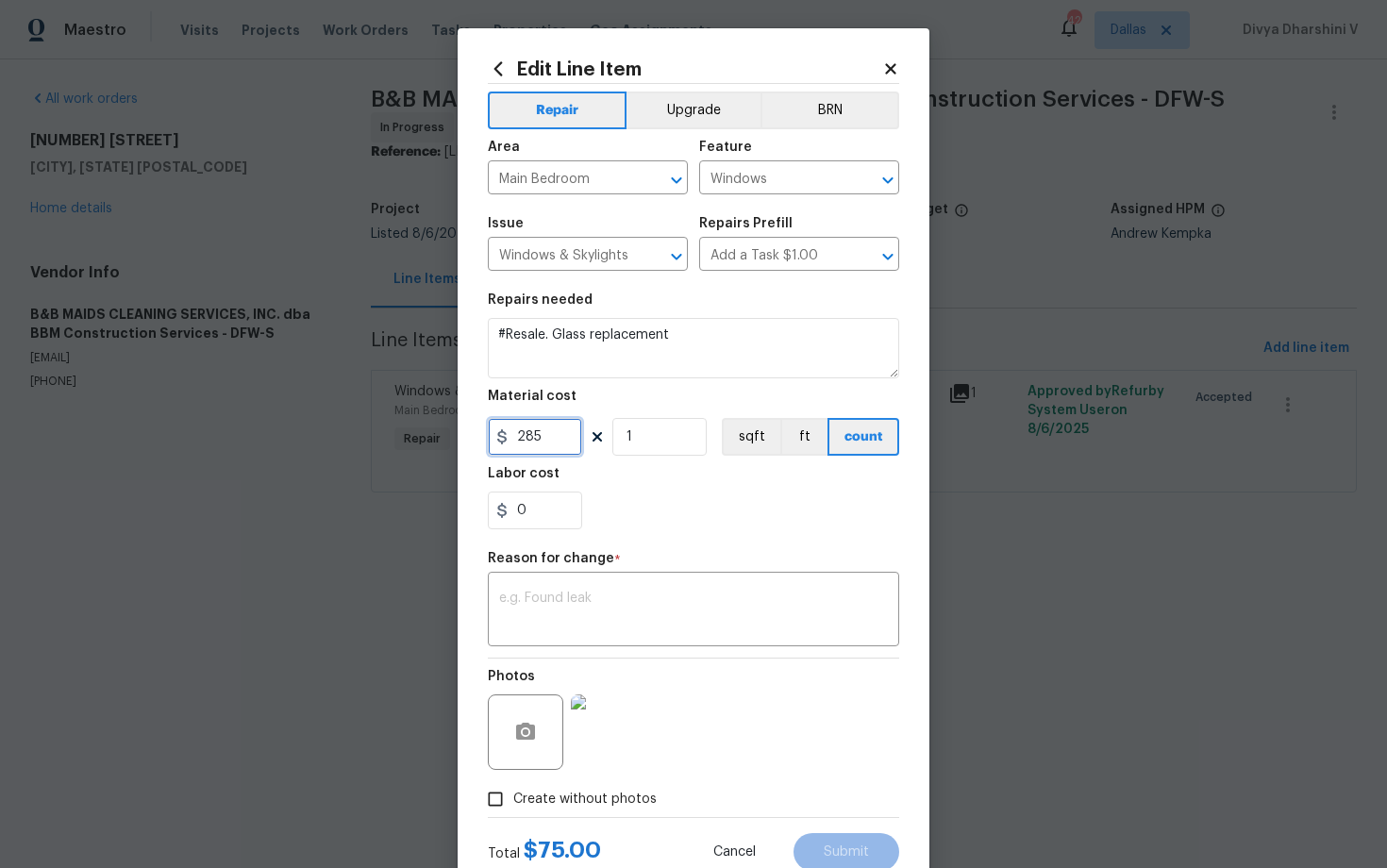 type on "285" 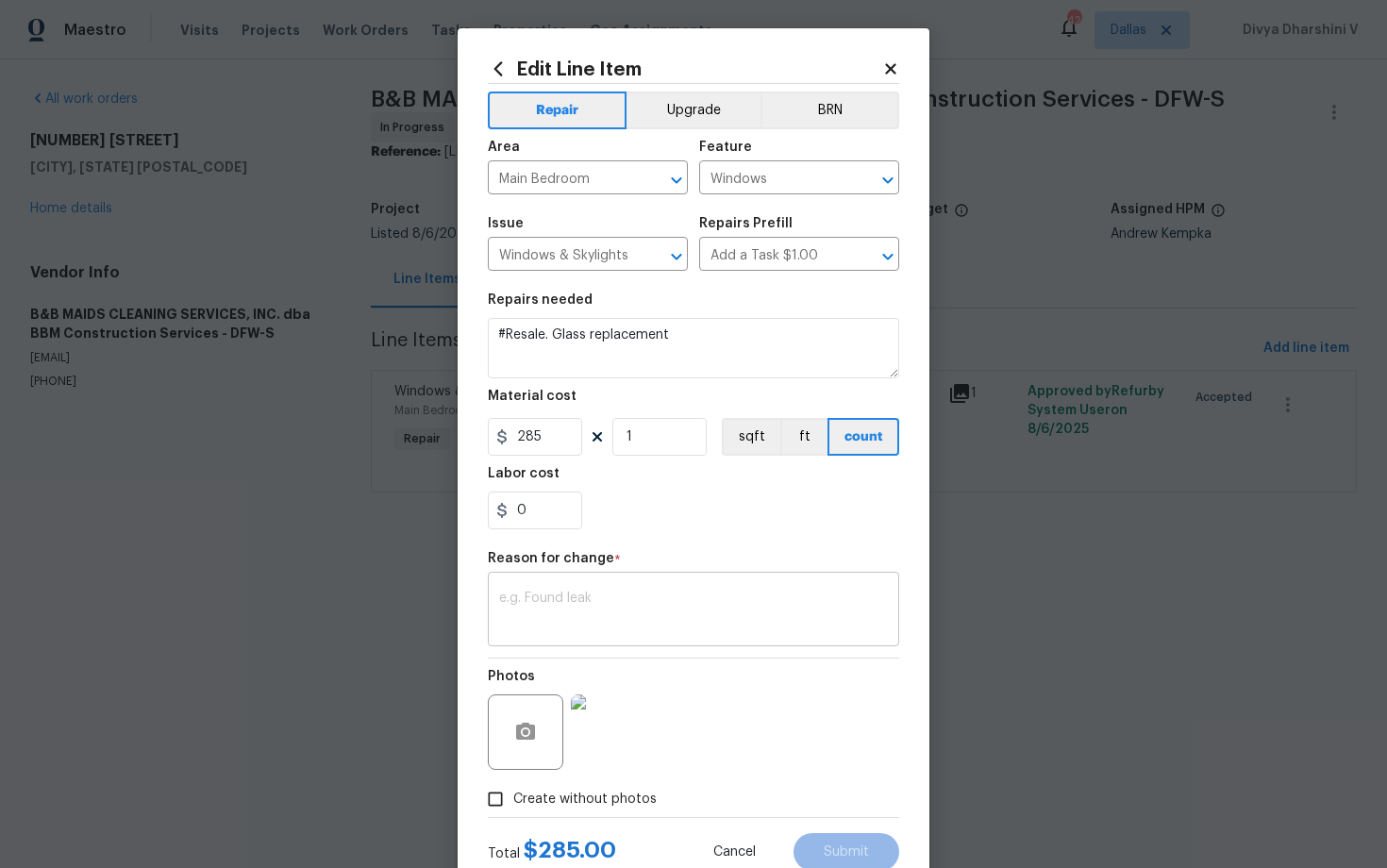 click at bounding box center (694, 611) 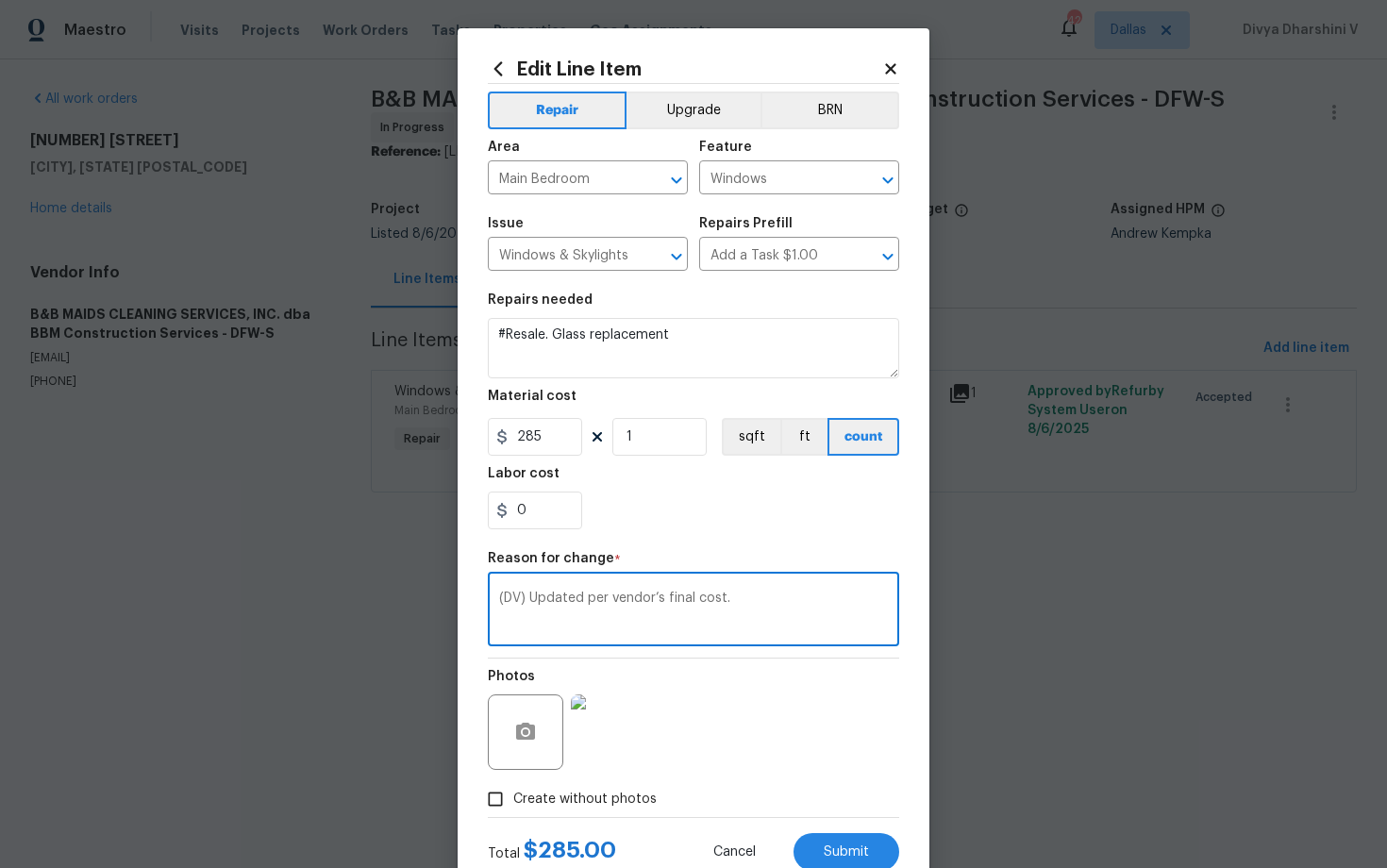 scroll, scrollTop: 62, scrollLeft: 0, axis: vertical 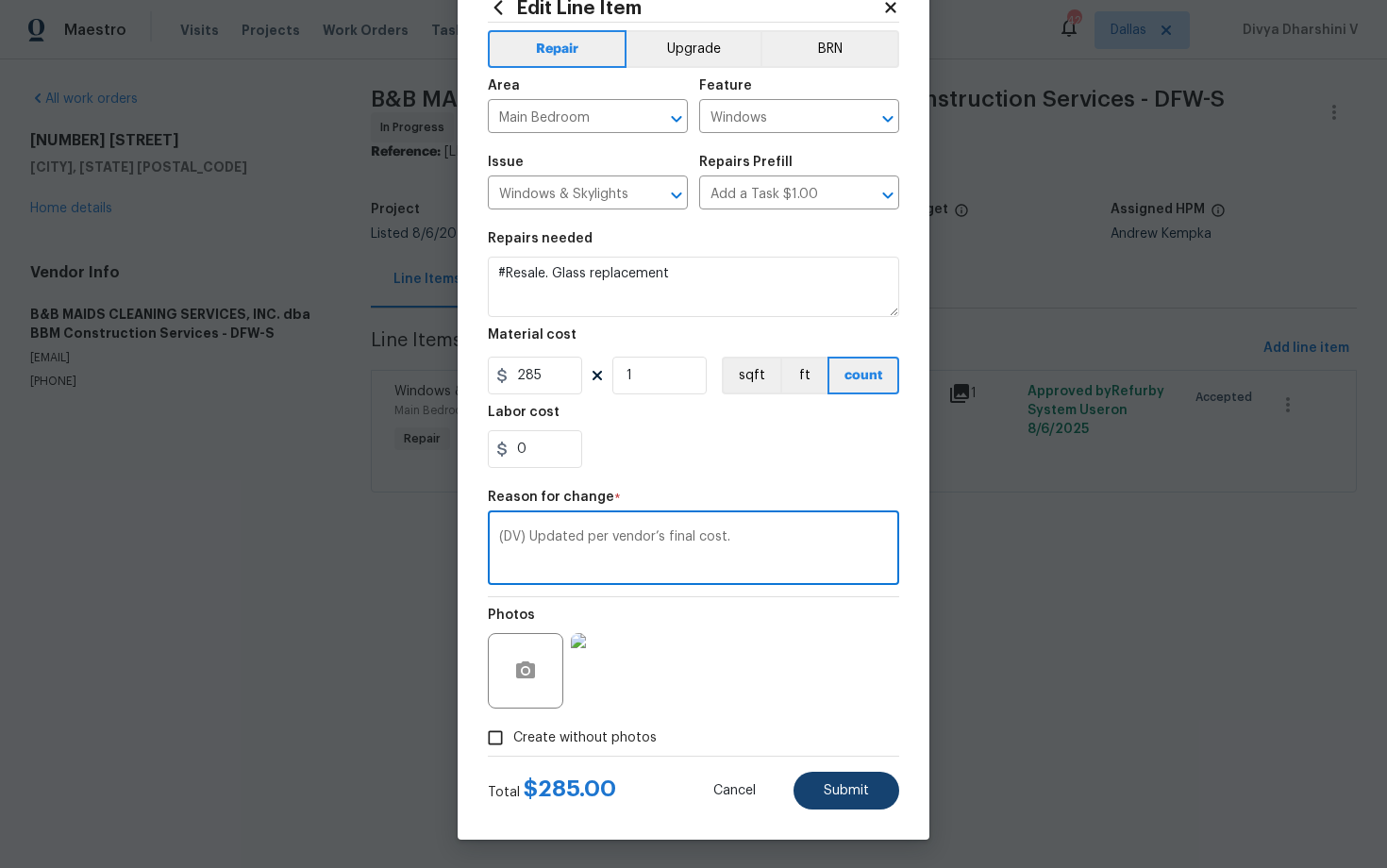 type on "(DV) Updated per vendor’s final cost." 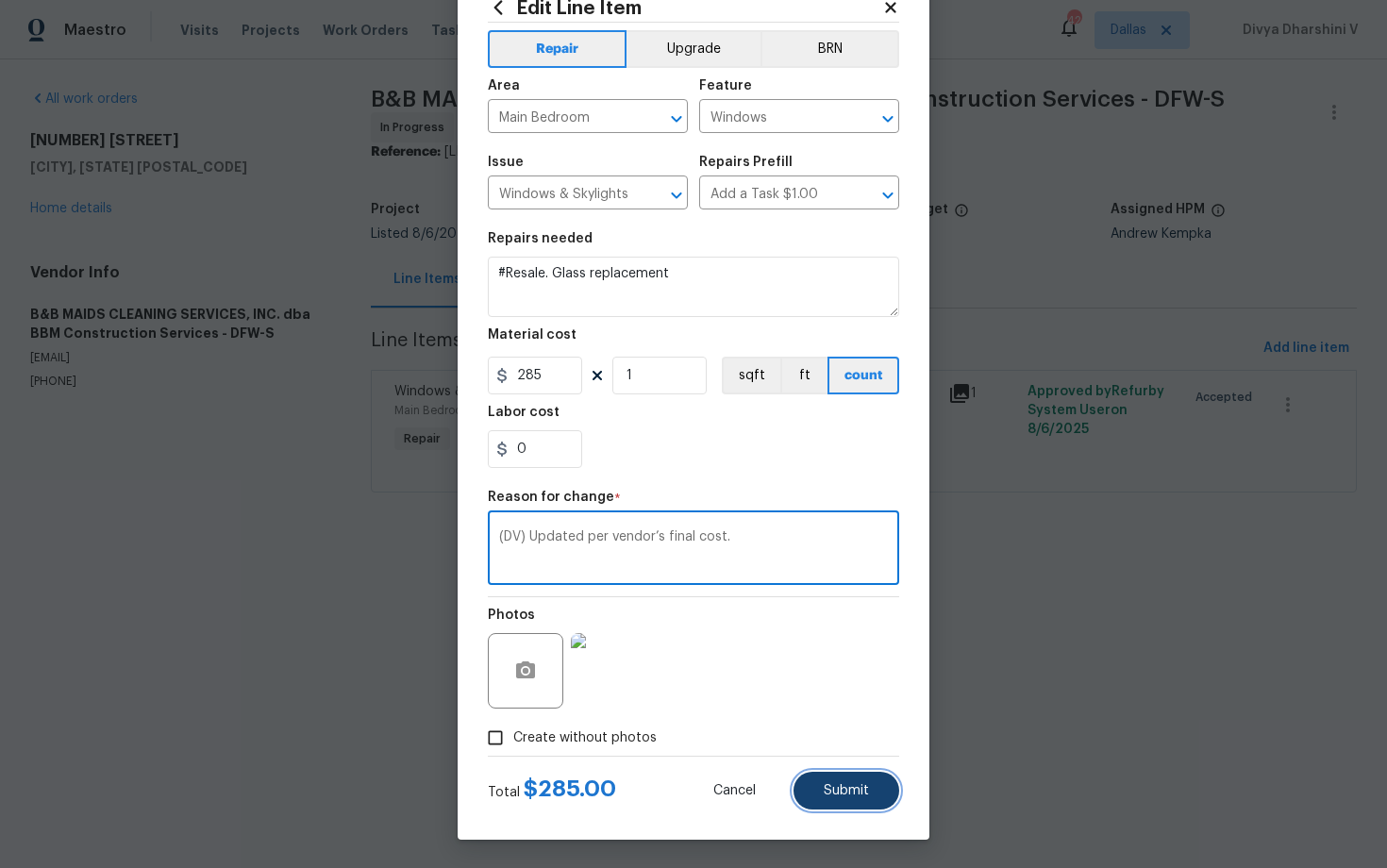 click on "Submit" at bounding box center (846, 791) 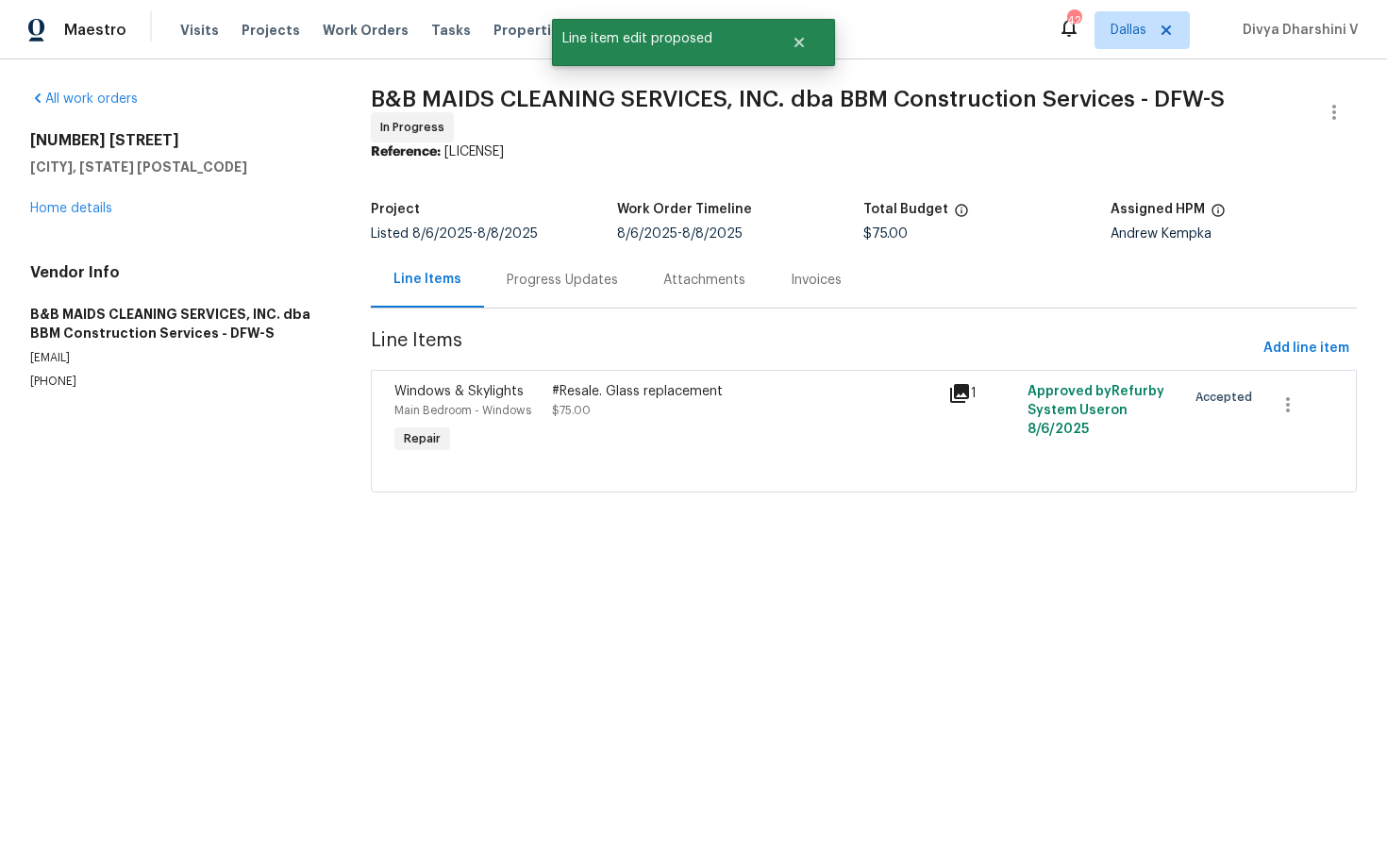 scroll, scrollTop: 0, scrollLeft: 0, axis: both 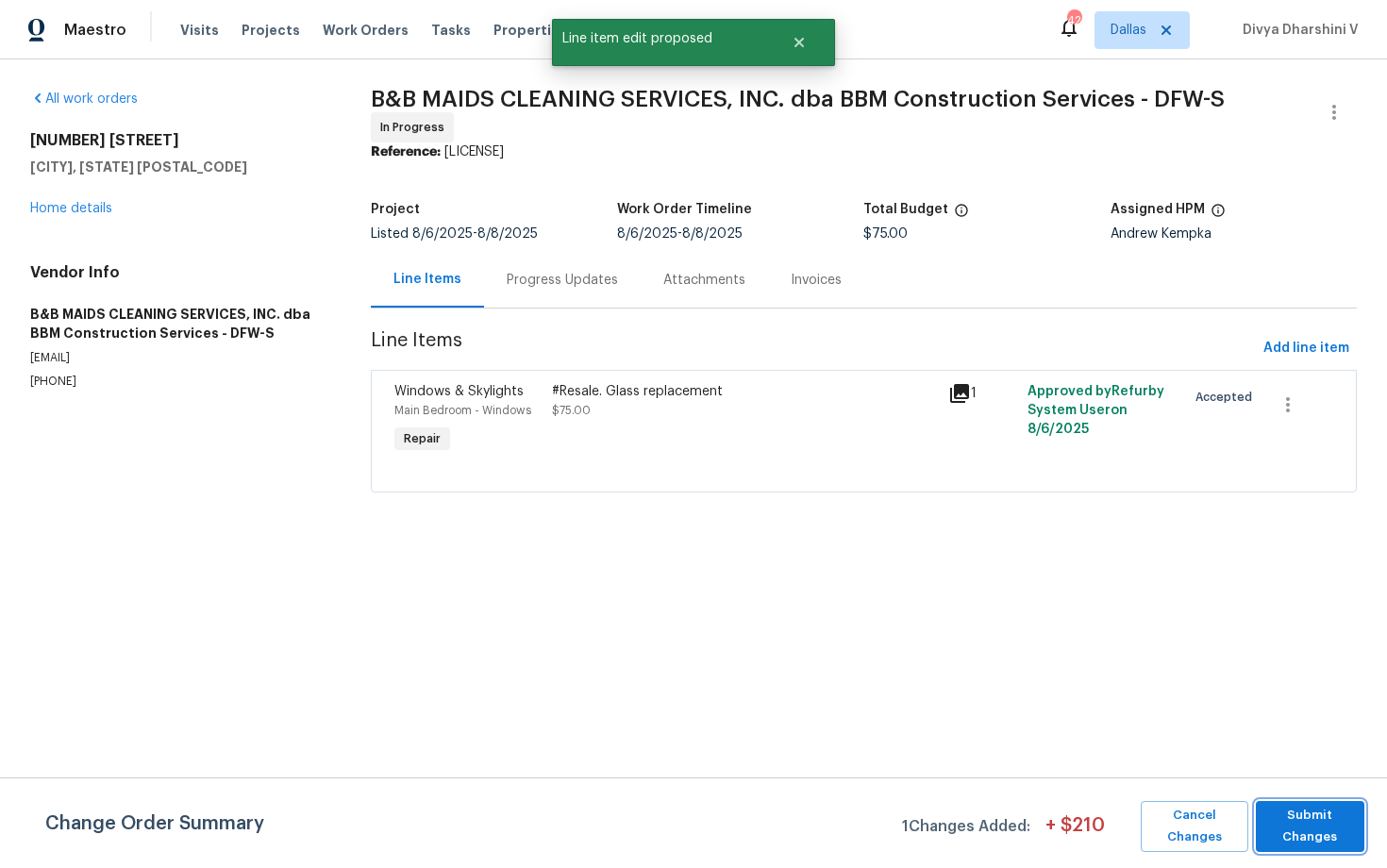 click on "Submit Changes" at bounding box center (1310, 826) 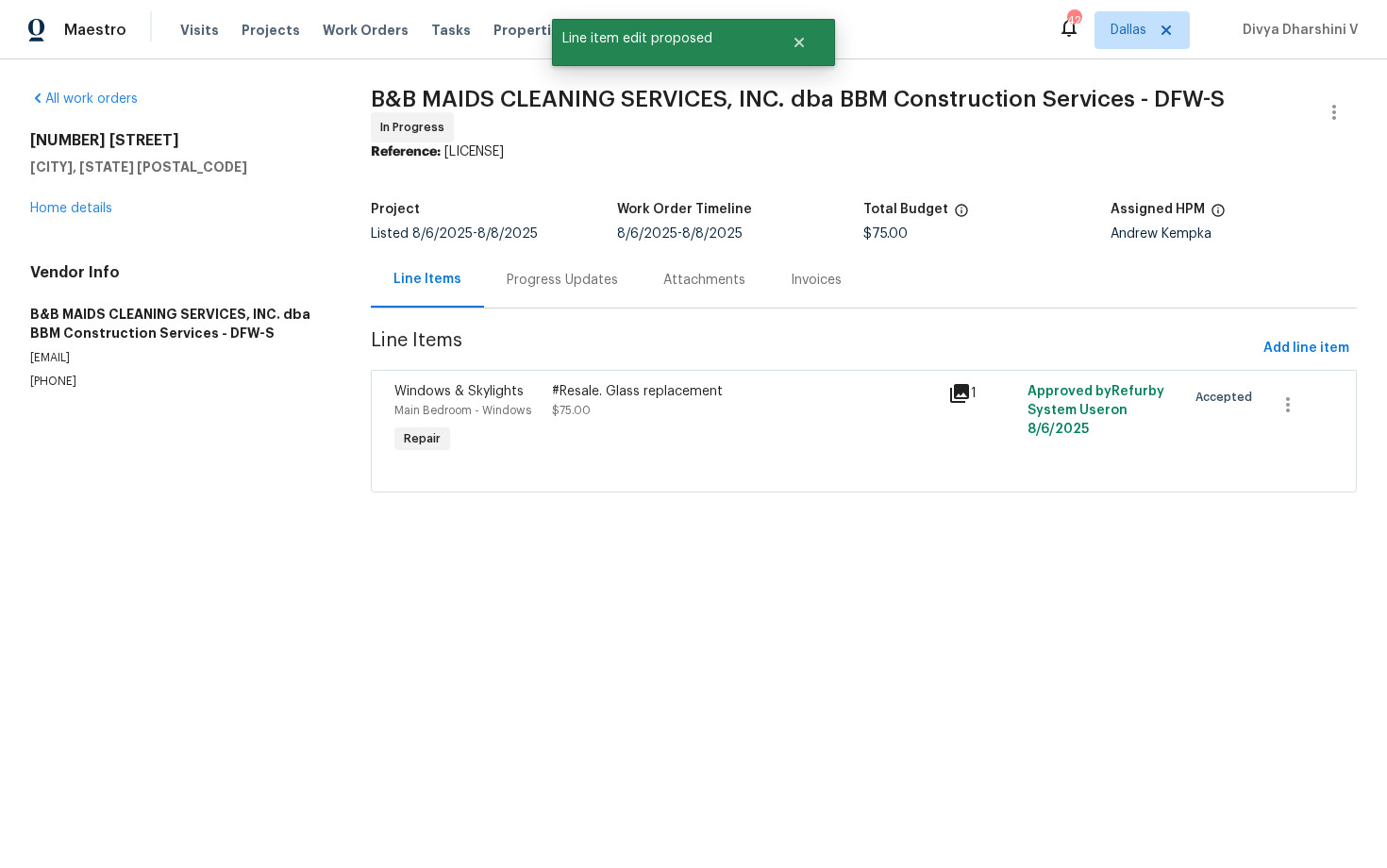 click on "Progress Updates" at bounding box center (562, 280) 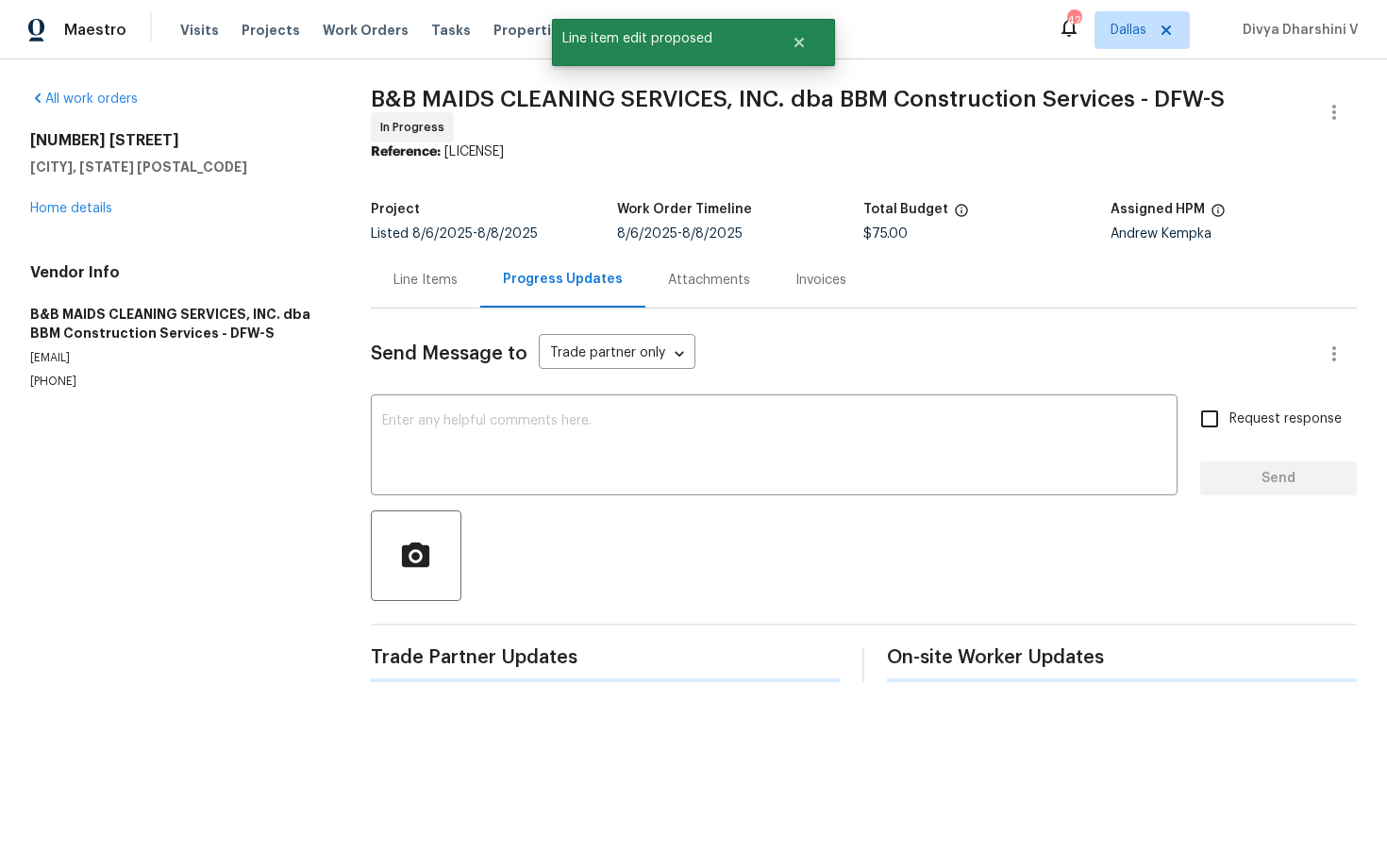 click on "Send Message to Trade partner only Trade partner only ​ x ​ Request response Send Trade Partner Updates On-site Worker Updates" at bounding box center [863, 495] 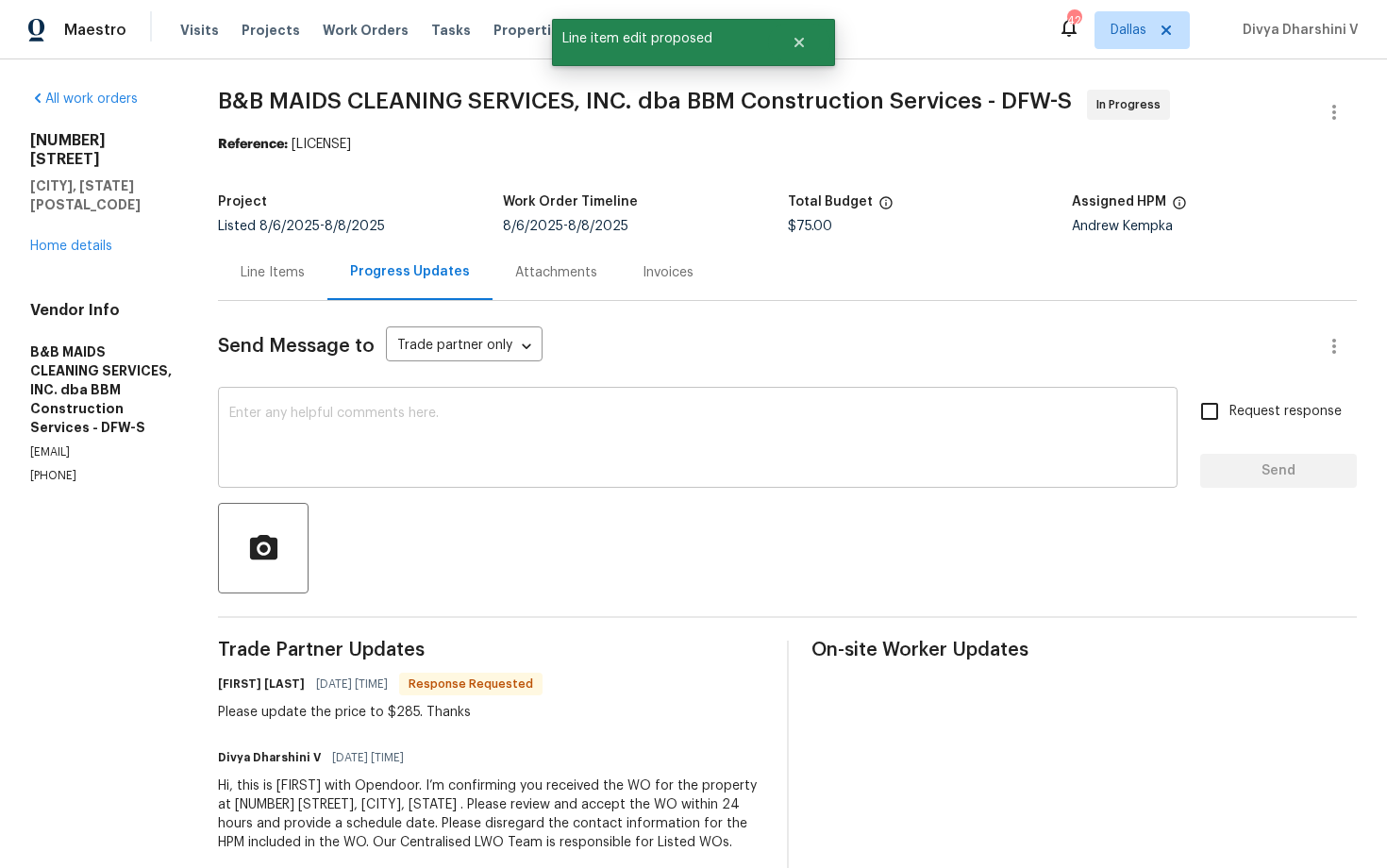 click at bounding box center (697, 440) 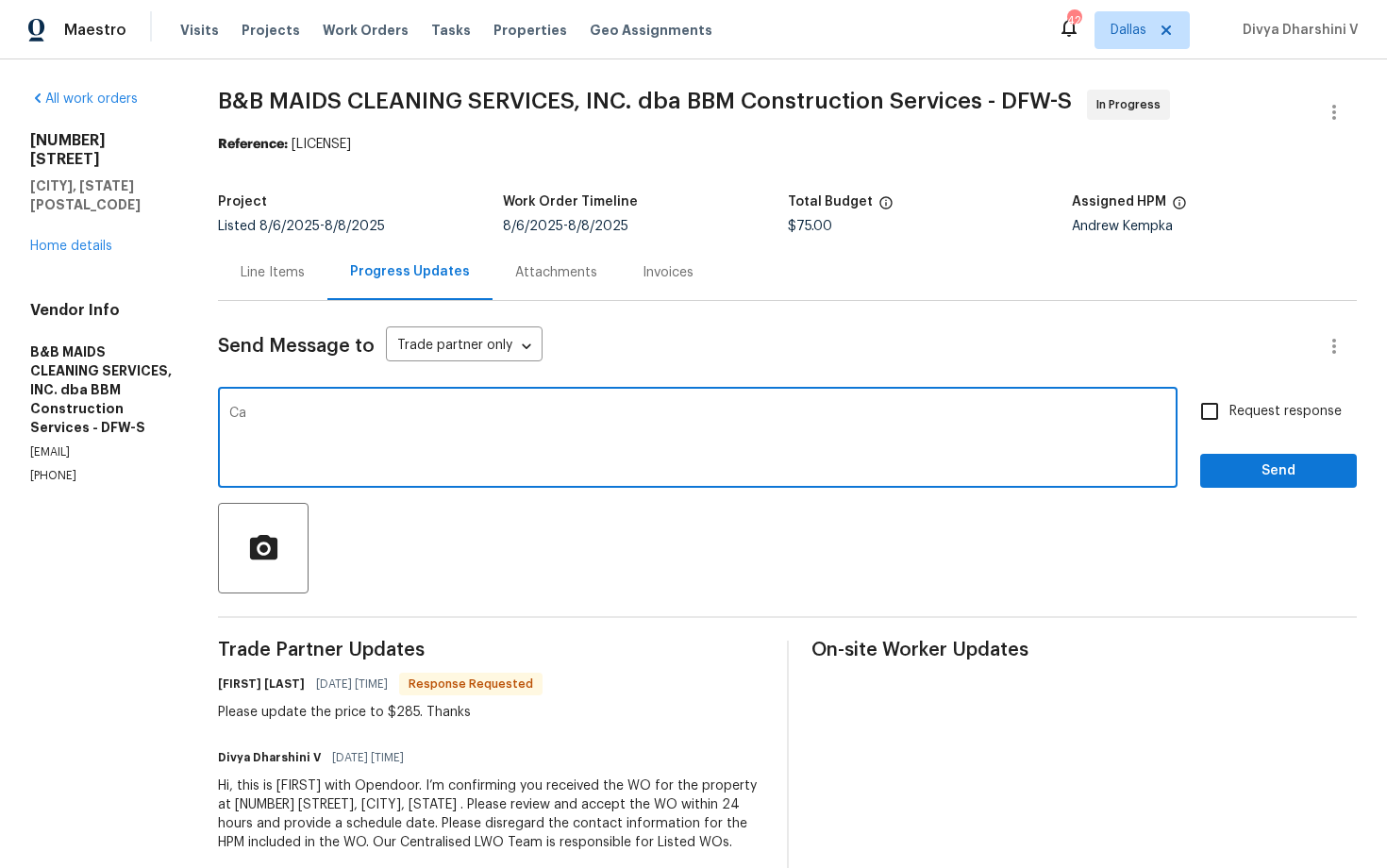type on "C" 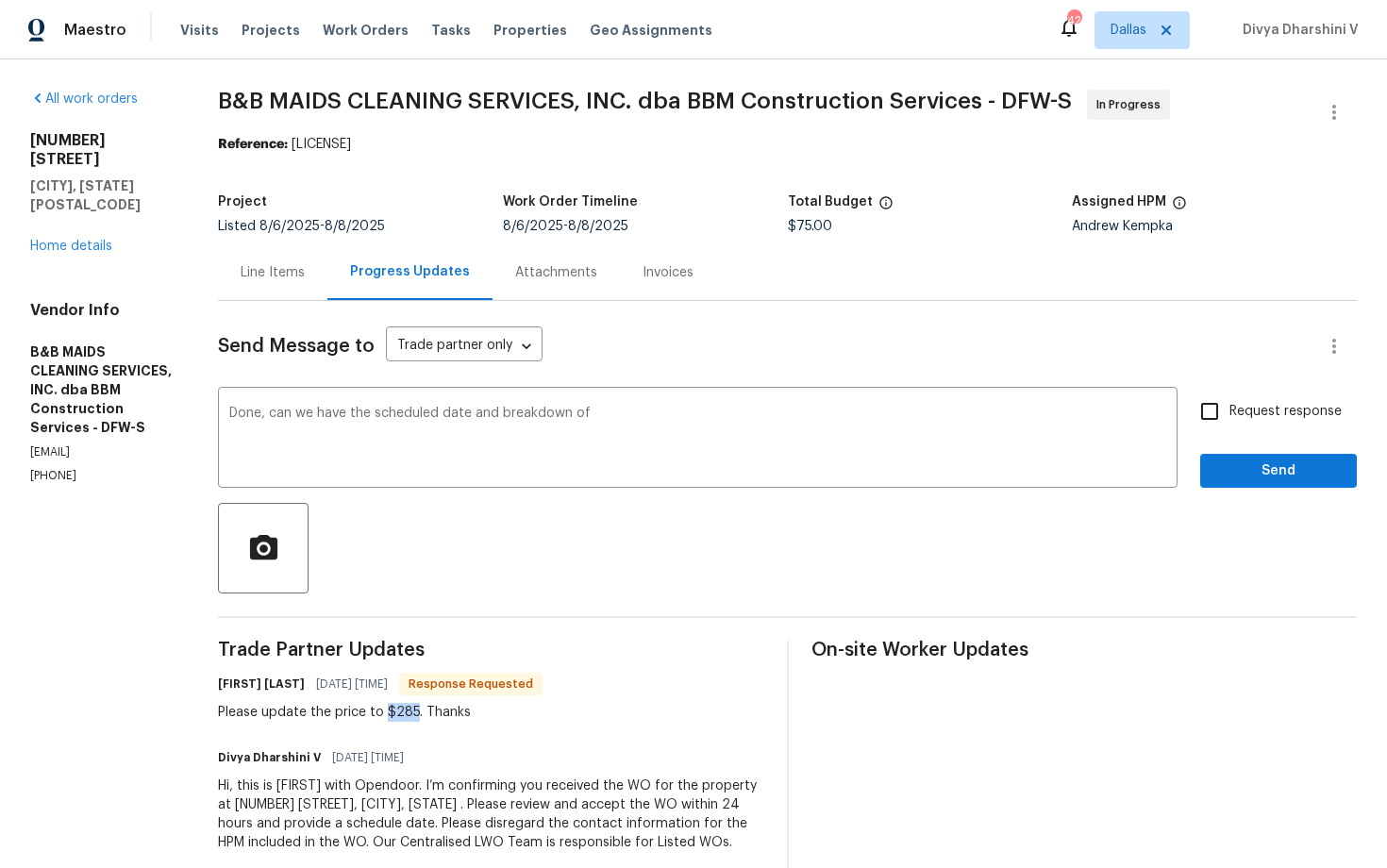 drag, startPoint x: 452, startPoint y: 709, endPoint x: 481, endPoint y: 707, distance: 29.06888 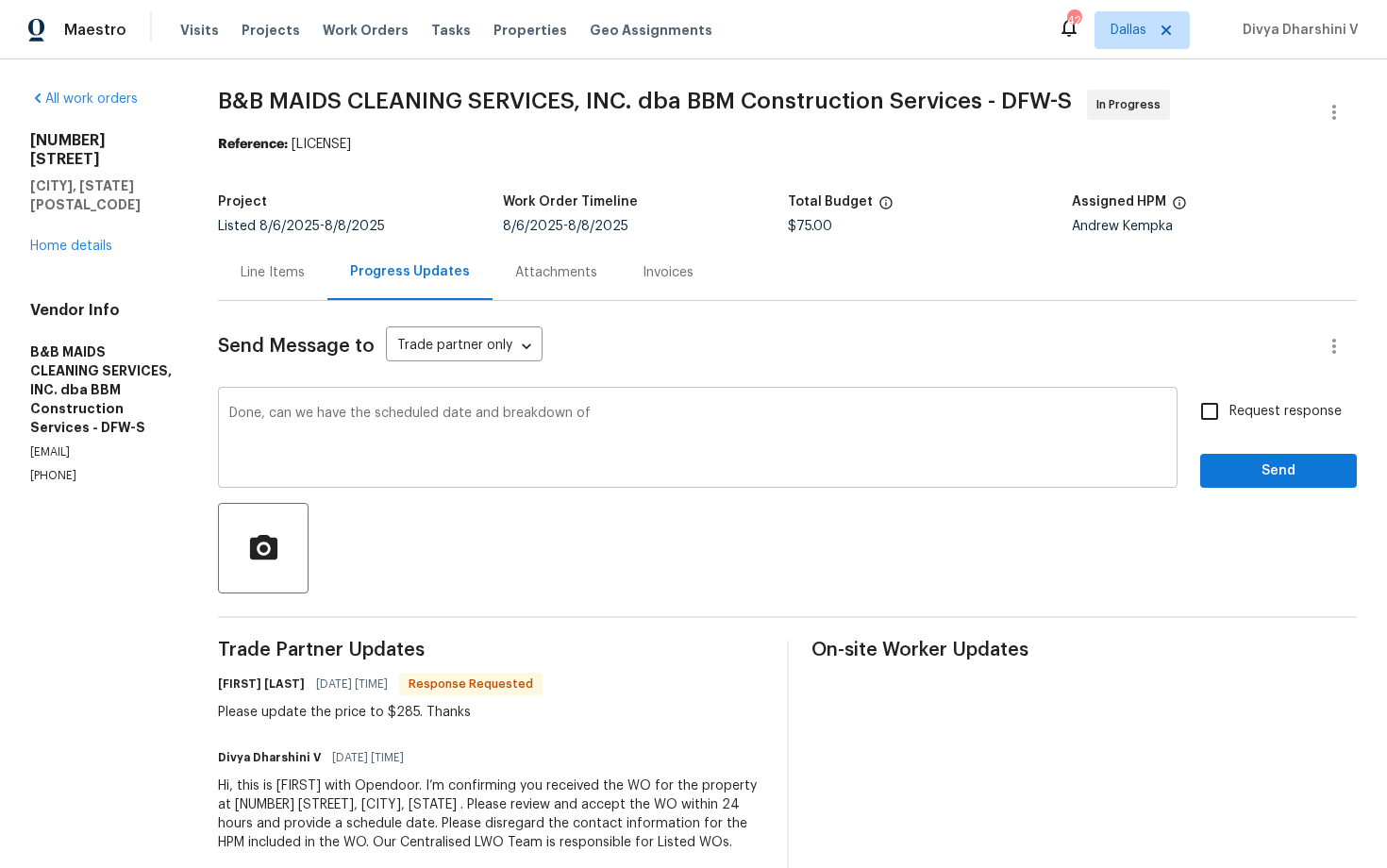 click on "Done, can we have the scheduled date and breakdown of" at bounding box center [697, 440] 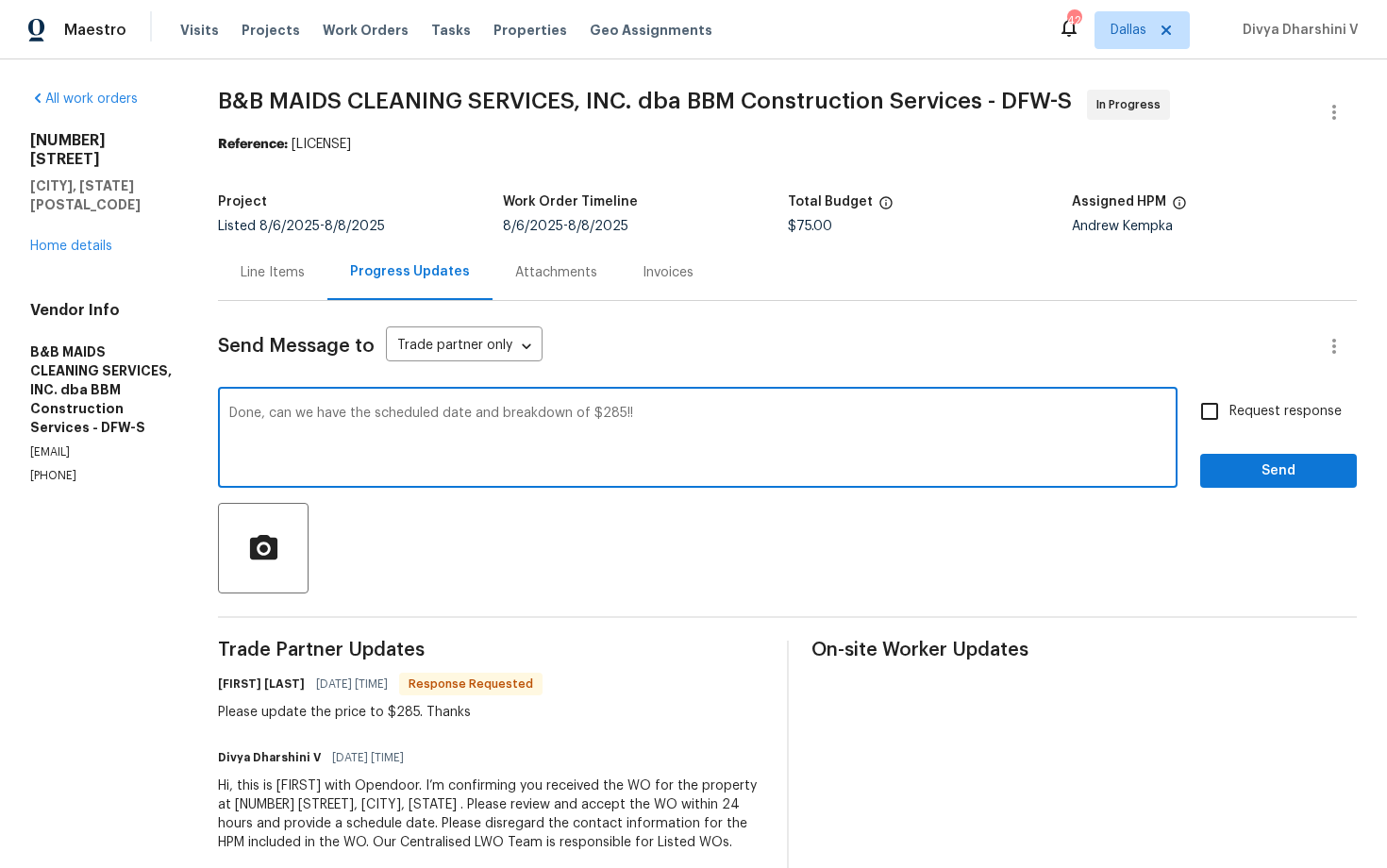type on "Done, can we have the scheduled date and breakdown of $285!!" 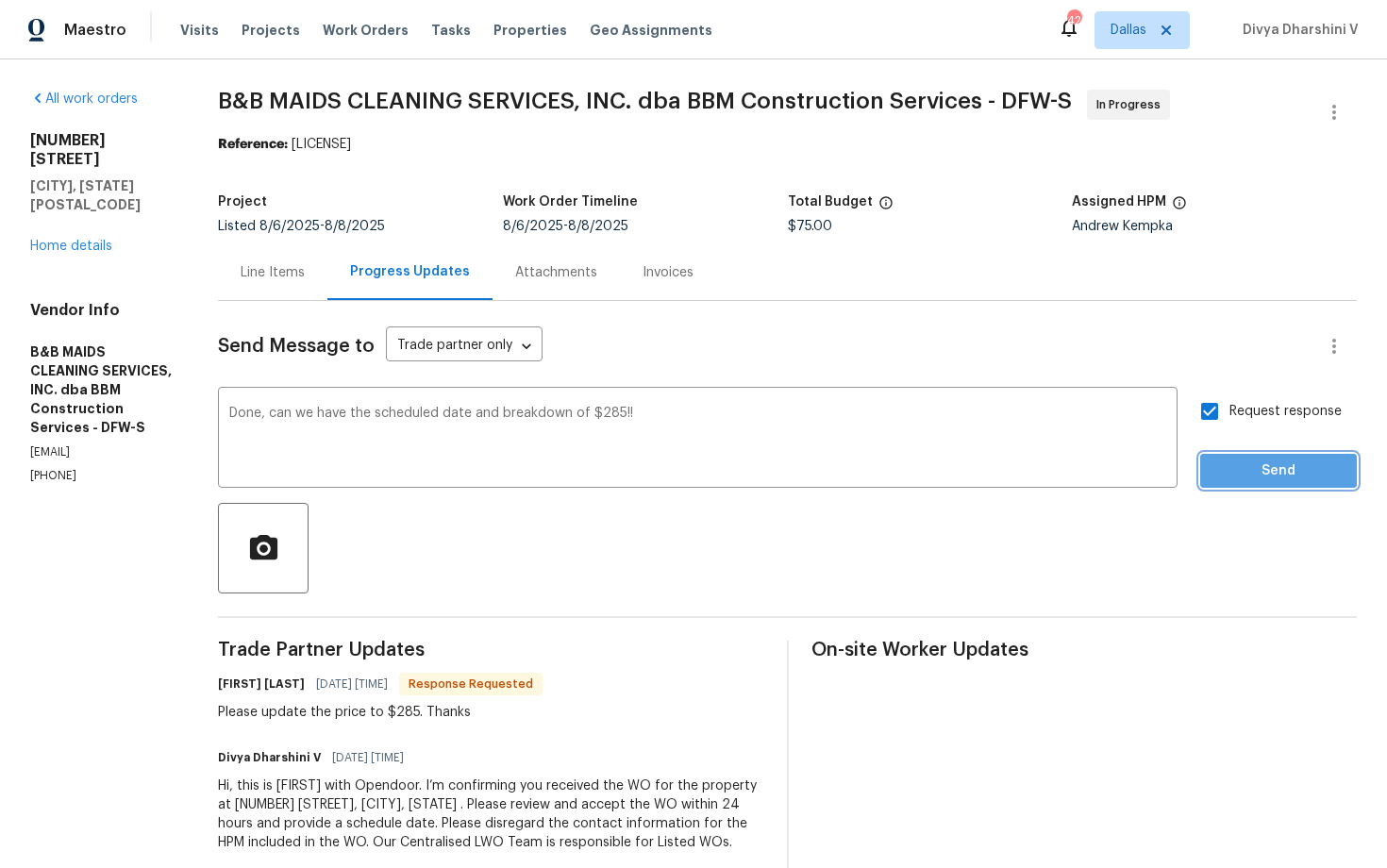 click on "Send" at bounding box center (1278, 471) 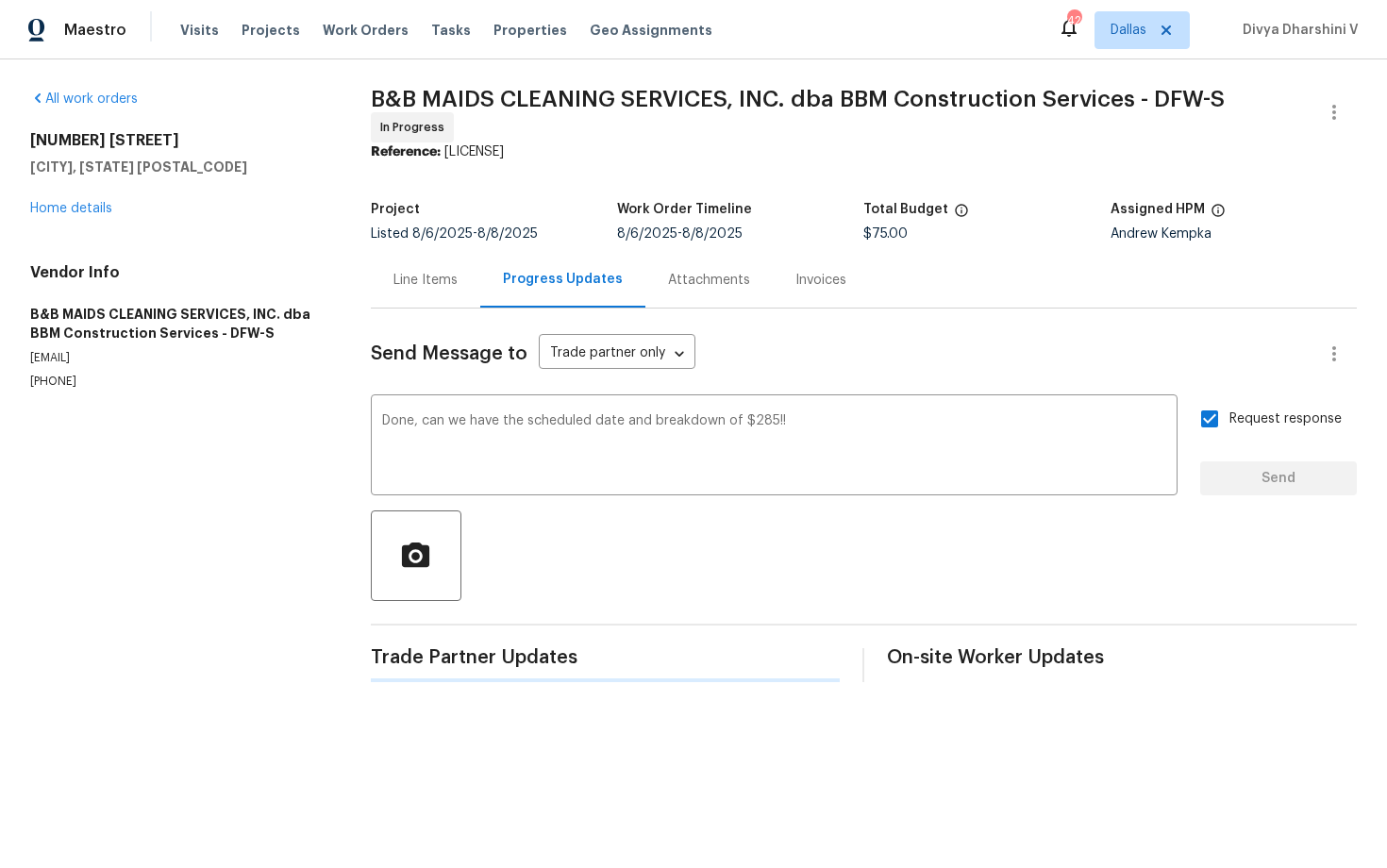 type 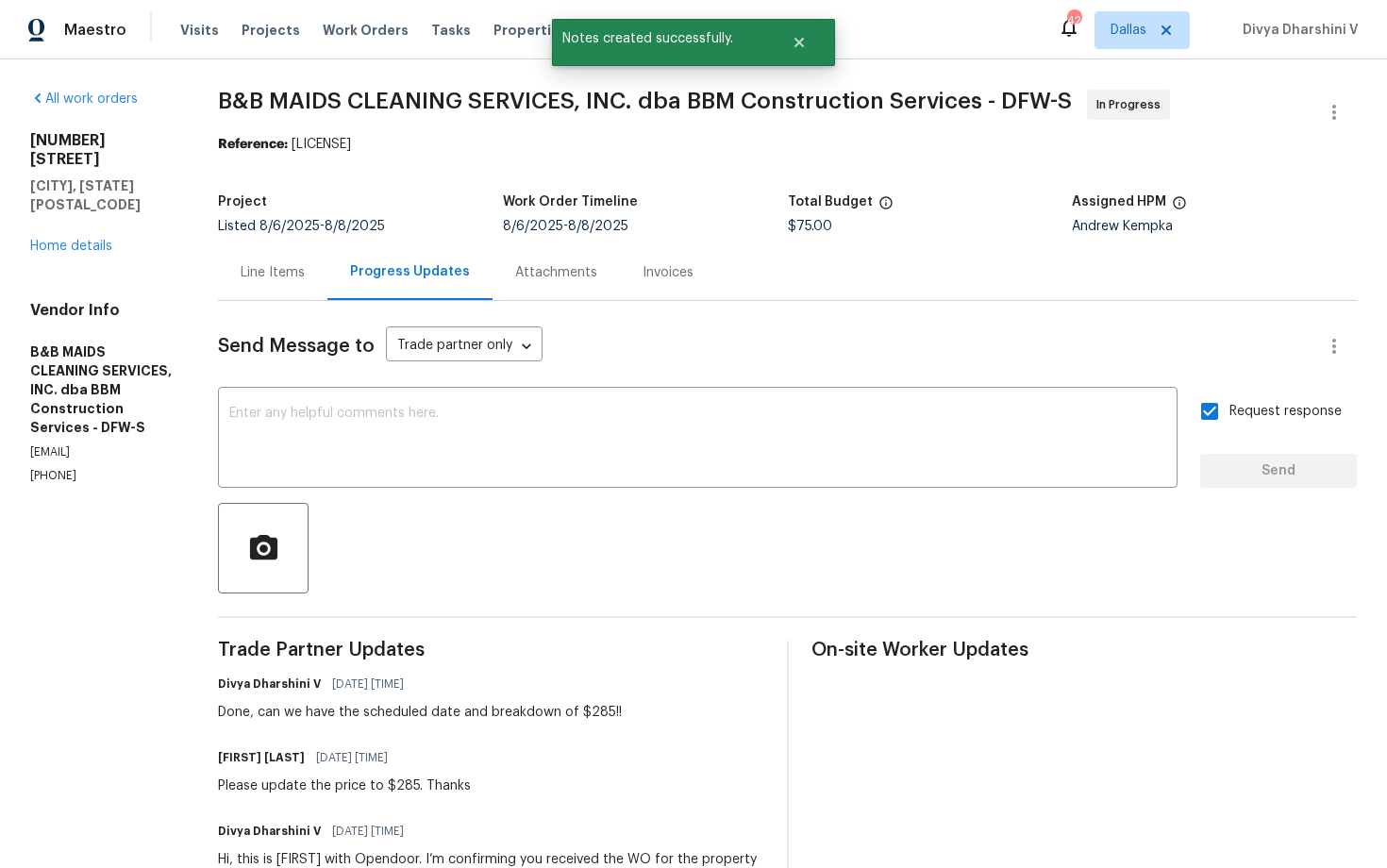 click on "Project" at bounding box center (360, 208) 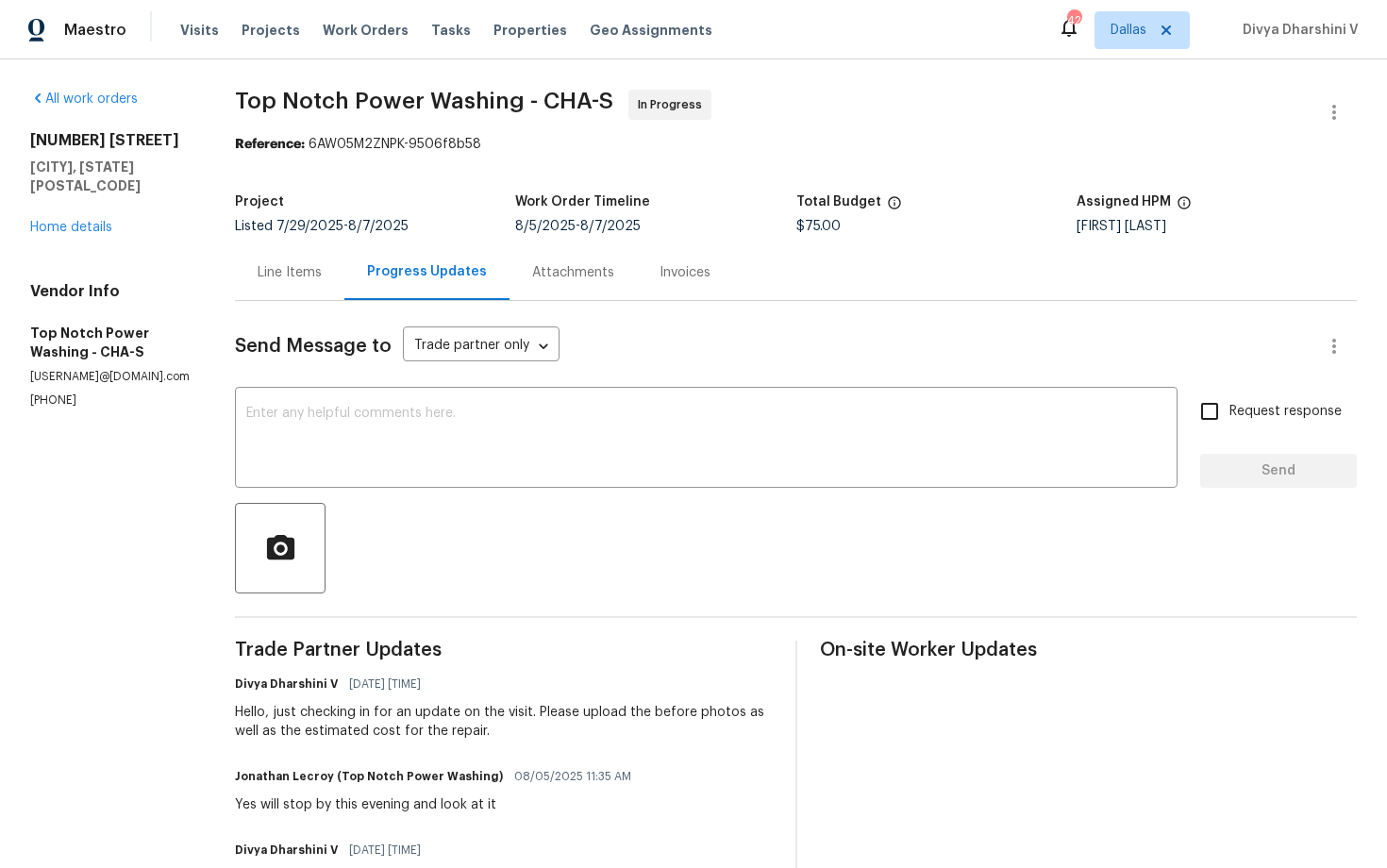 scroll, scrollTop: 0, scrollLeft: 0, axis: both 